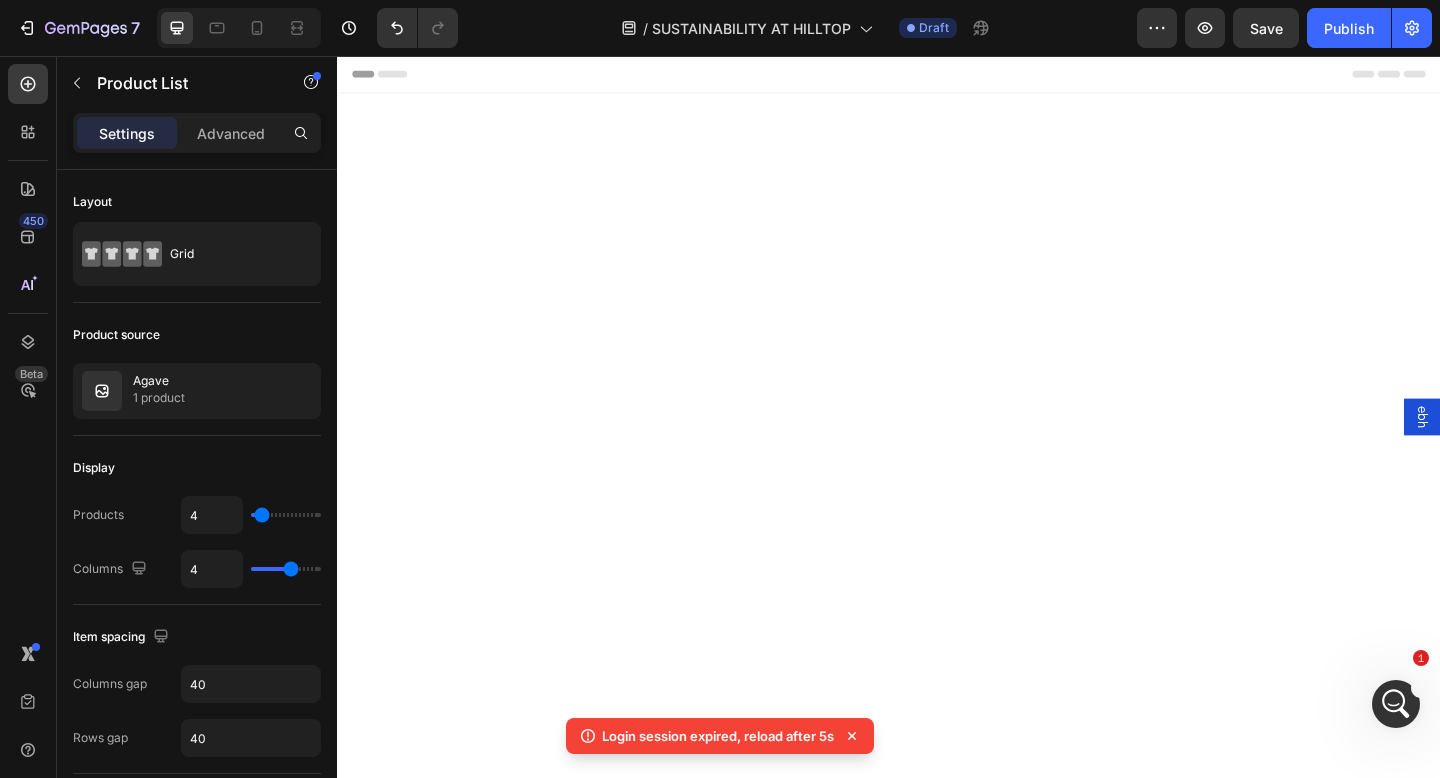 scroll, scrollTop: 4791, scrollLeft: 0, axis: vertical 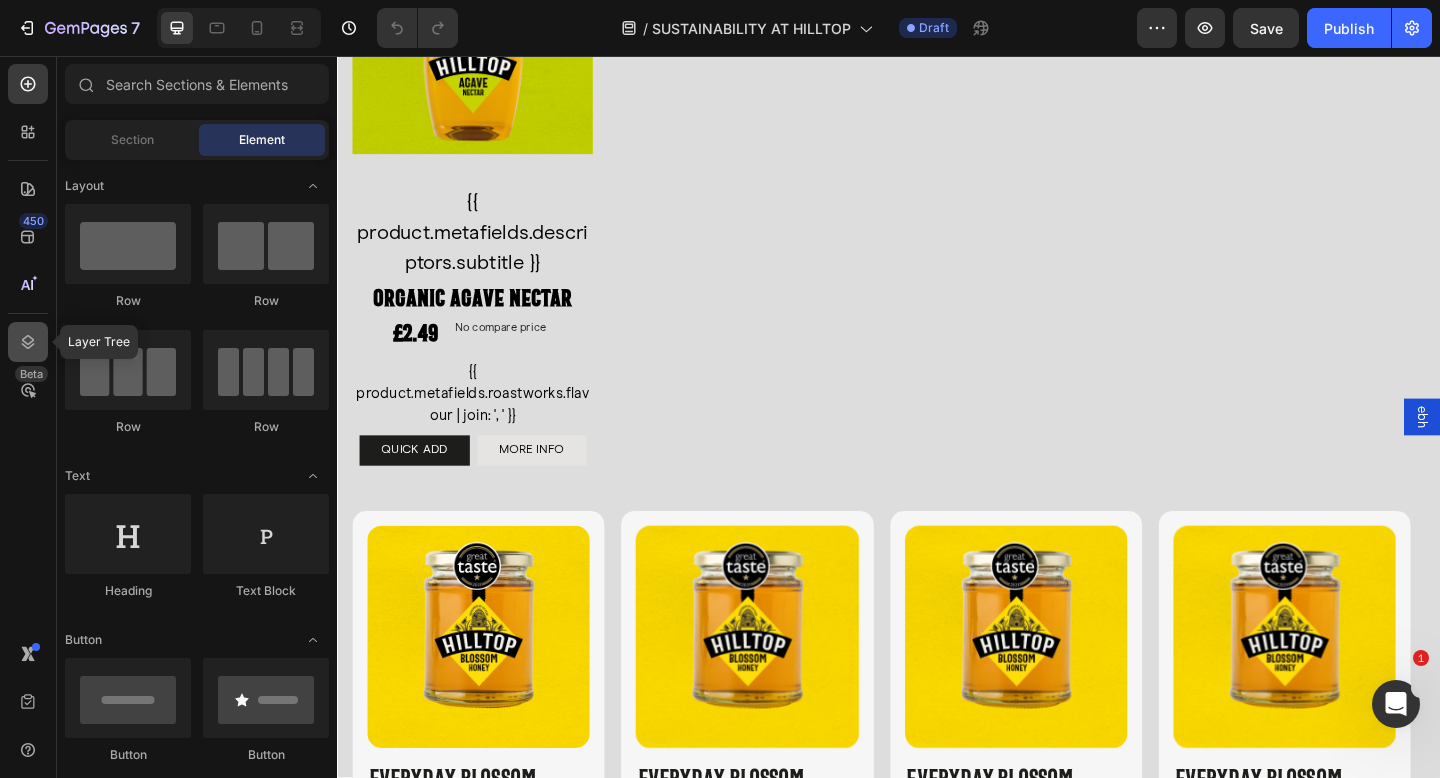 click 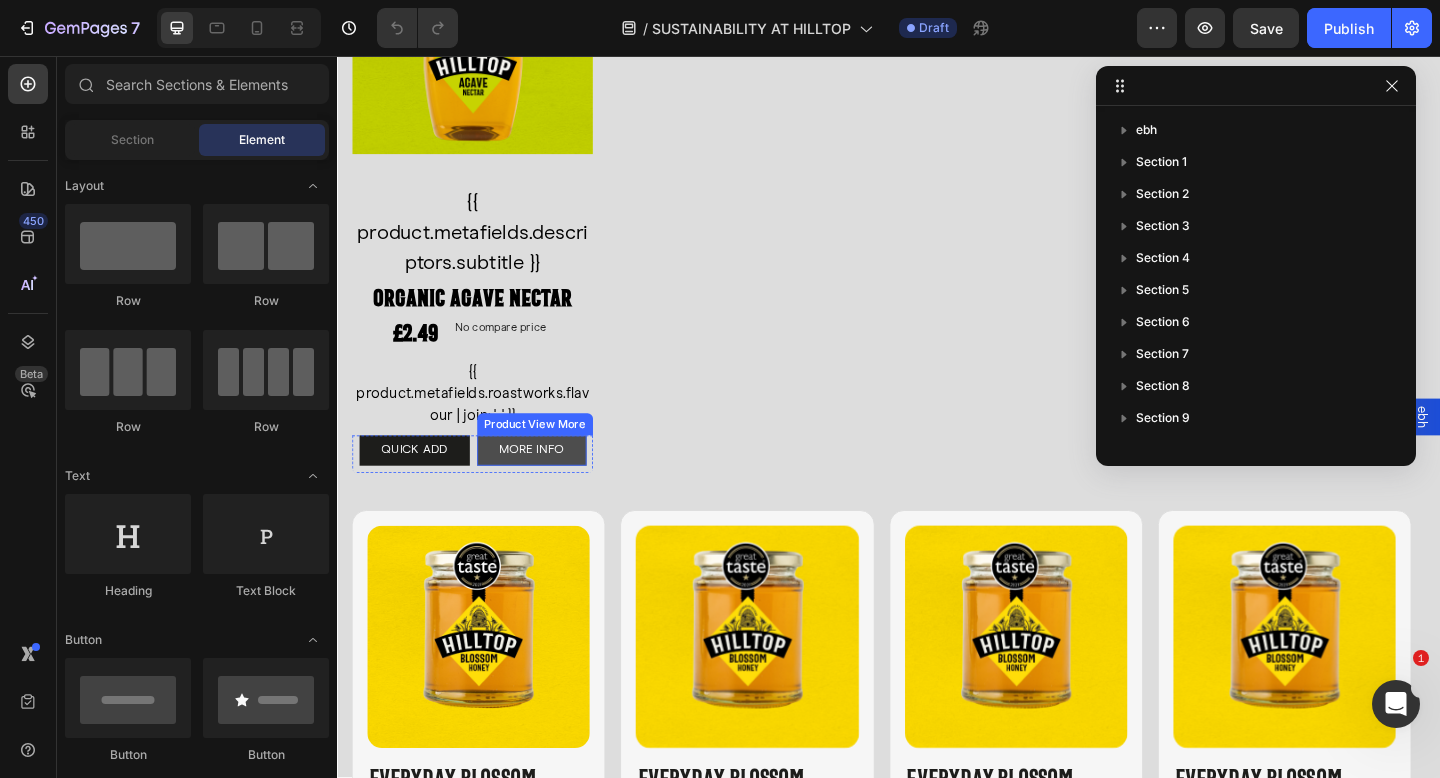 click on "MORE INFO" at bounding box center [548, 485] 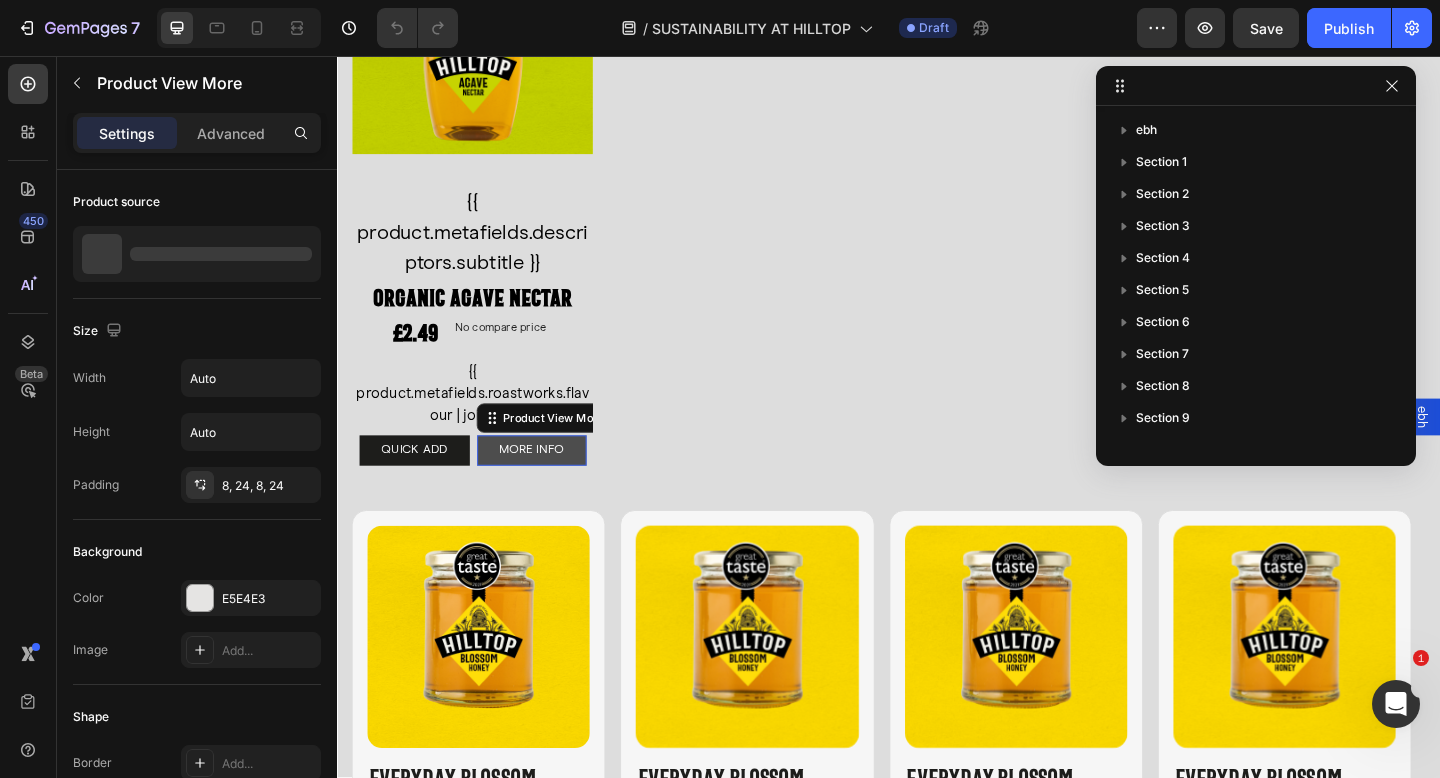 scroll, scrollTop: 598, scrollLeft: 0, axis: vertical 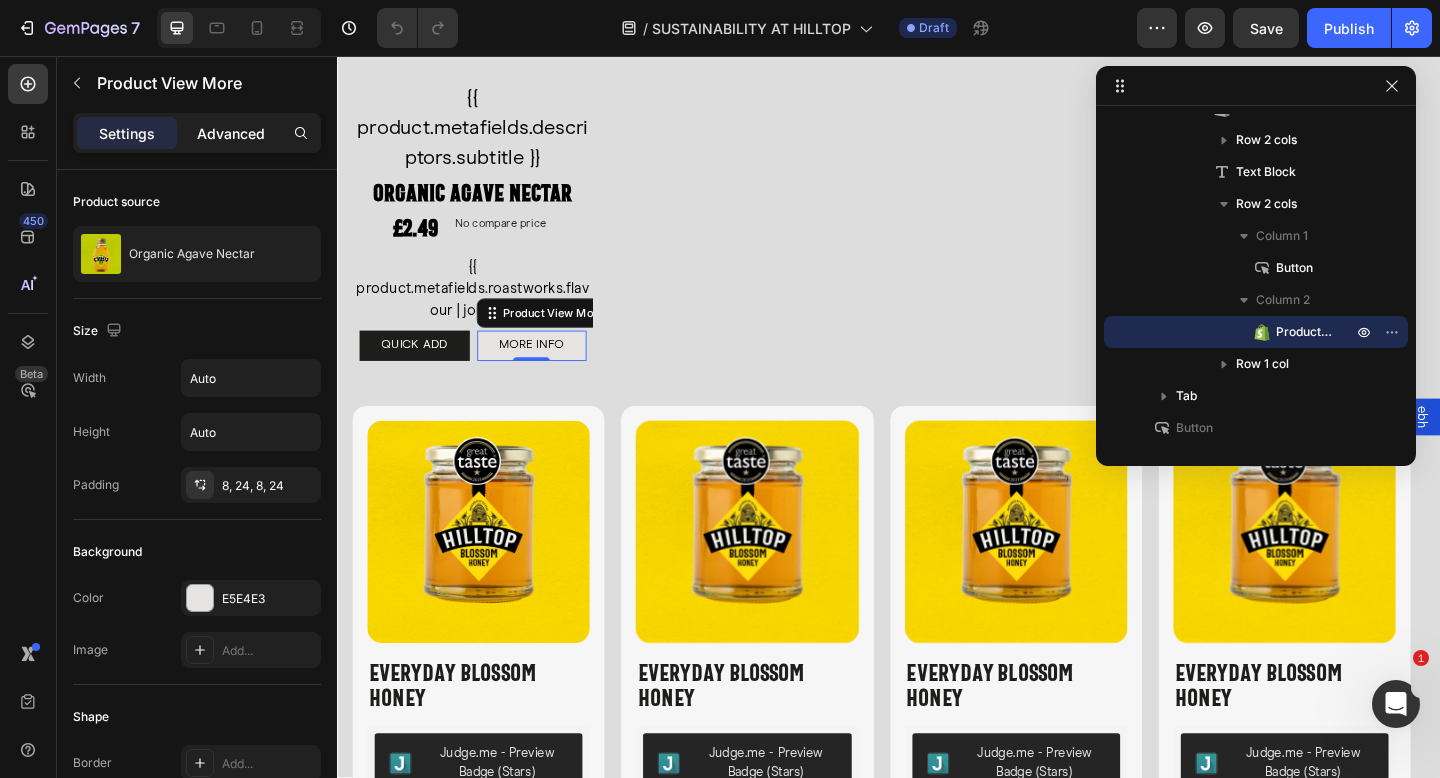 click on "Advanced" at bounding box center [231, 133] 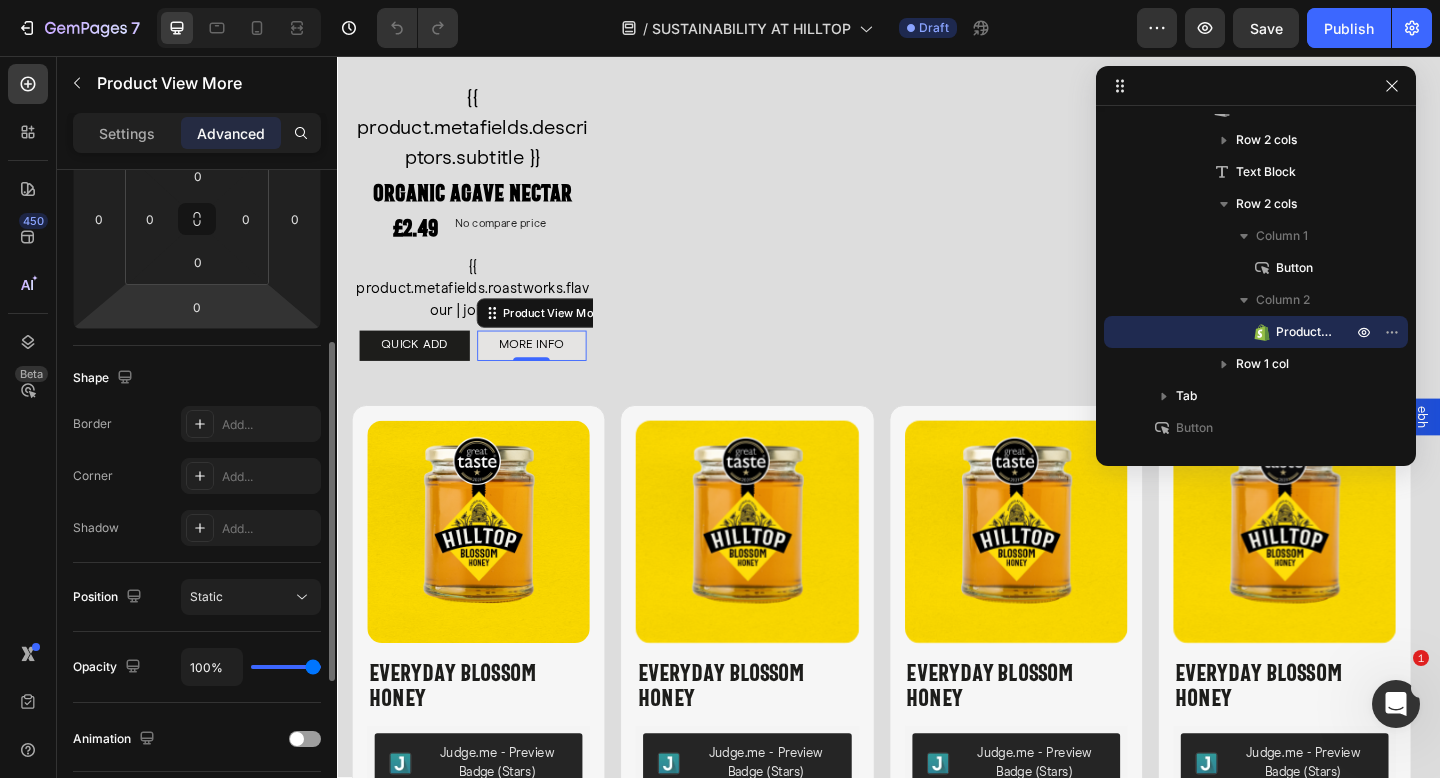 scroll, scrollTop: 639, scrollLeft: 0, axis: vertical 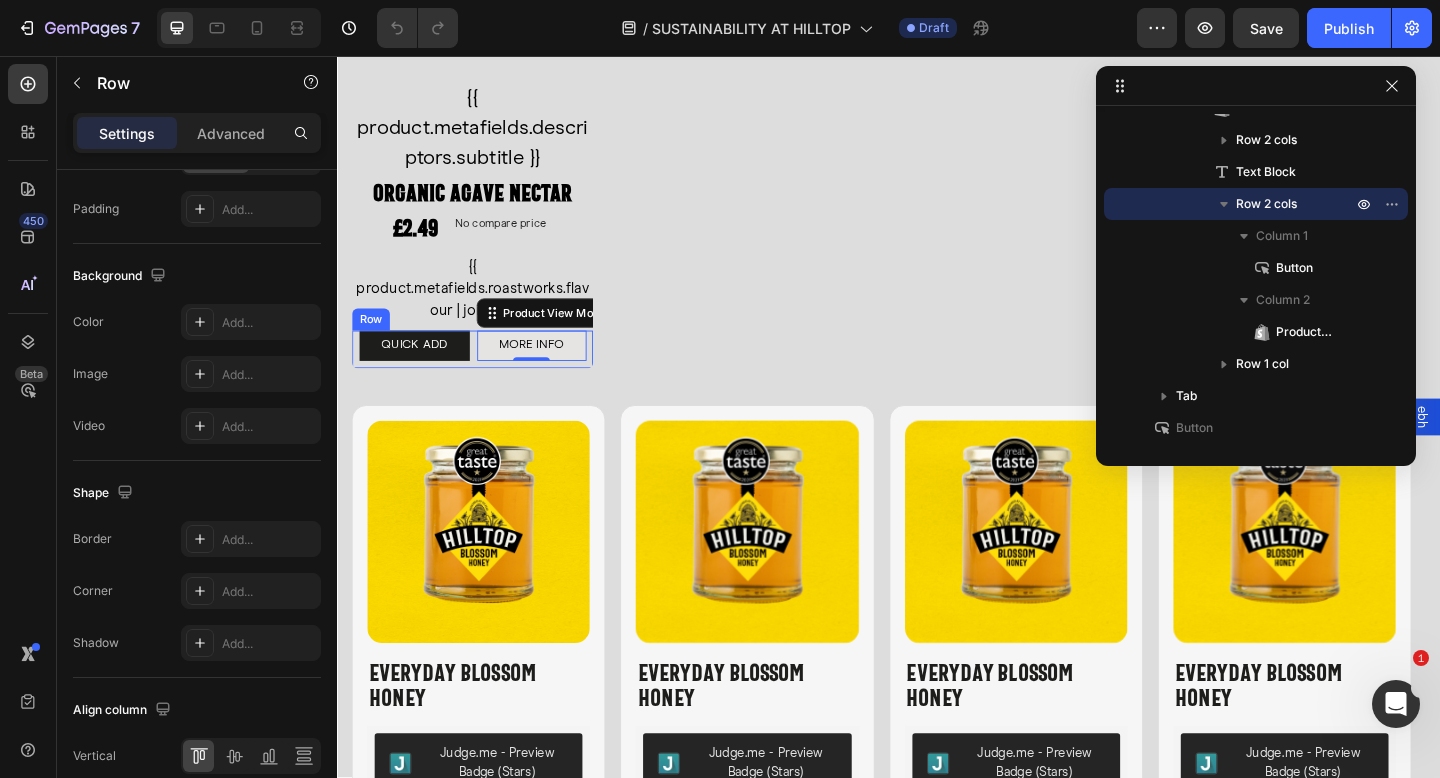 click on "QUICK ADD Button MORE INFO Product View More   0 Row" at bounding box center (484, 375) 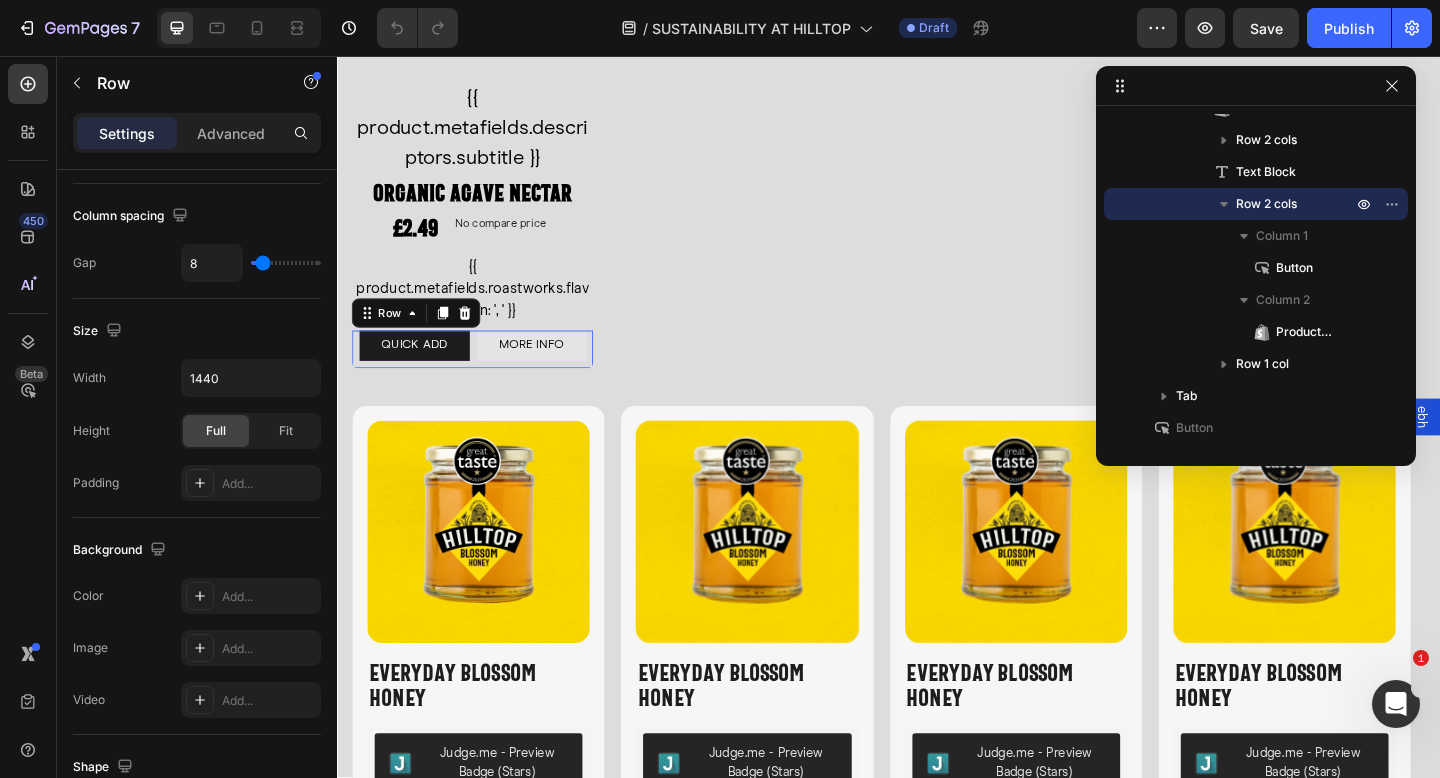scroll, scrollTop: 783, scrollLeft: 0, axis: vertical 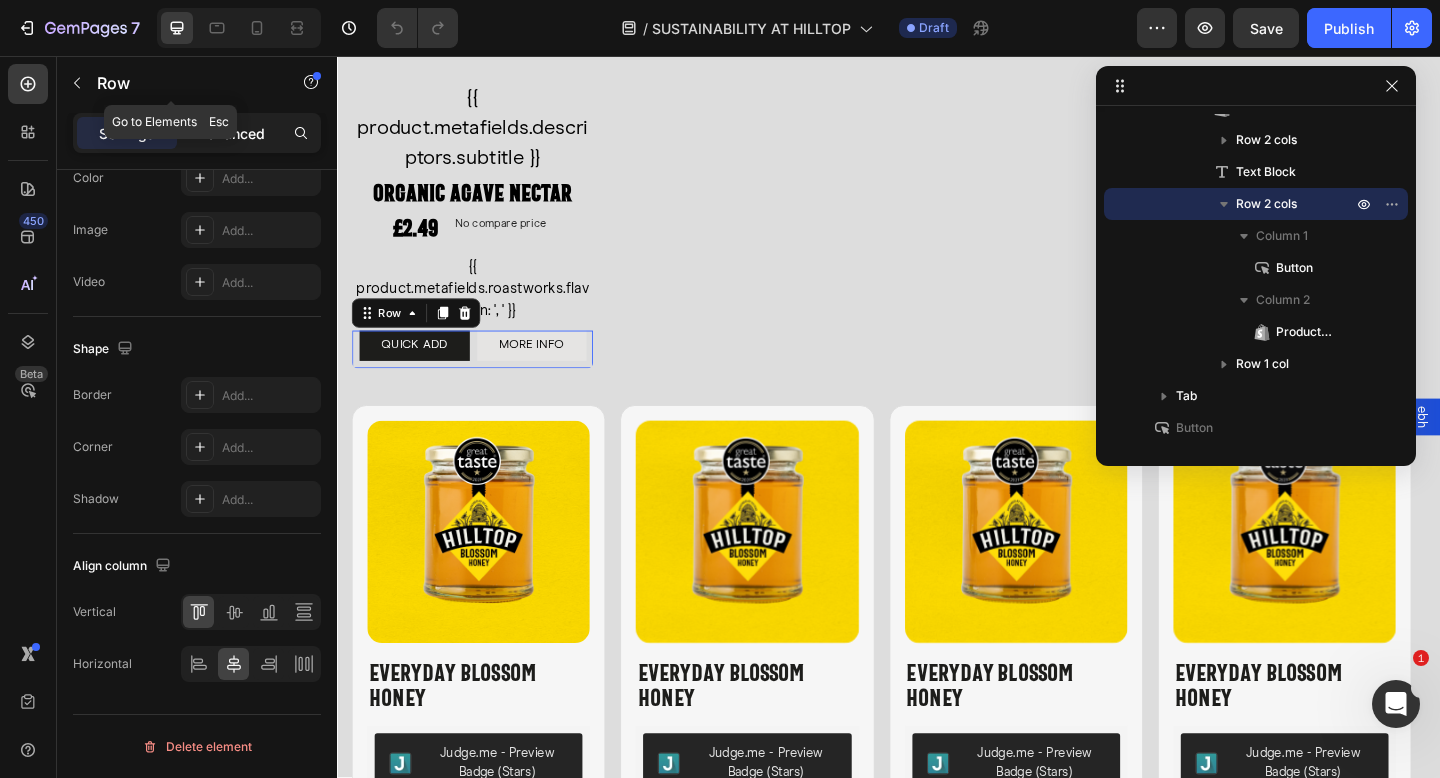 click on "Advanced" at bounding box center (231, 133) 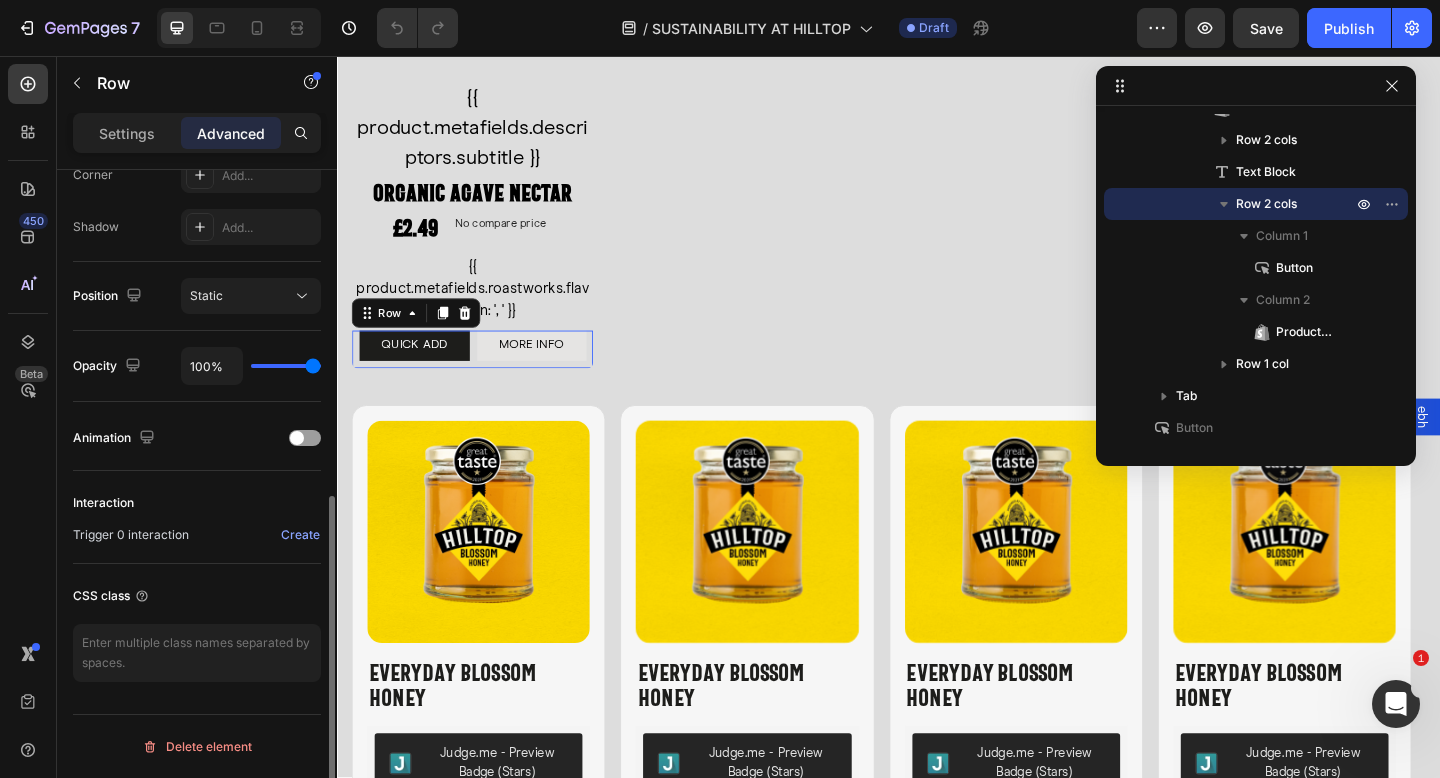 scroll, scrollTop: 639, scrollLeft: 0, axis: vertical 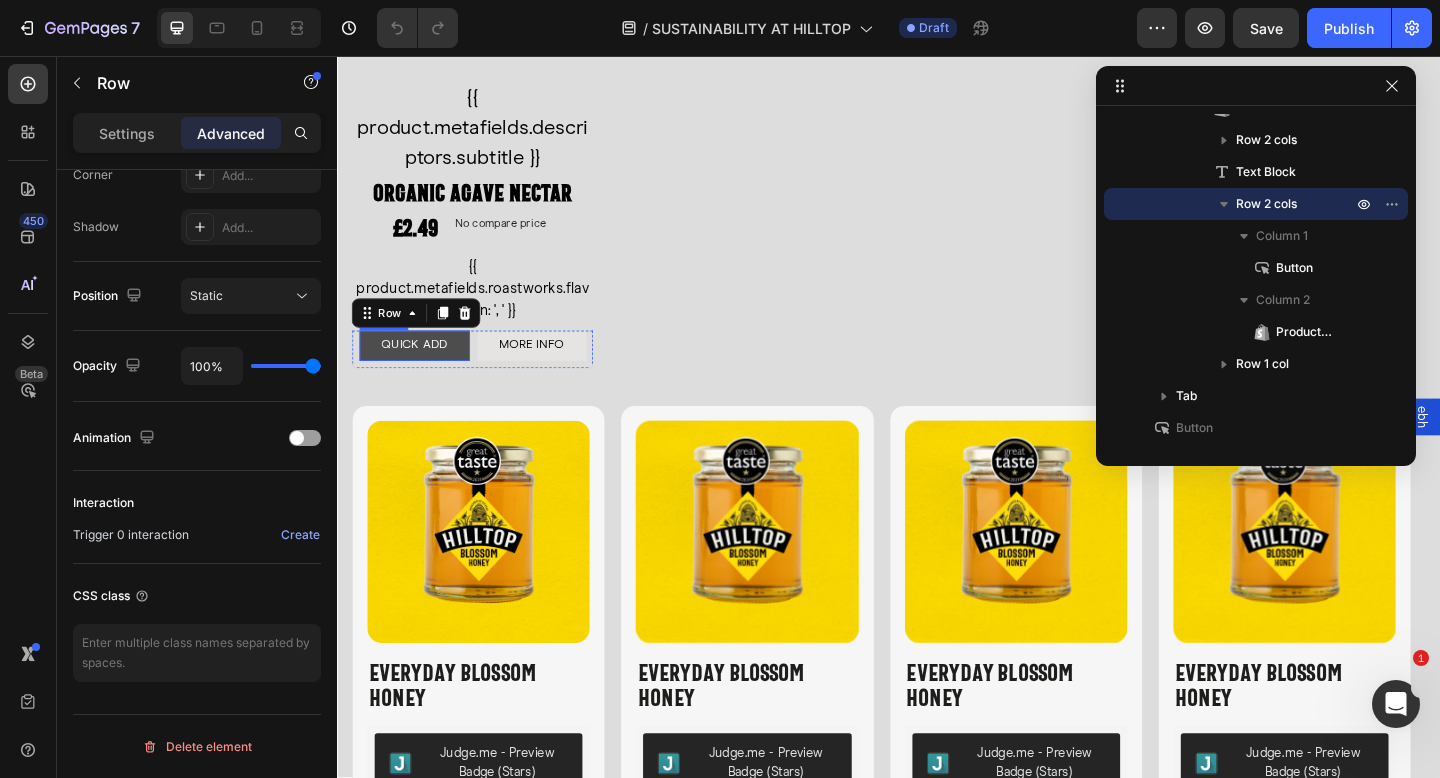 click on "QUICK ADD" at bounding box center [421, 371] 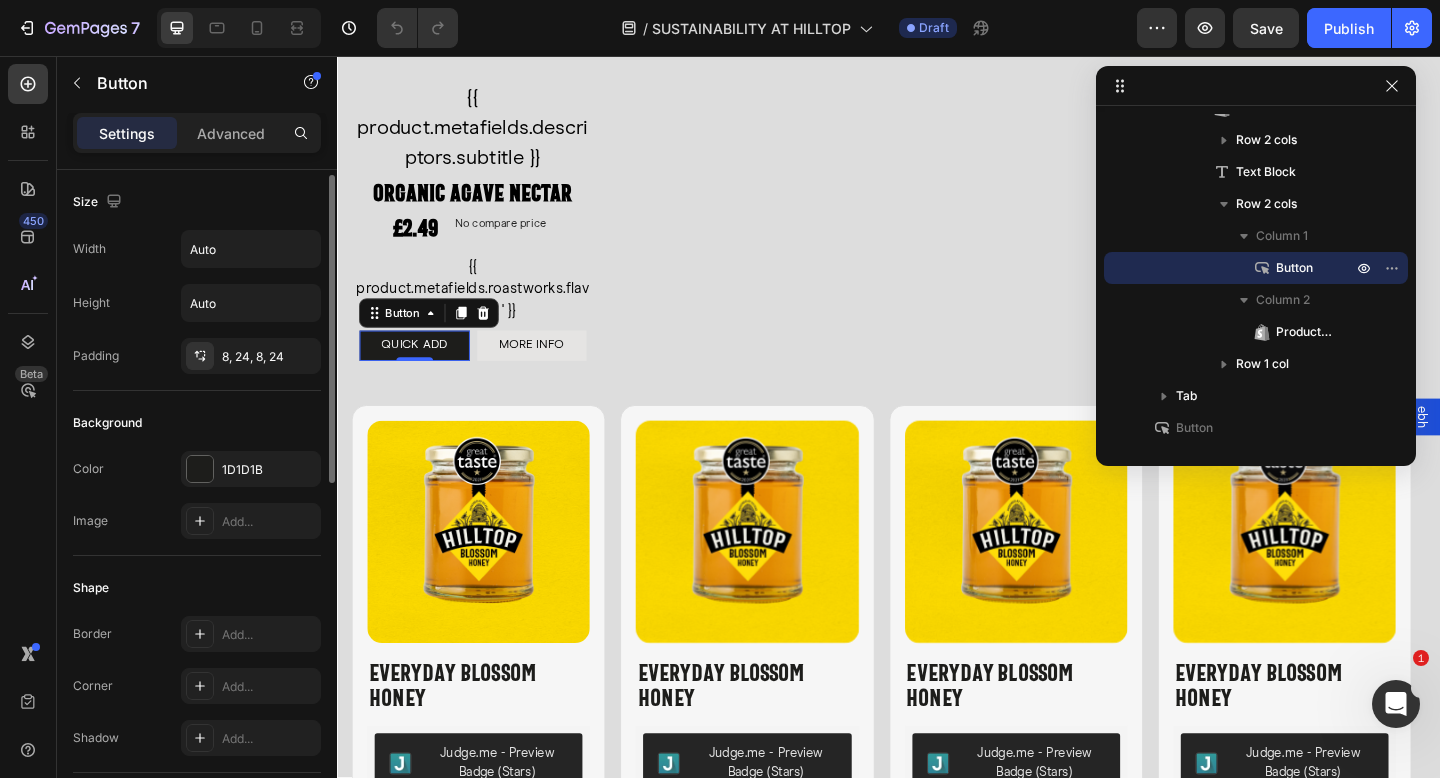 scroll, scrollTop: 769, scrollLeft: 0, axis: vertical 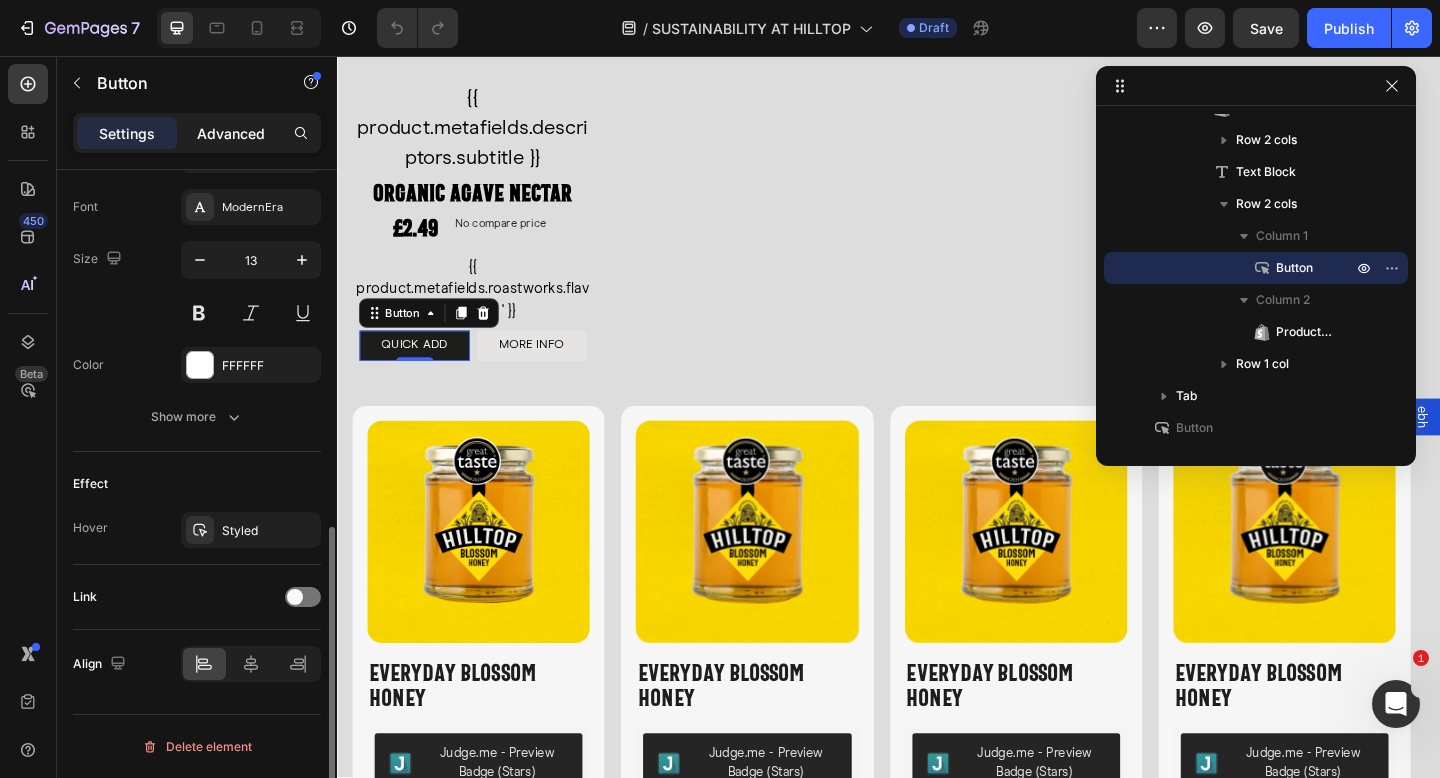 click on "Advanced" at bounding box center [231, 133] 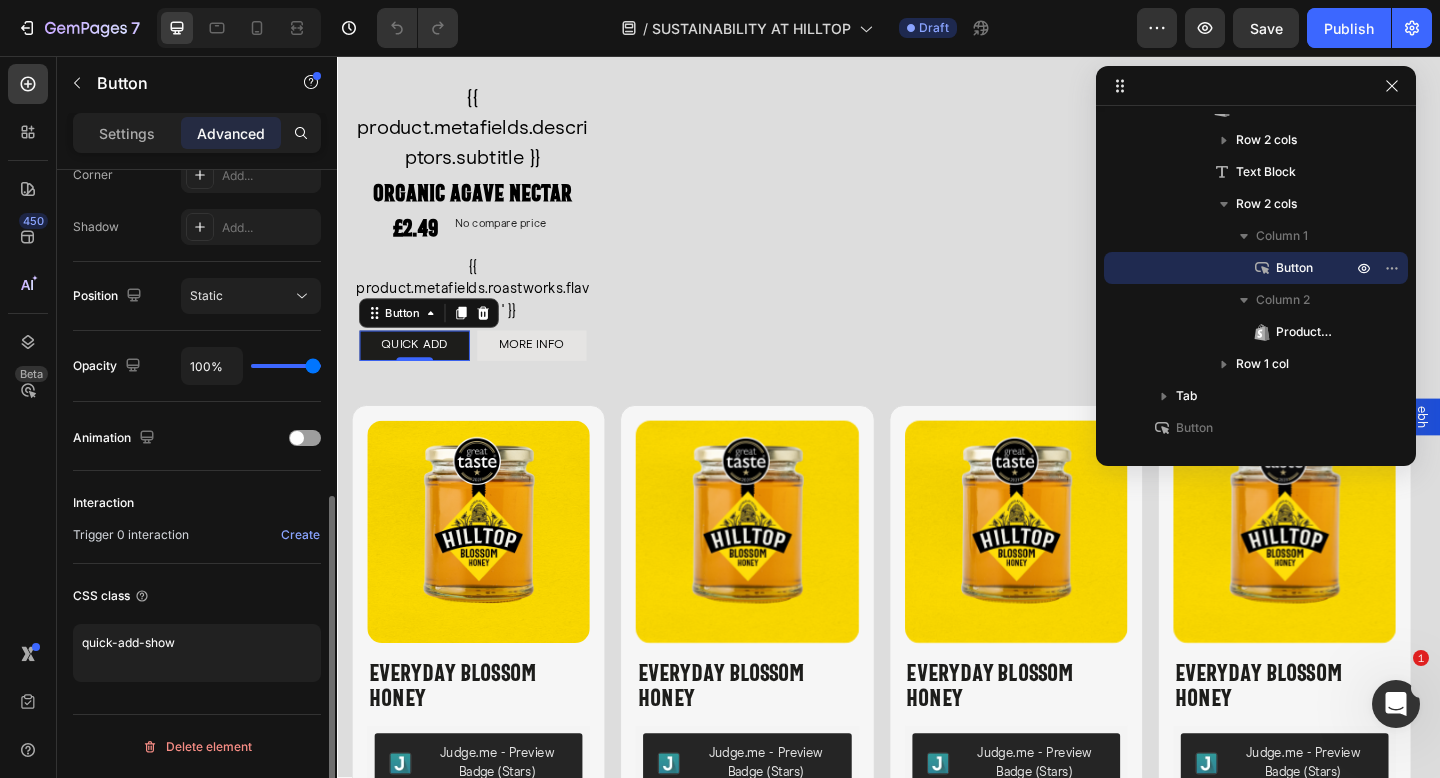 scroll, scrollTop: 639, scrollLeft: 0, axis: vertical 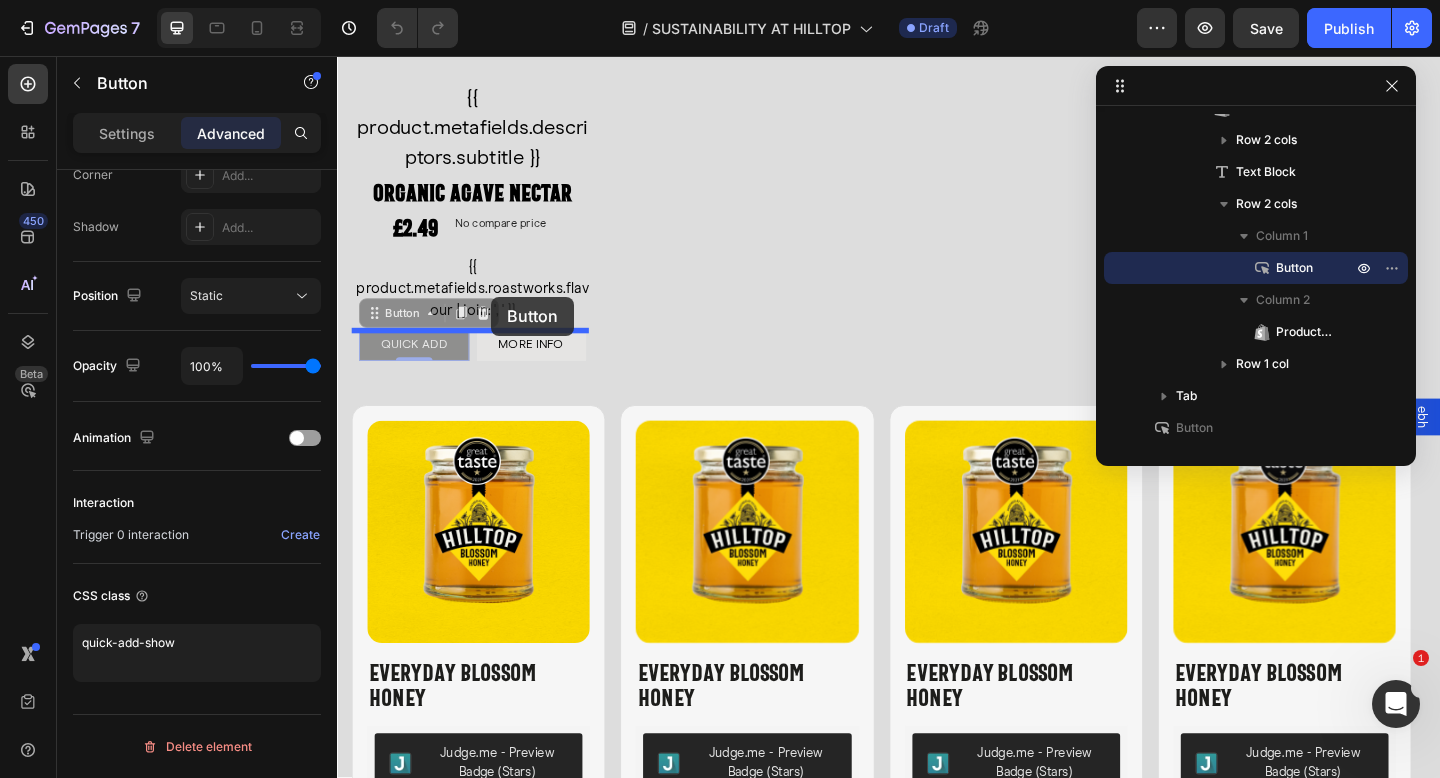 drag, startPoint x: 416, startPoint y: 324, endPoint x: 505, endPoint y: 318, distance: 89.20202 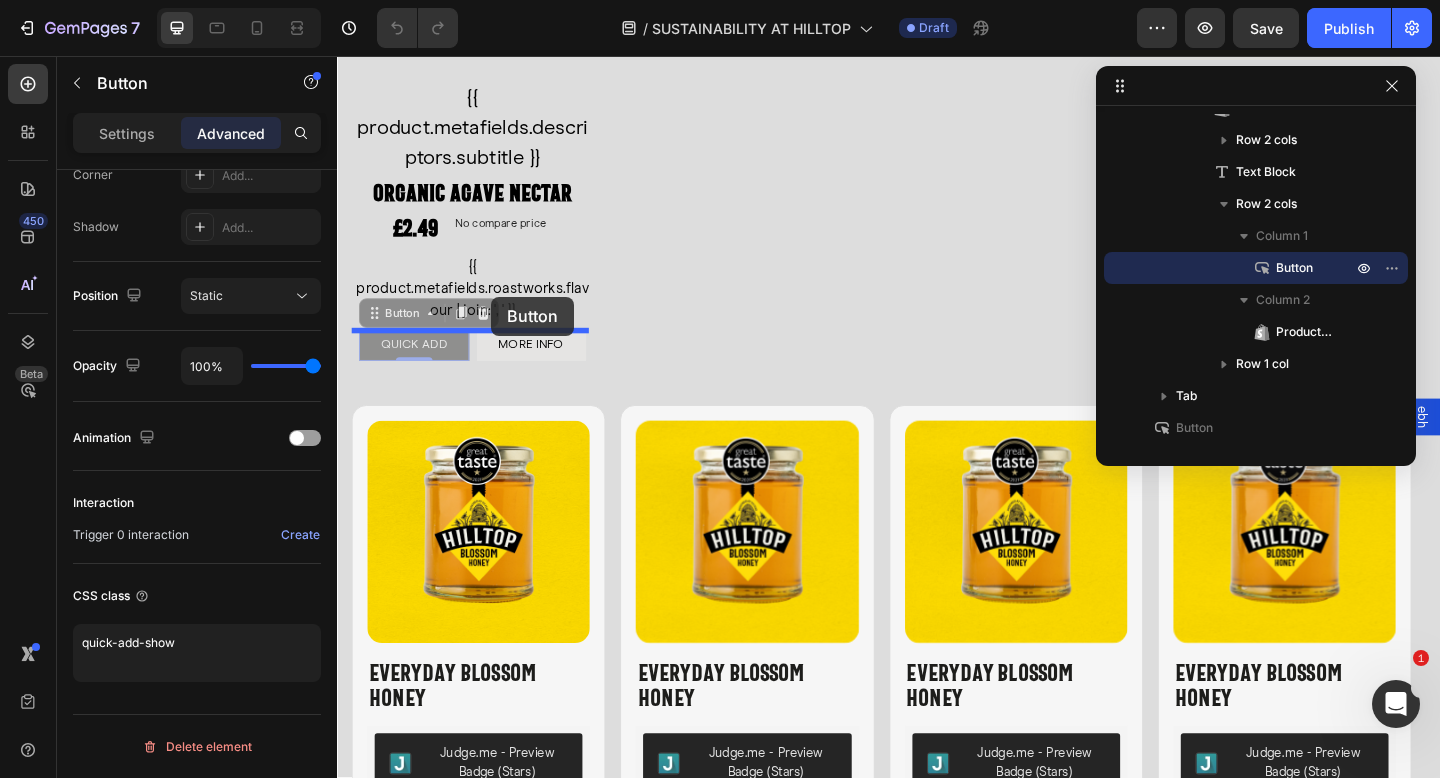 type on "8" 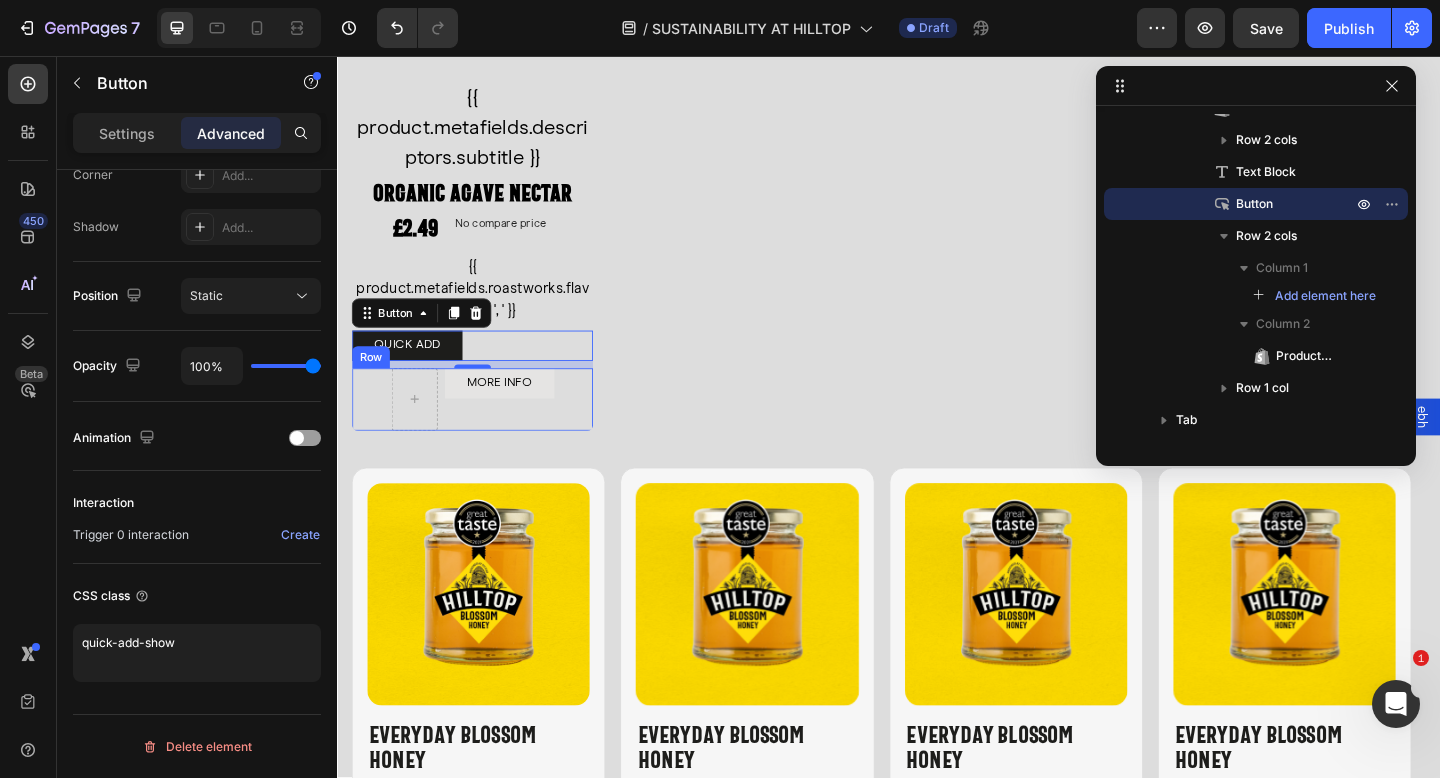 click on "MORE INFO Product View More" at bounding box center [513, 430] 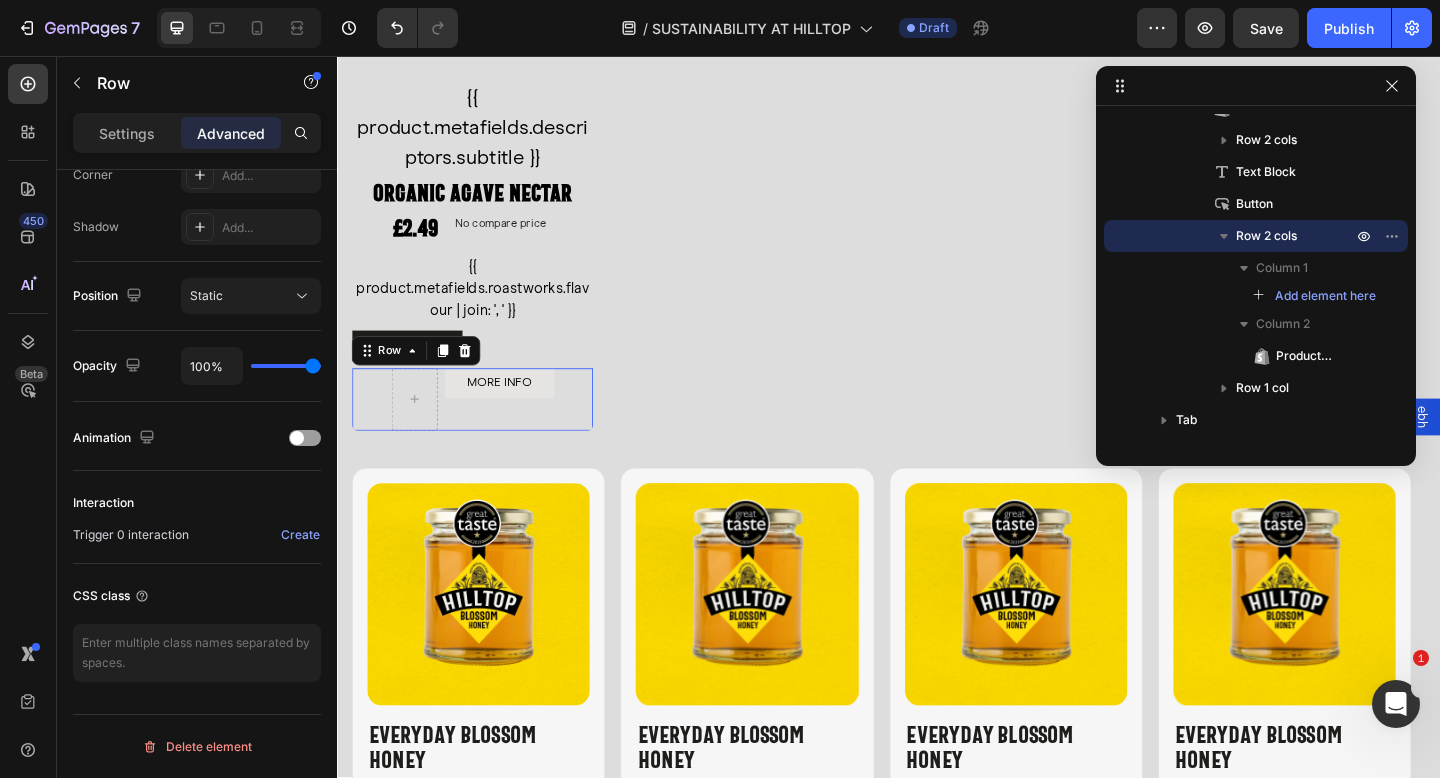 scroll, scrollTop: 0, scrollLeft: 0, axis: both 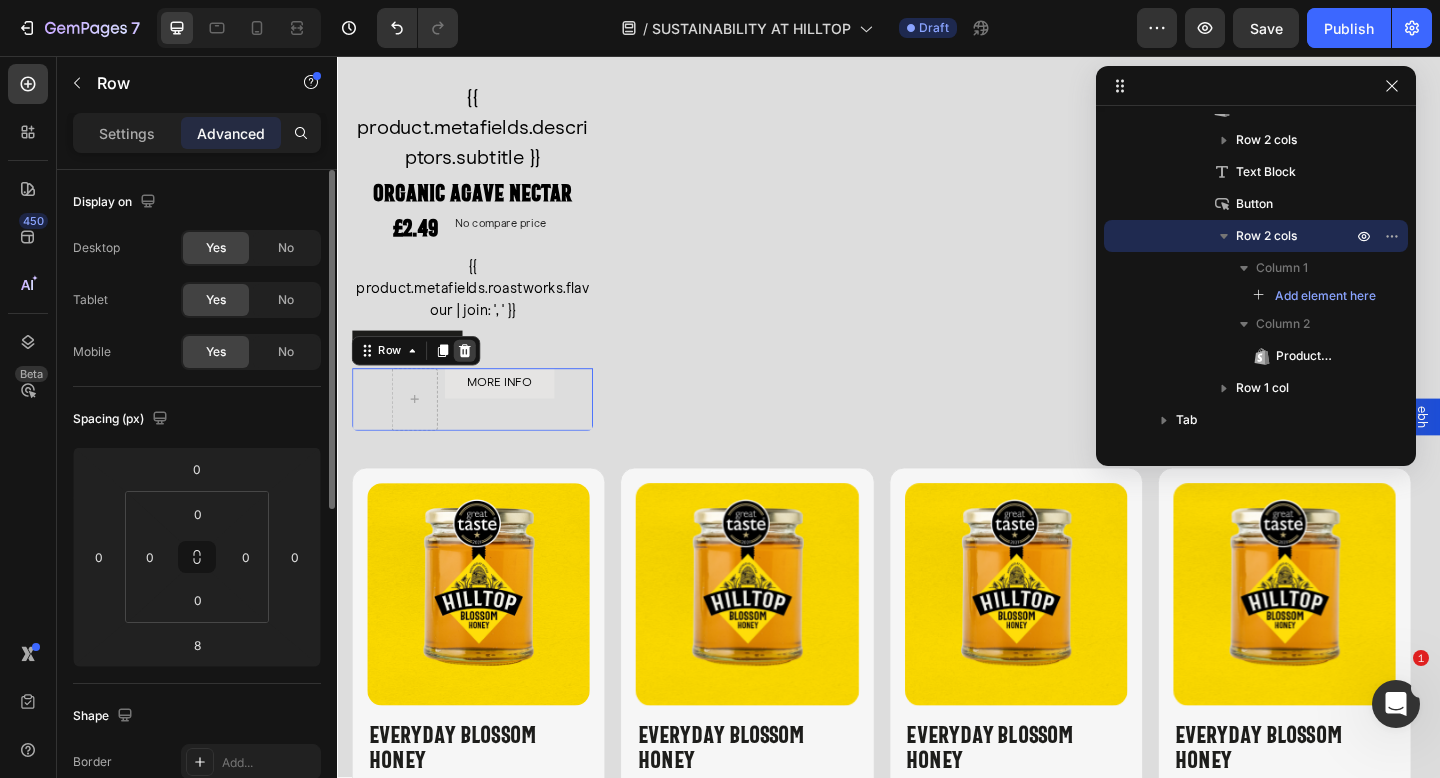 click 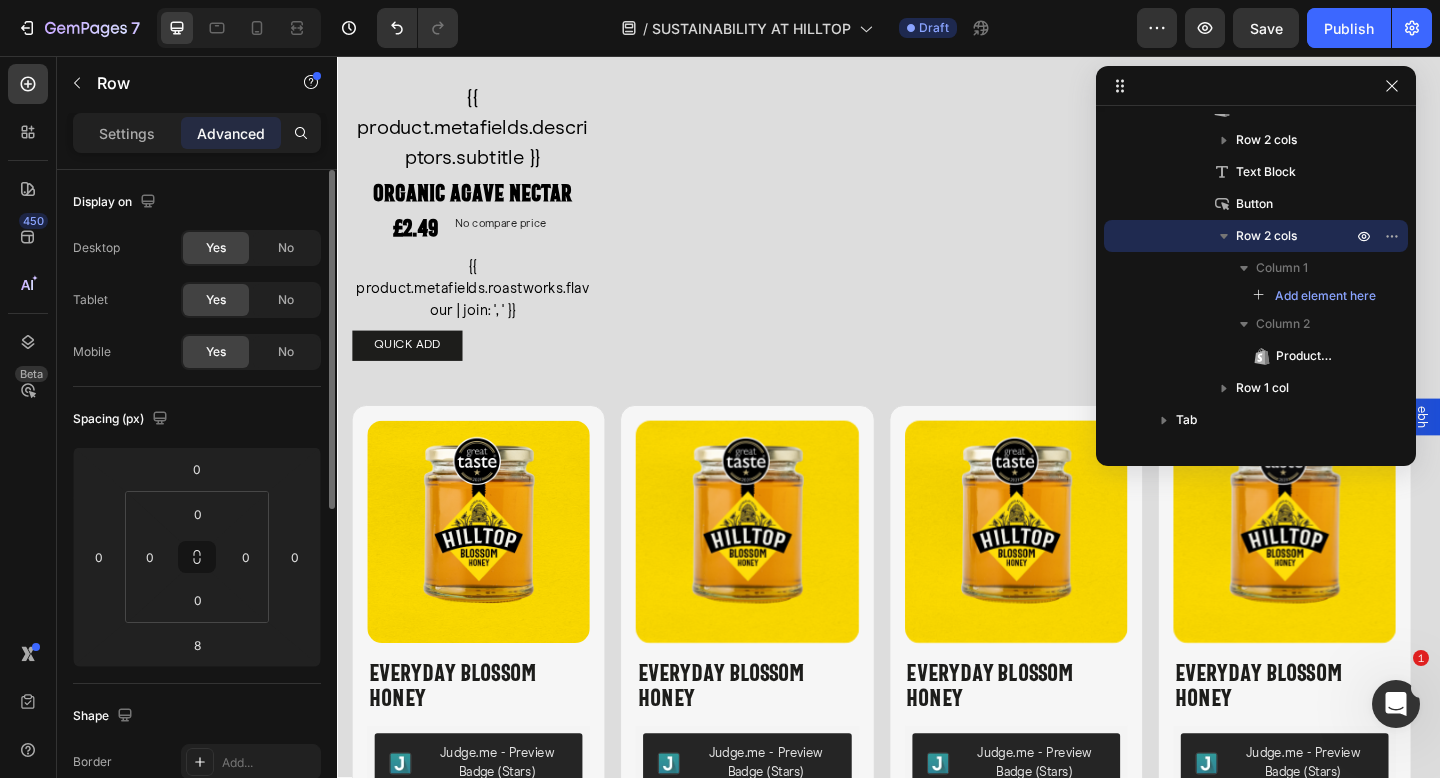 scroll, scrollTop: 470, scrollLeft: 0, axis: vertical 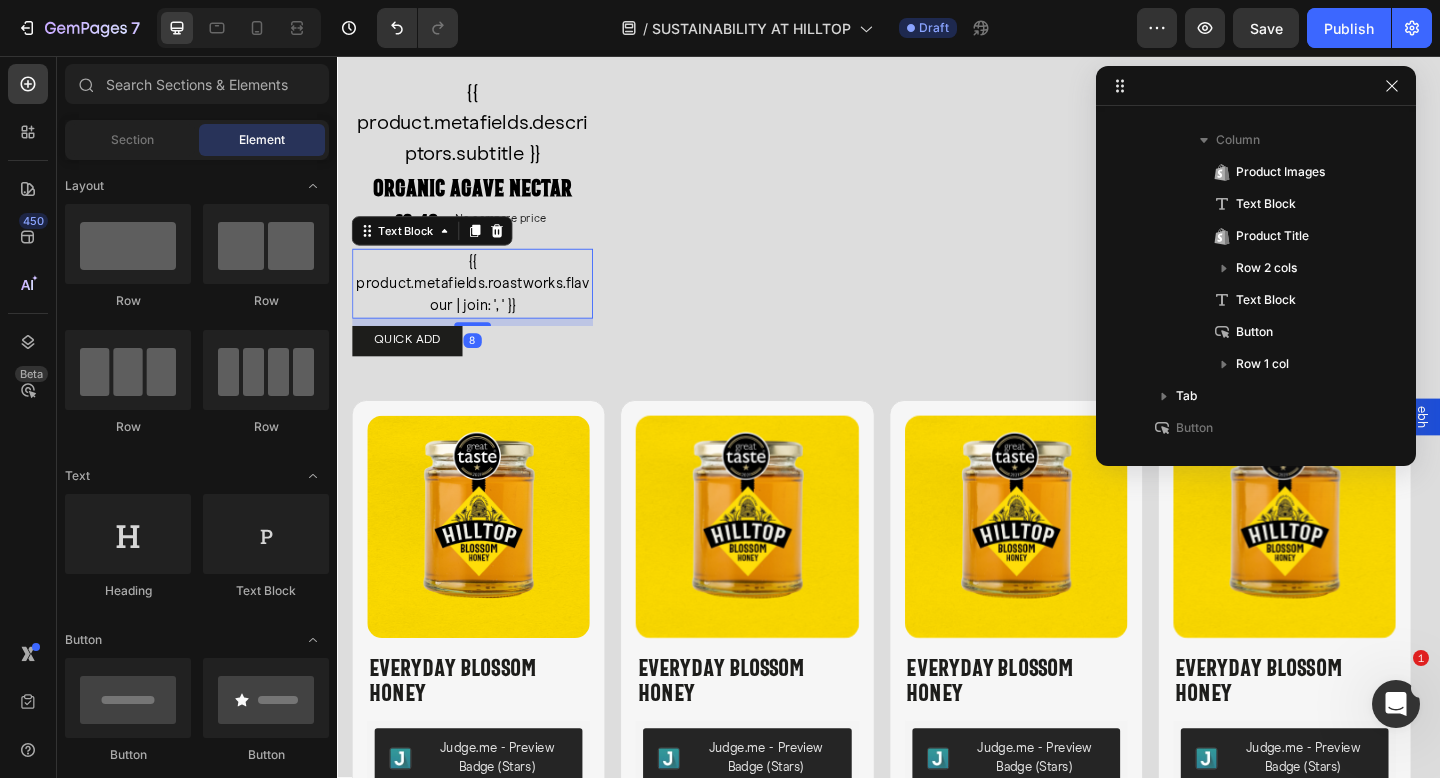 click on "{{ product.metafields.roastworks.flavour | join: ', ' }}" at bounding box center [484, 304] 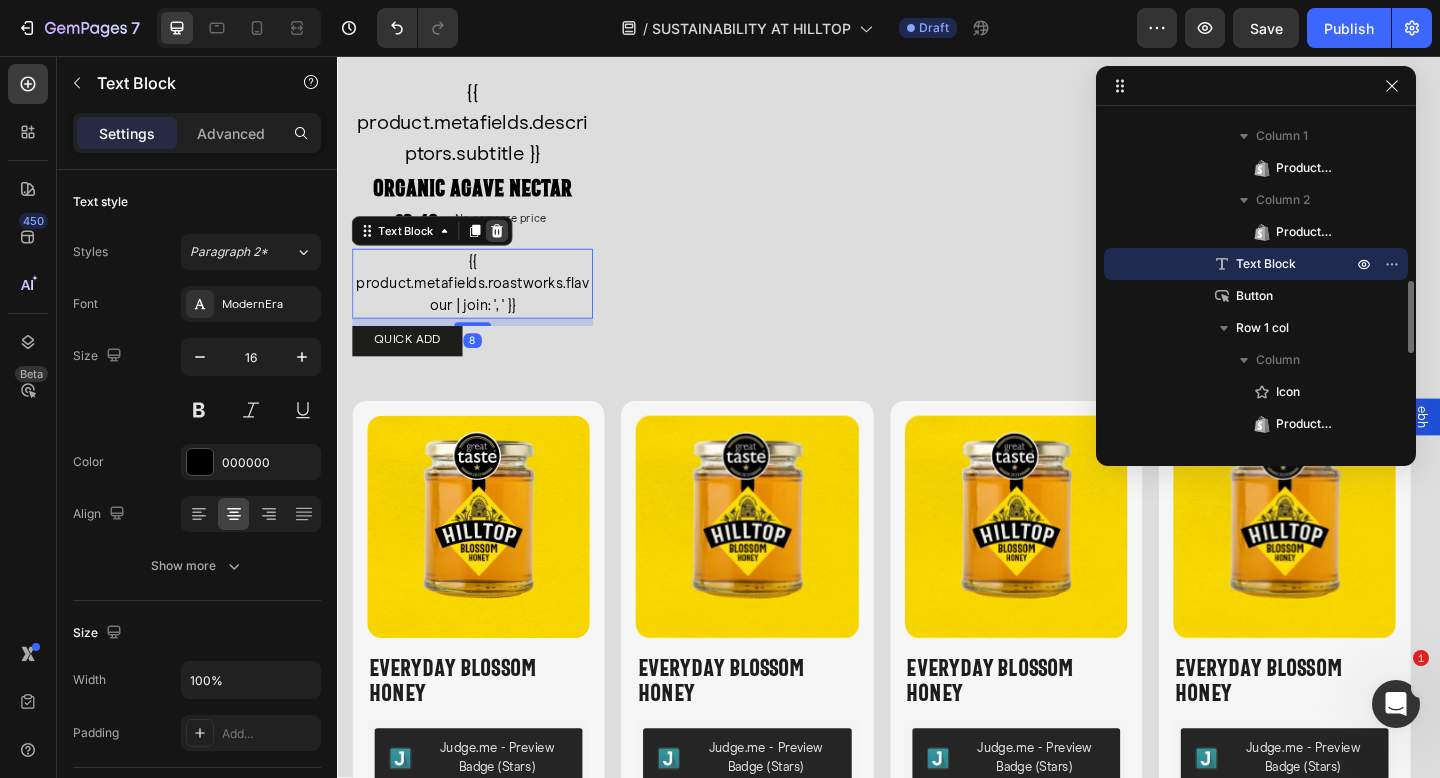 click at bounding box center [511, 247] 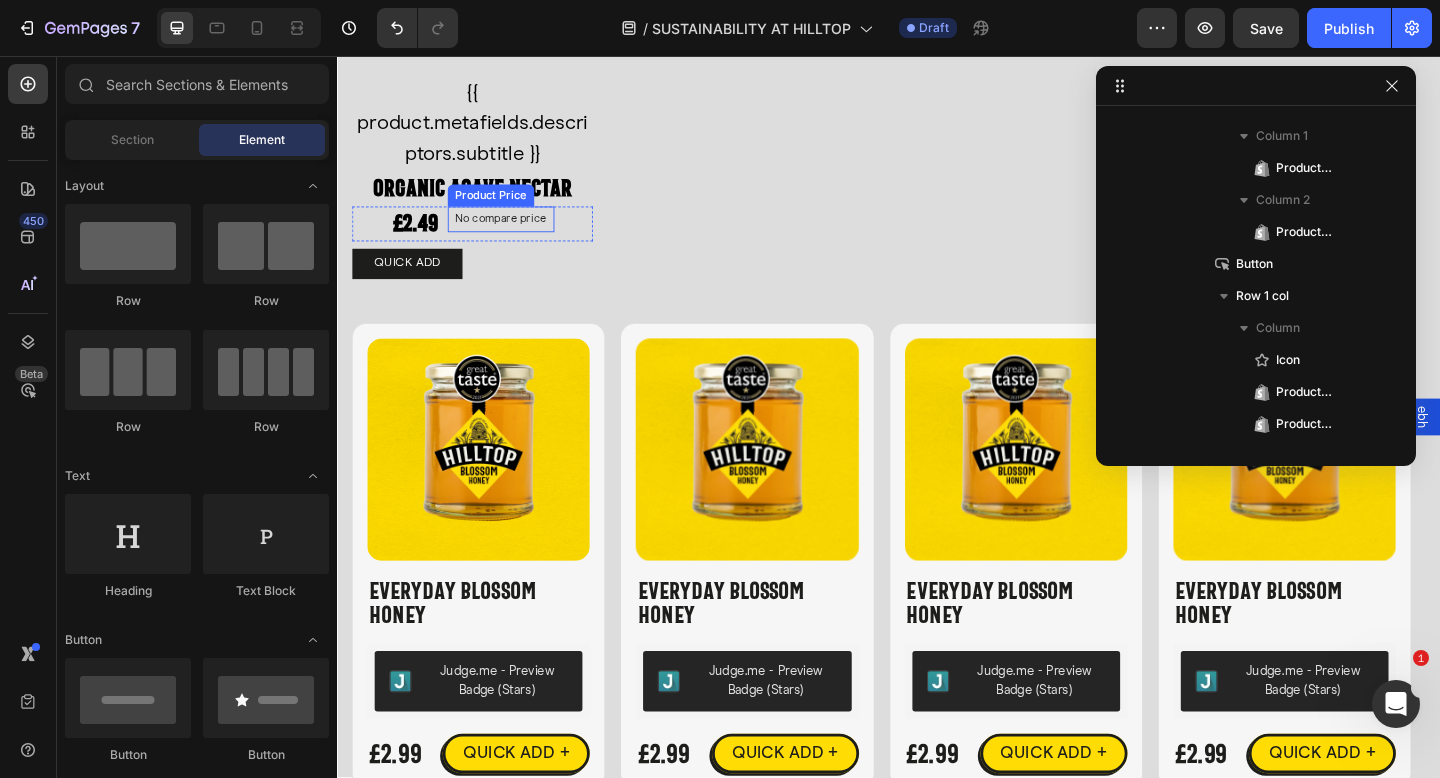 click on "No compare price" at bounding box center (515, 234) 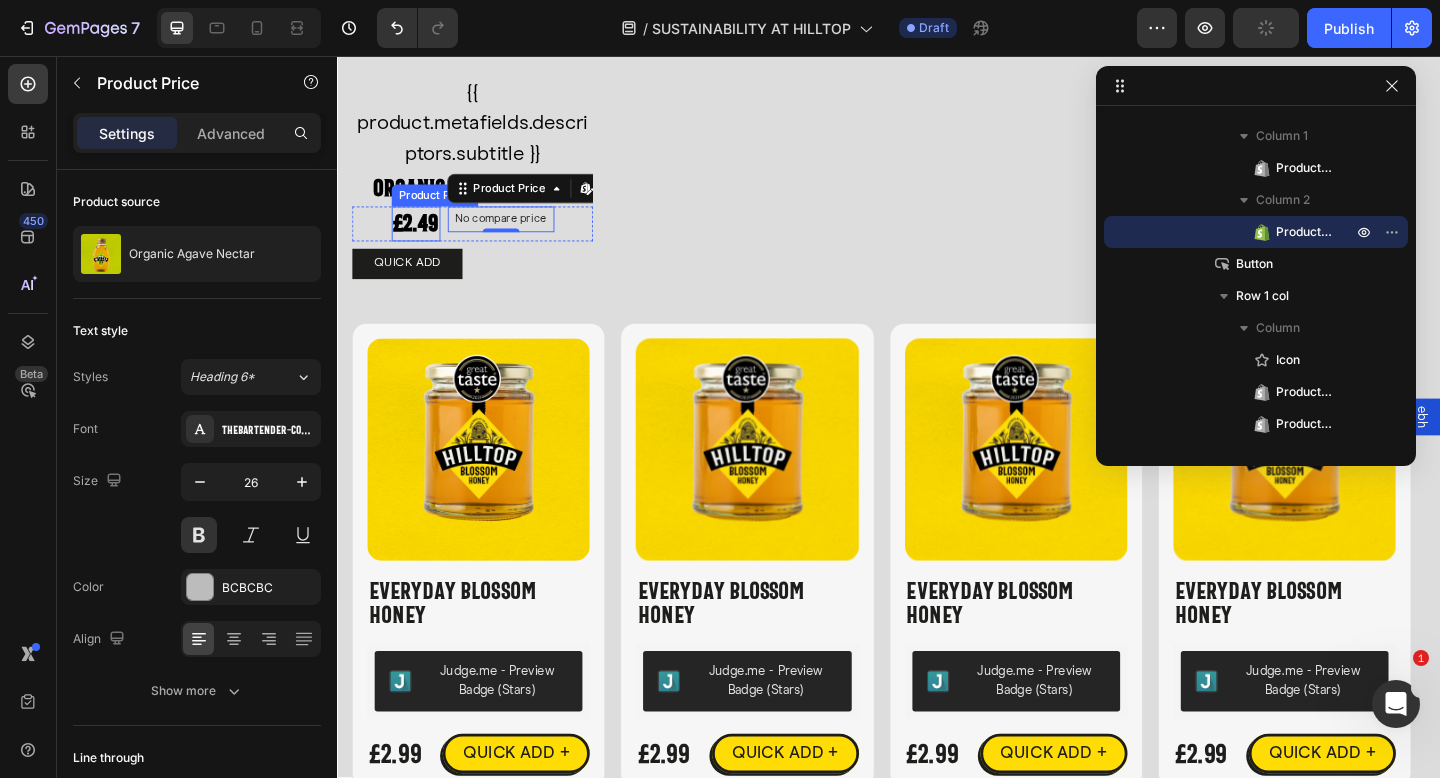 click on "£2.49" at bounding box center (422, 239) 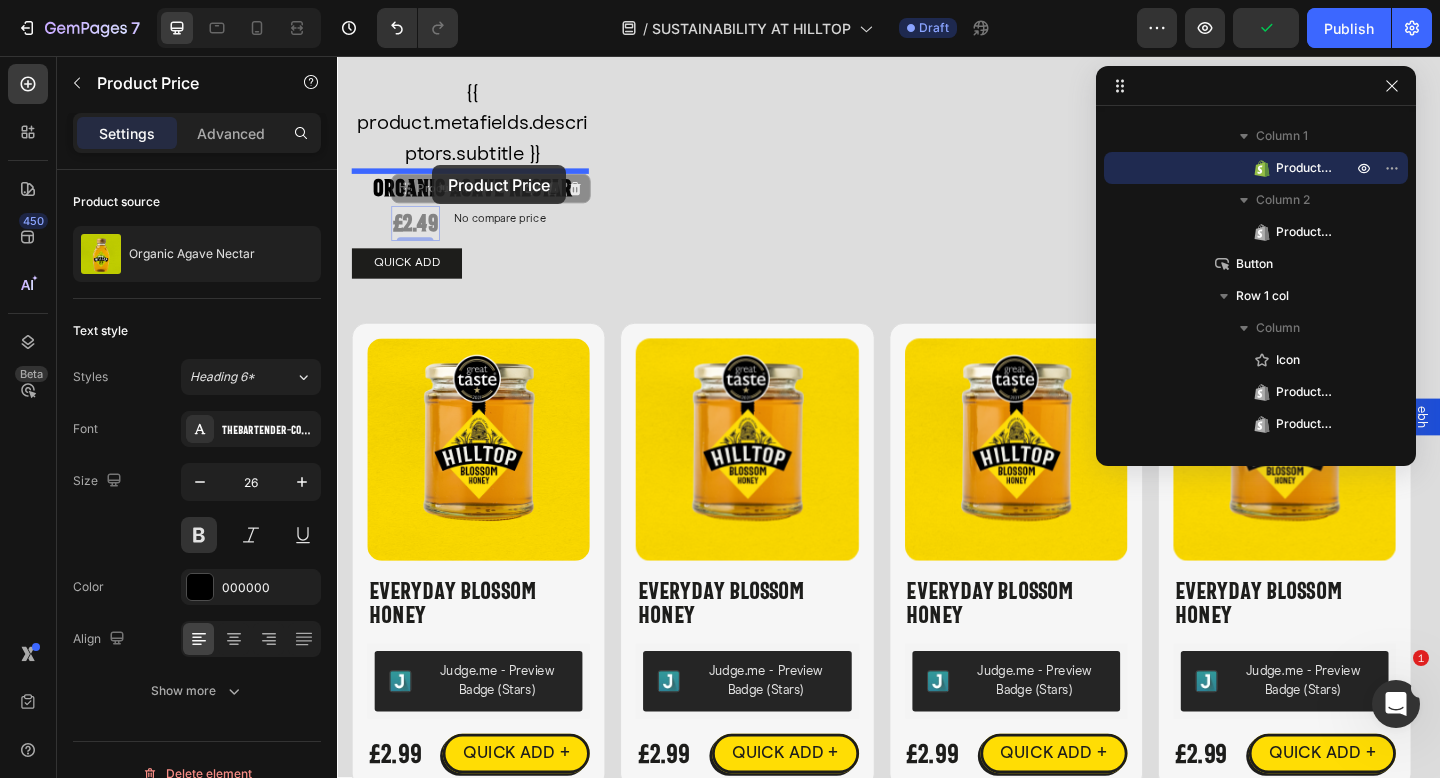 drag, startPoint x: 413, startPoint y: 200, endPoint x: 440, endPoint y: 175, distance: 36.796738 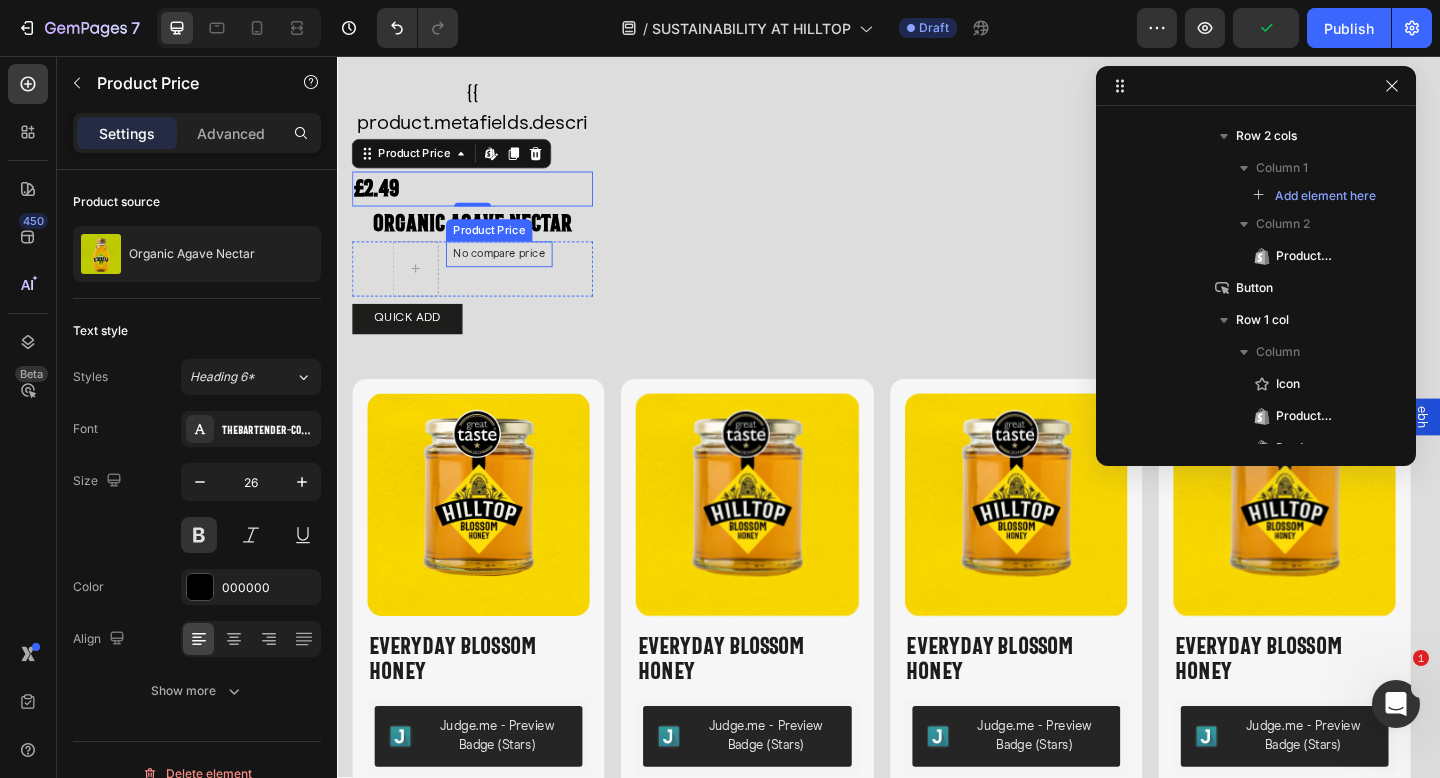 click on "No compare price" at bounding box center (513, 272) 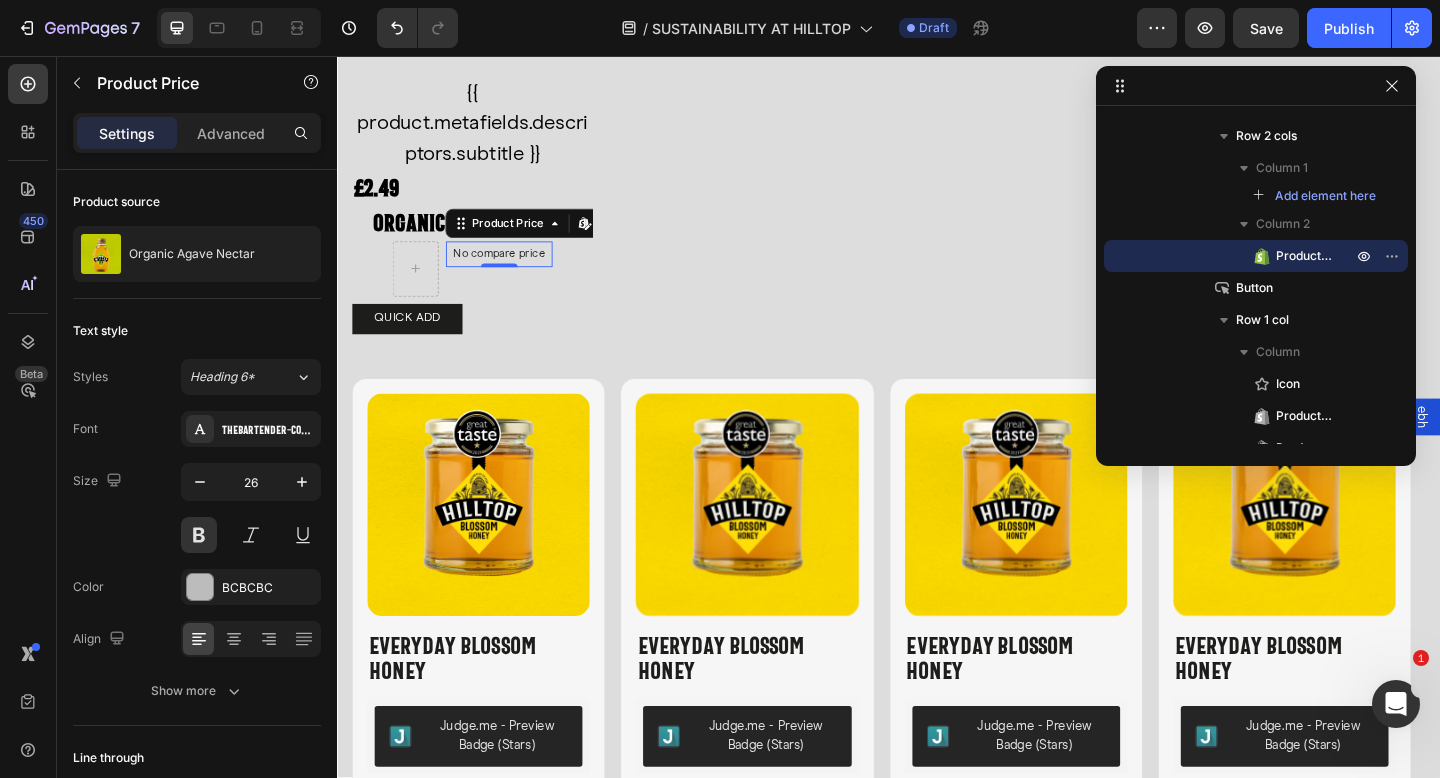 click on "No compare price Product Price   Edit content in Shopify 0" at bounding box center (513, 288) 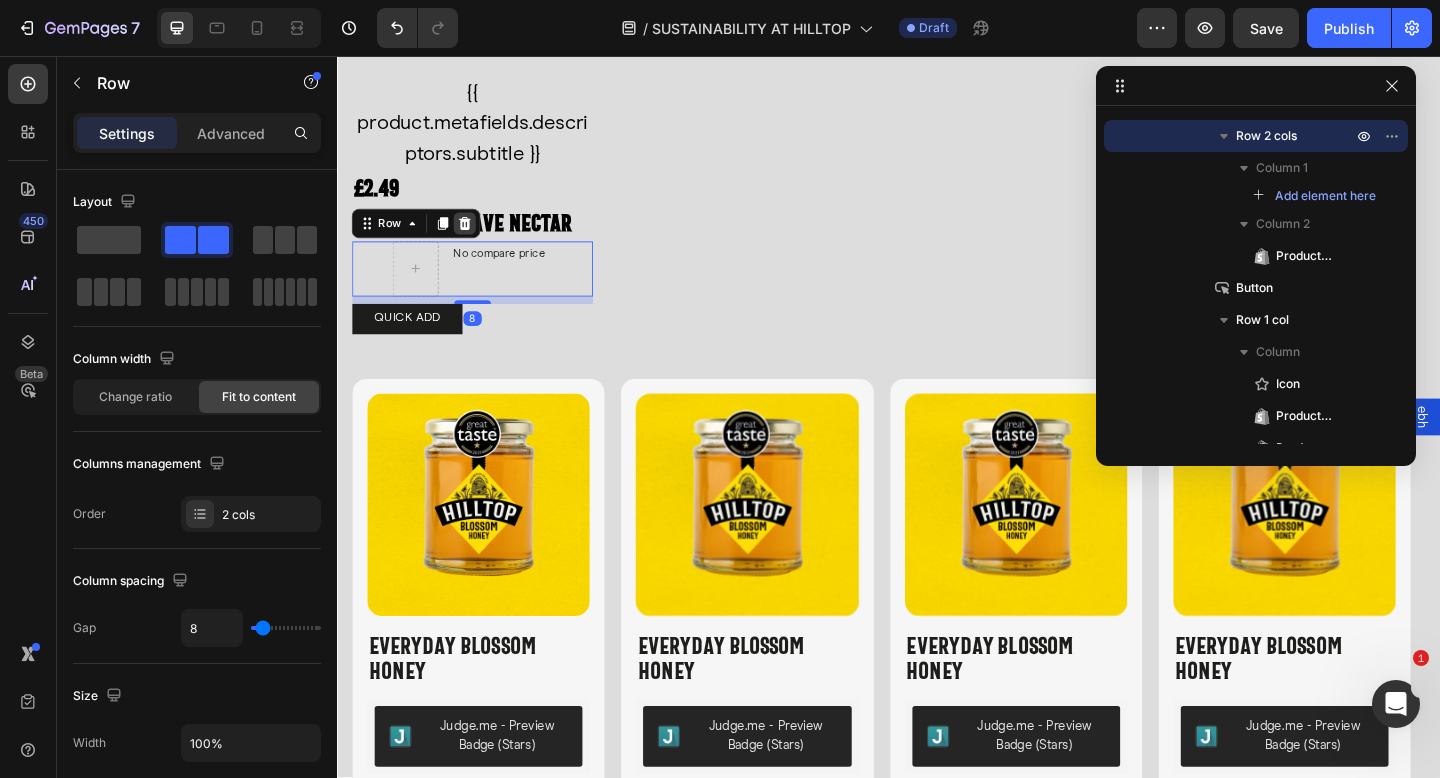 click 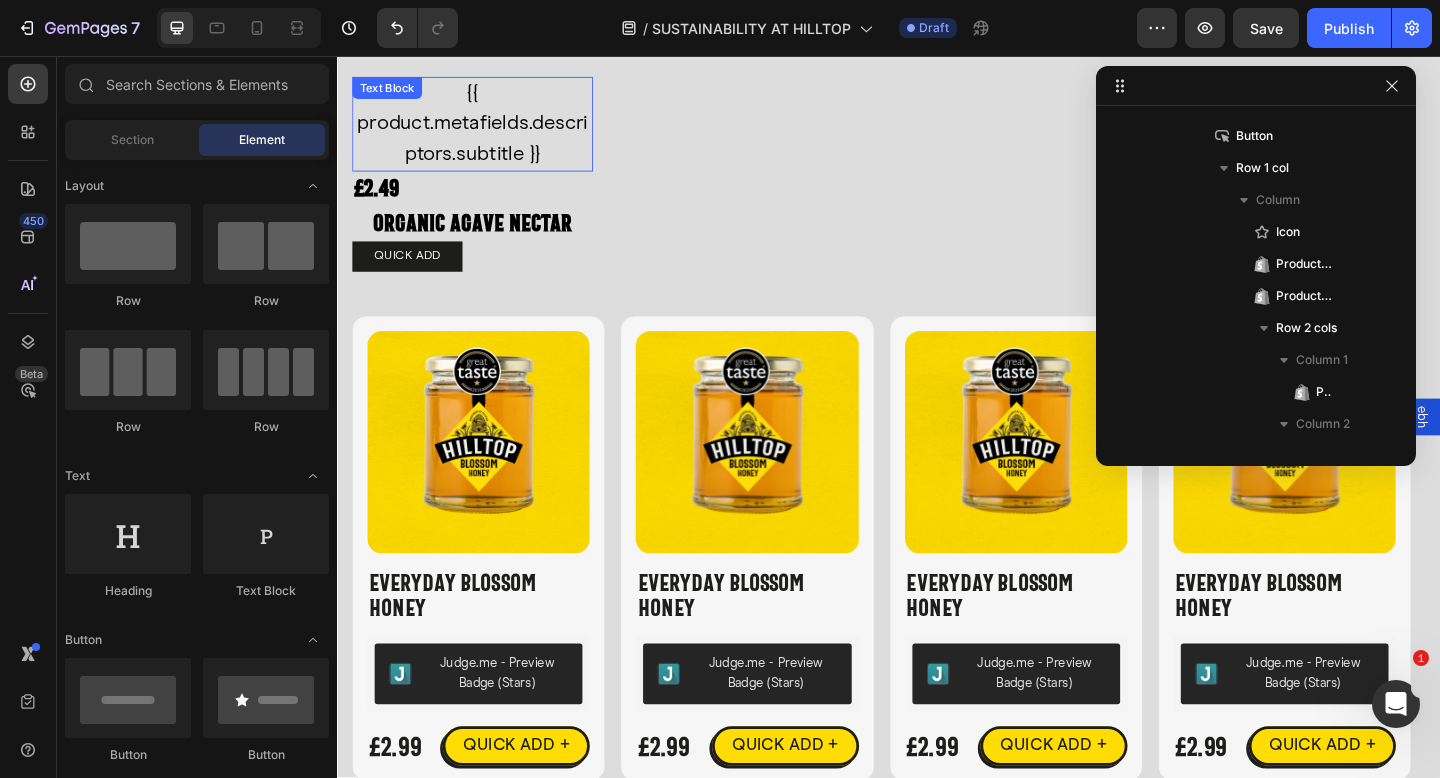 click on "{{ product.metafields.descriptors.subtitle }}" at bounding box center [484, 130] 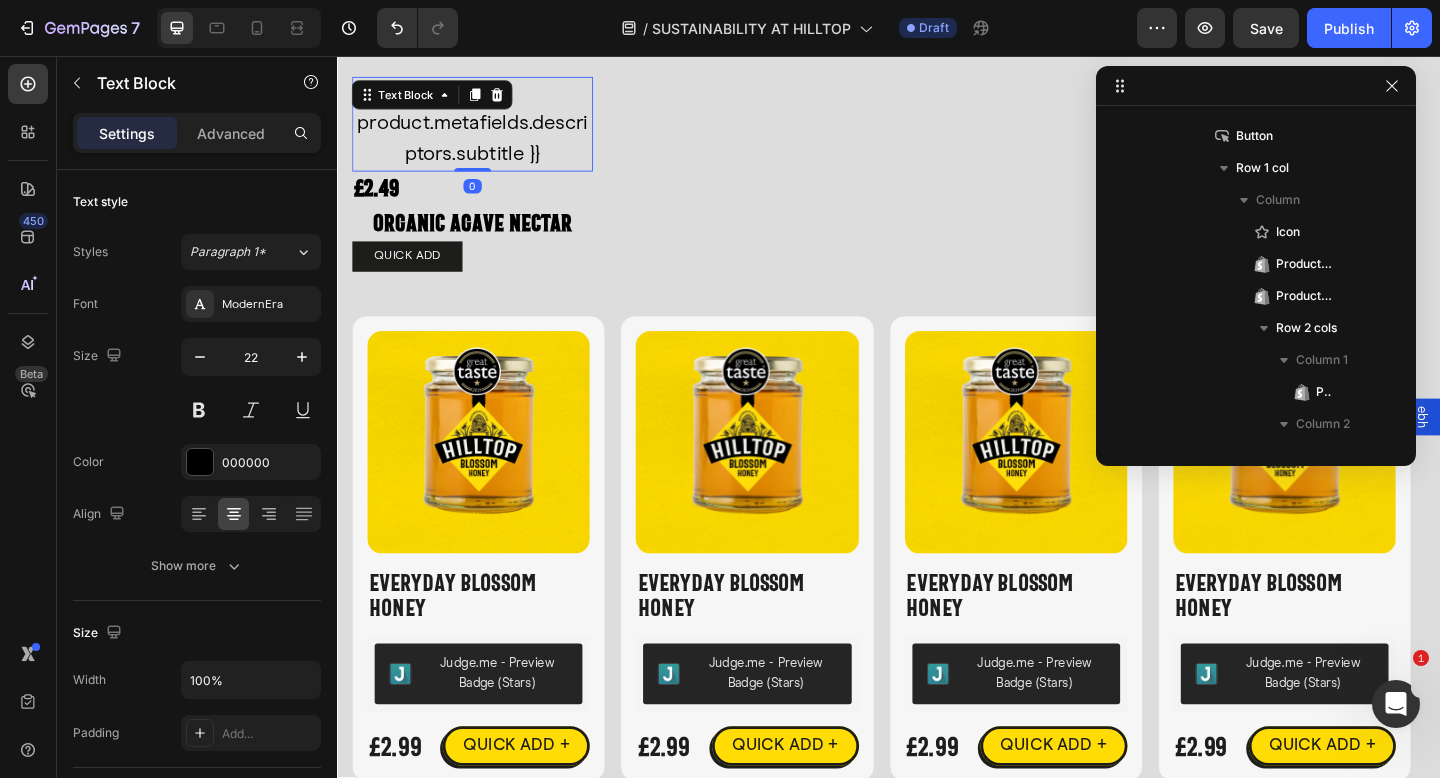 scroll, scrollTop: 538, scrollLeft: 0, axis: vertical 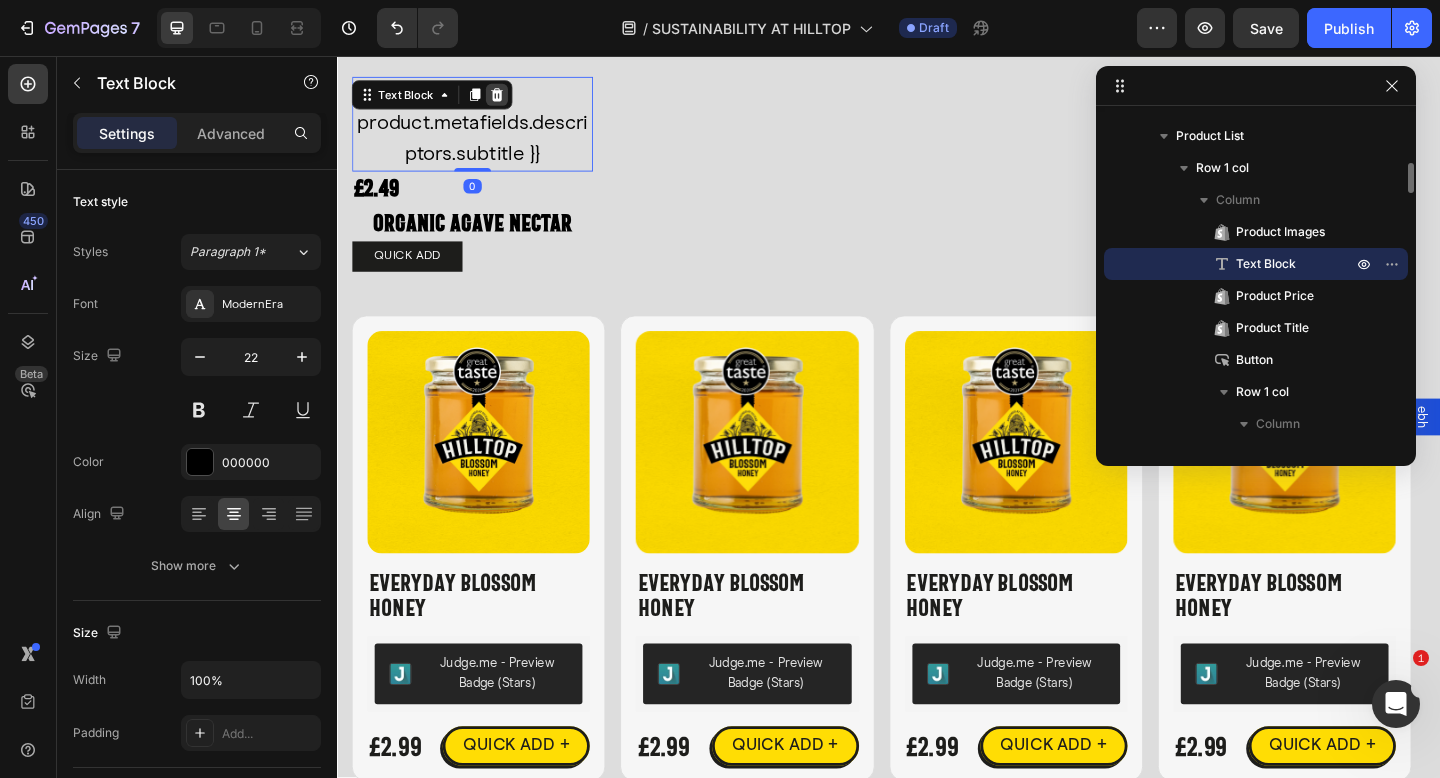 click 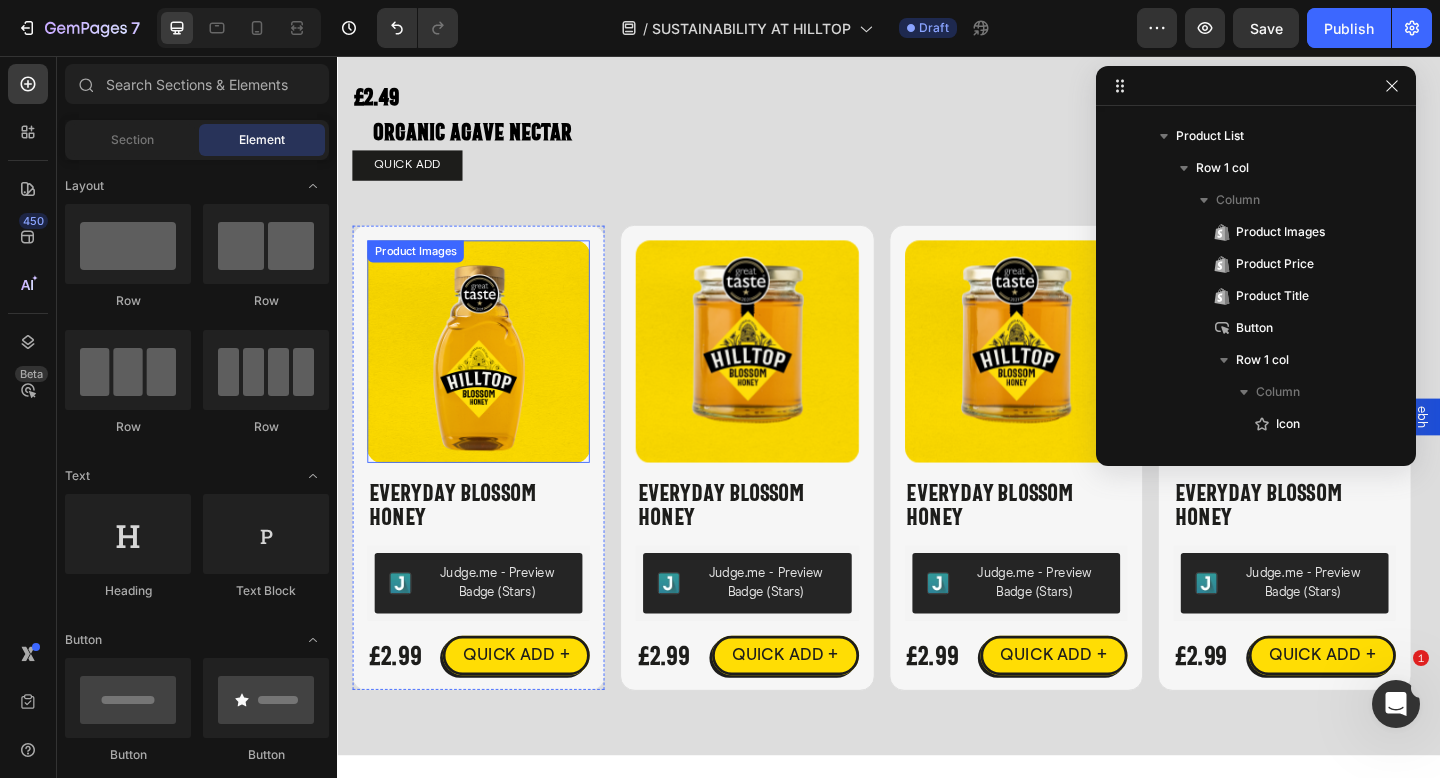 scroll, scrollTop: 4990, scrollLeft: 0, axis: vertical 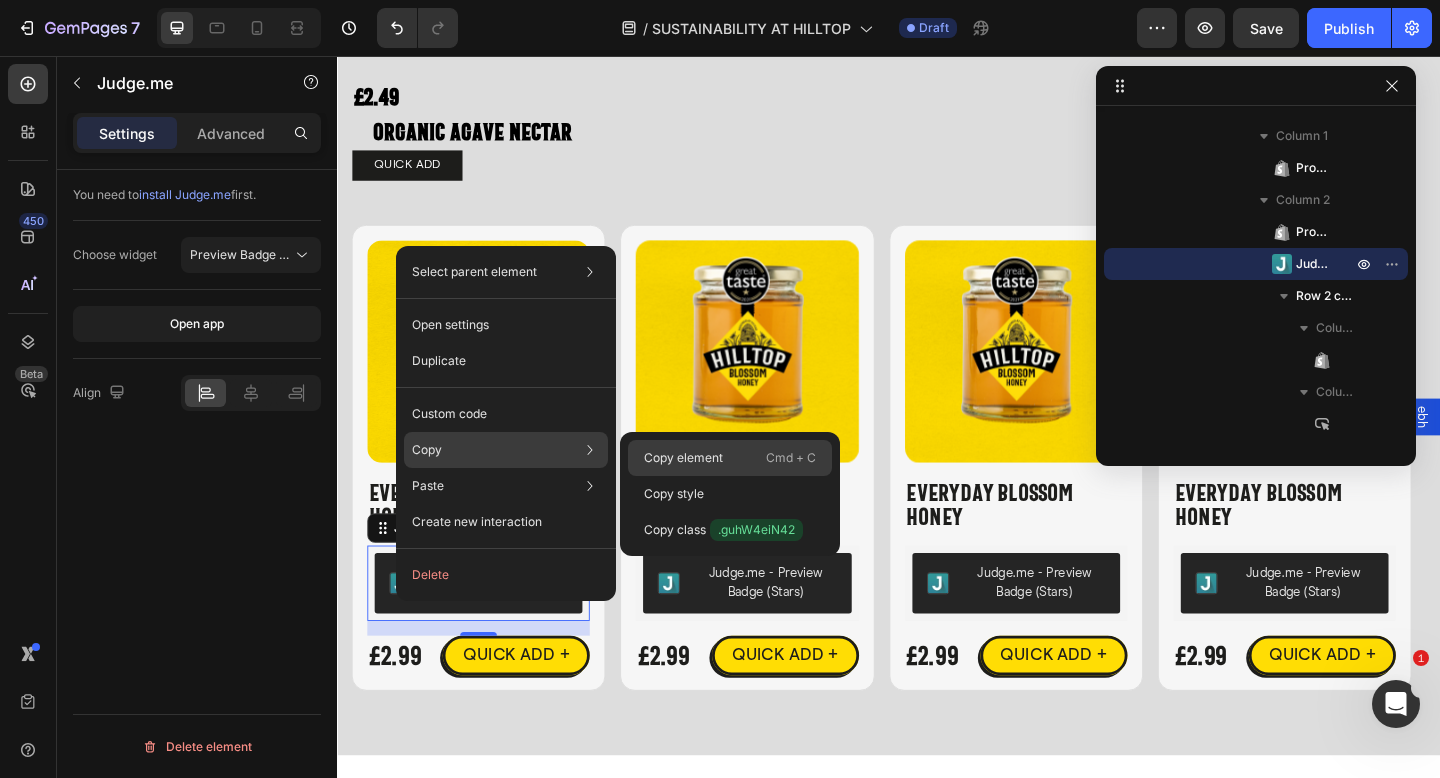 click on "Copy element" at bounding box center (683, 458) 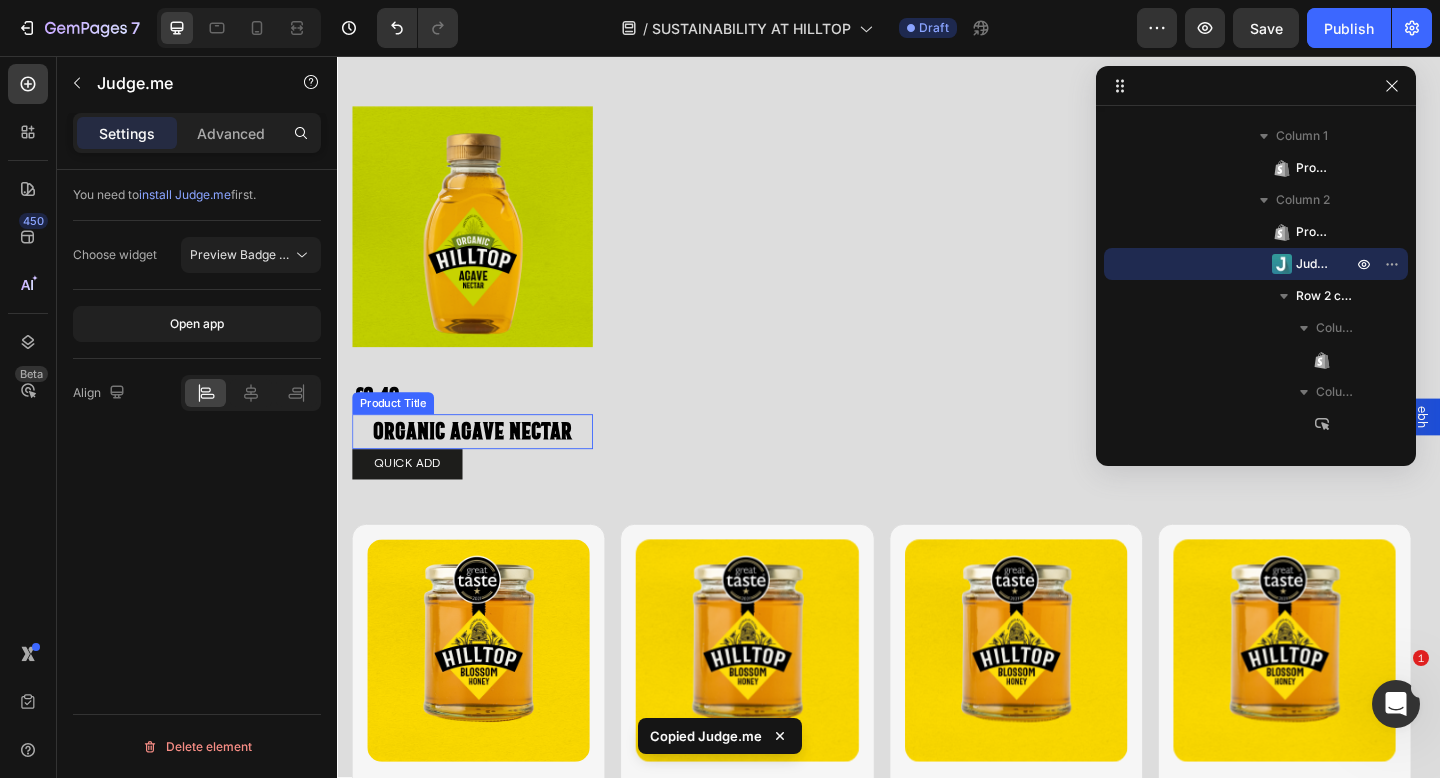 scroll, scrollTop: 4667, scrollLeft: 0, axis: vertical 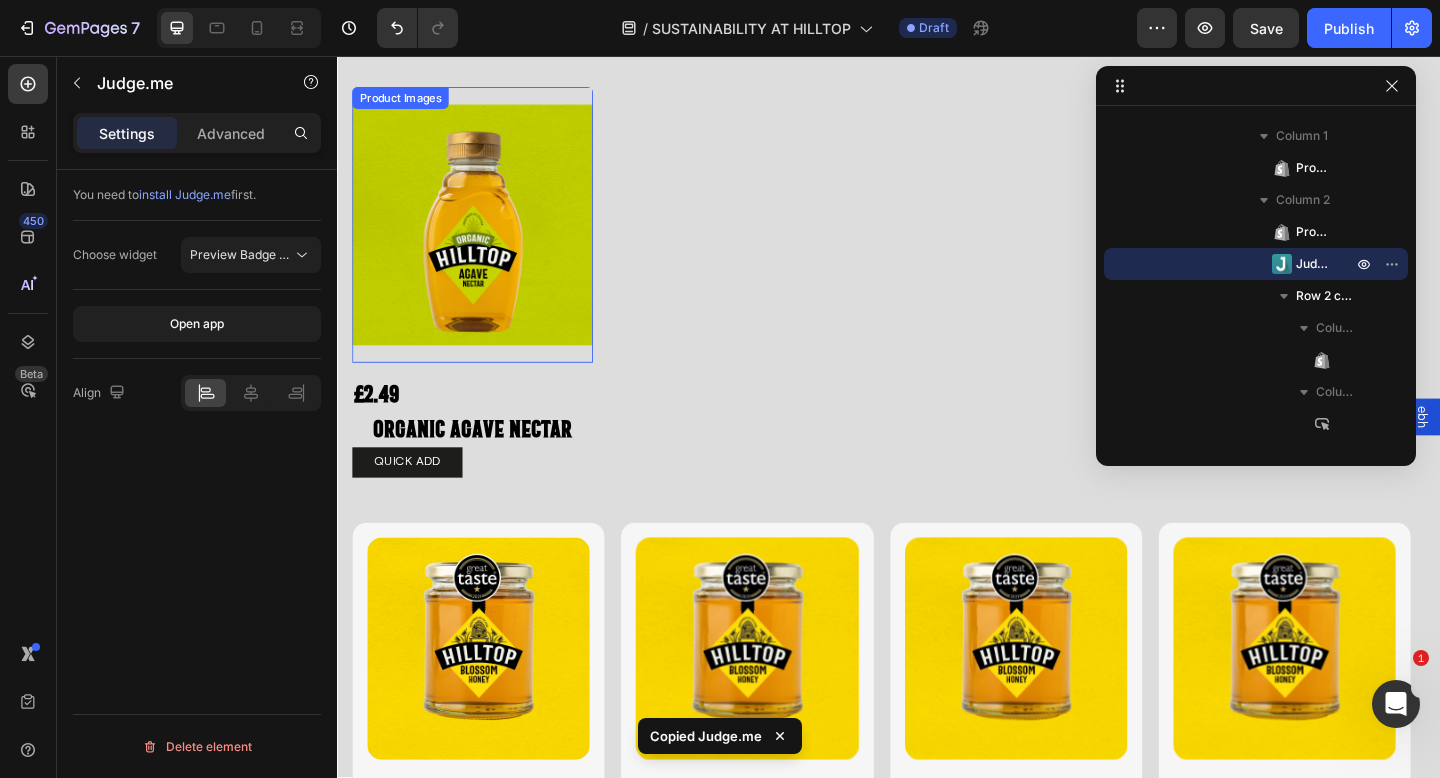 click at bounding box center (484, 240) 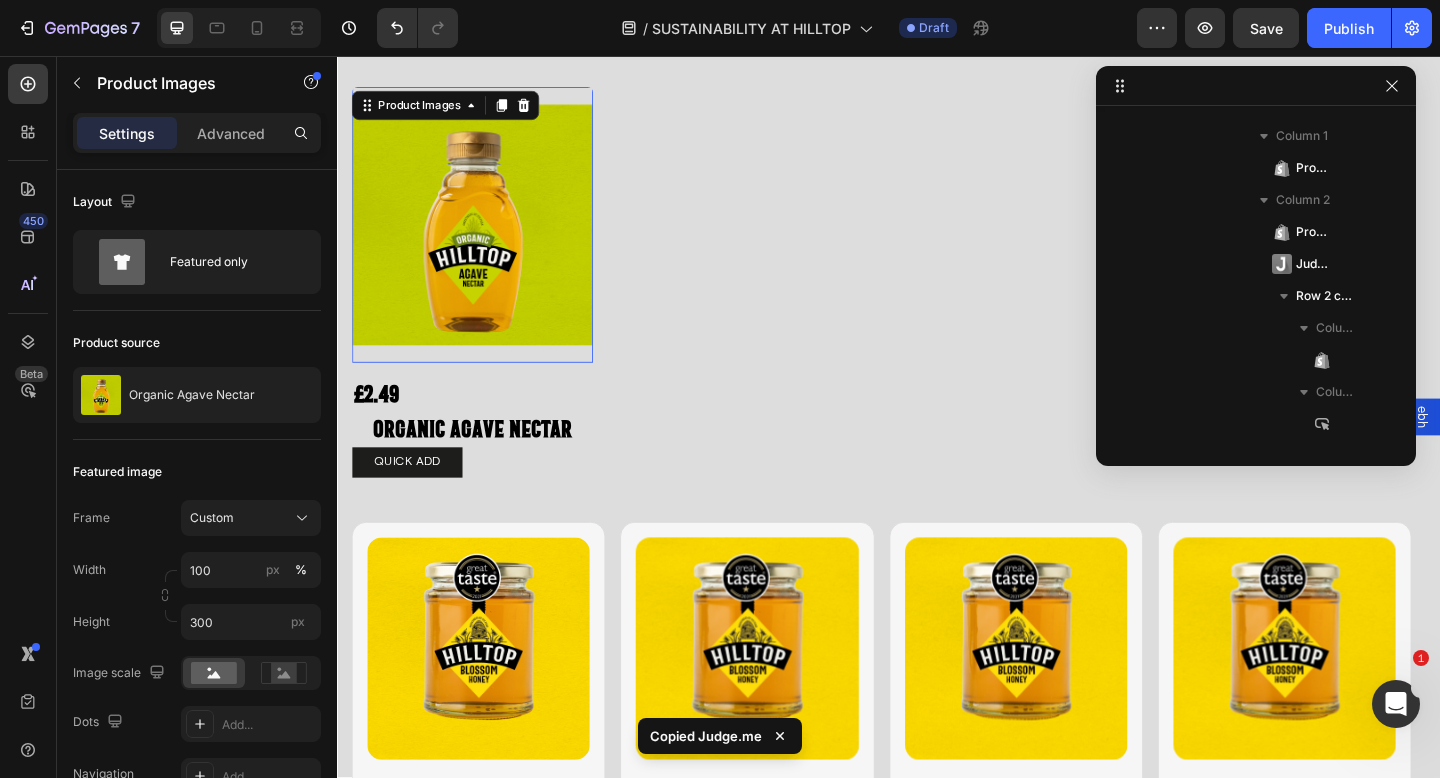 scroll, scrollTop: 506, scrollLeft: 0, axis: vertical 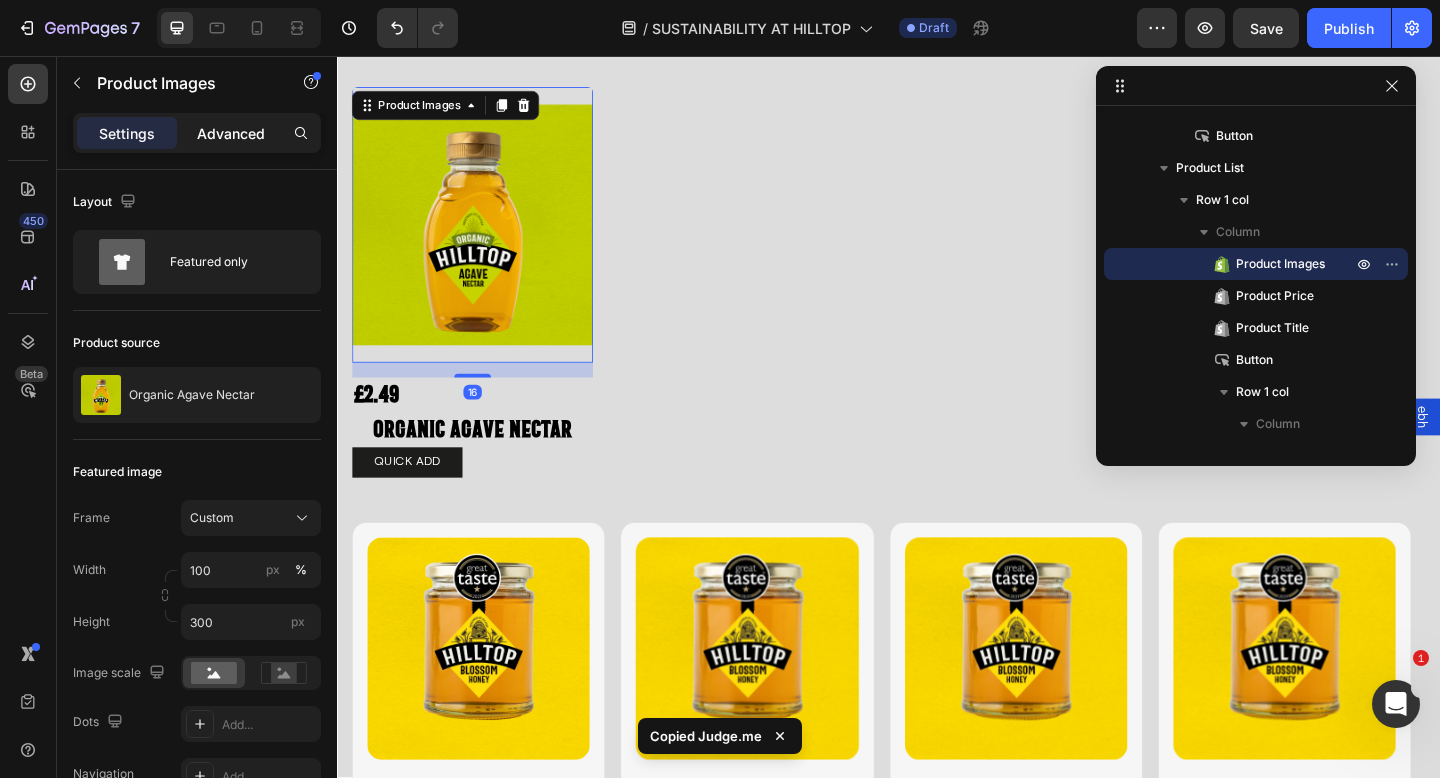 click on "Advanced" at bounding box center (231, 133) 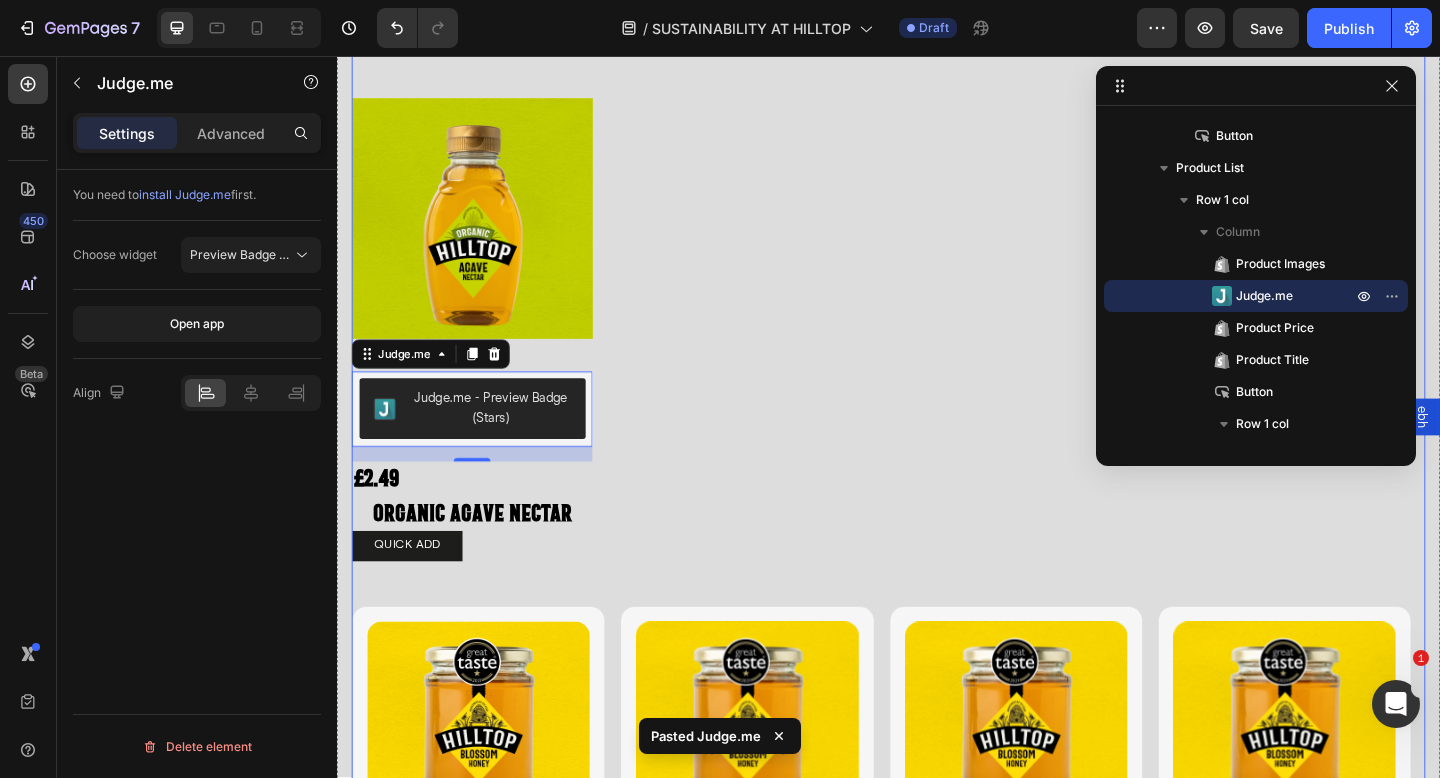 scroll, scrollTop: 4789, scrollLeft: 0, axis: vertical 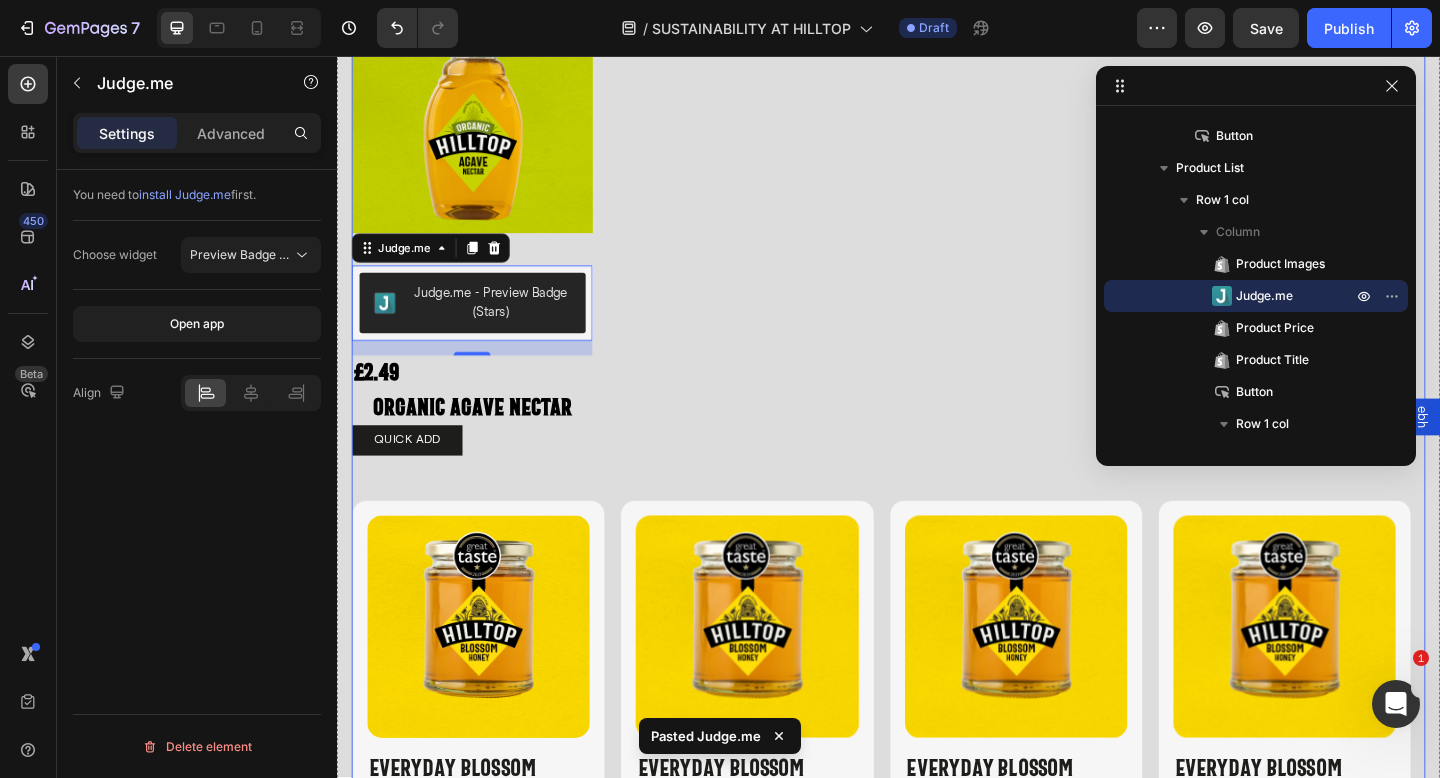 click on "Product Images Judge.me - Preview Badge (Stars) Judge.me   16 £2.49 Product Price Product Price Organic Agave Nectar Product Title QUICK ADD Button
Icon Hilltop Product Vendor Organic Agave Nectar Product Title £2.49 Product Price Product Price No compare price Product Price Row Size: Squeezy - 330g Squeezy - 330g Squeezy - 330g Squeezy - 330g Squeezy - 680g Squeezy - 680g Squeezy - 680g Product Variants & Swatches
1
Product Quantity Add To cart Product Cart Button Row View full details Product View More Row Row Product List" at bounding box center (937, 233) 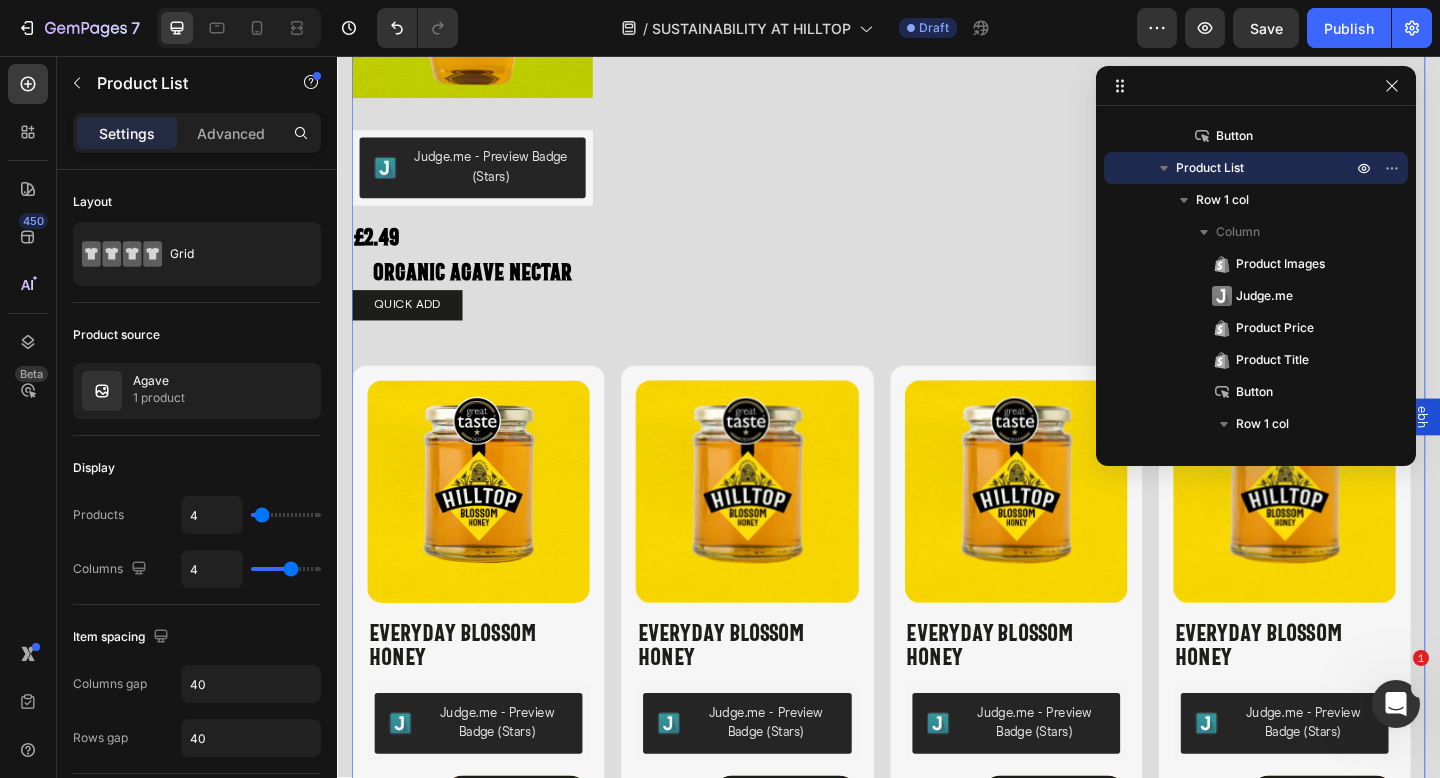 scroll, scrollTop: 5045, scrollLeft: 0, axis: vertical 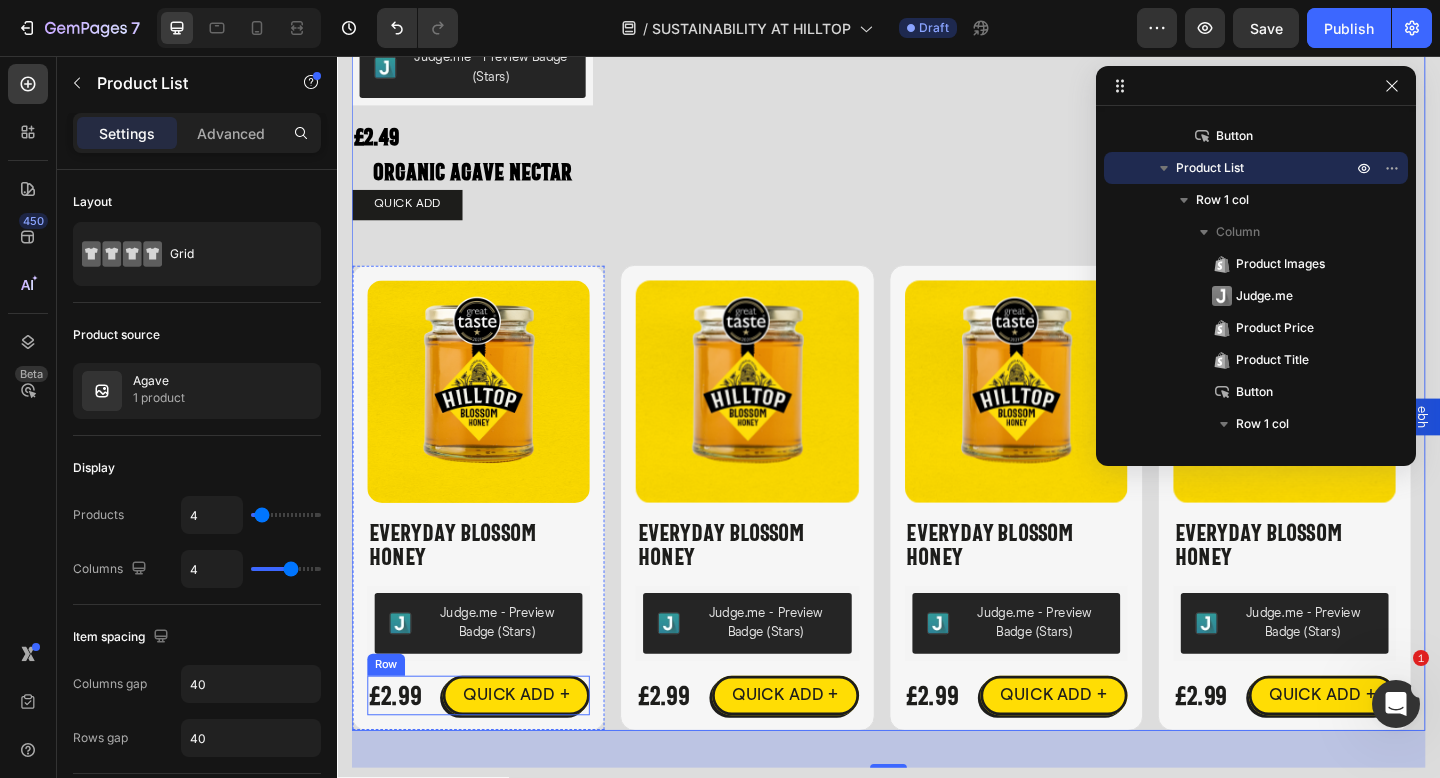 click on "£2.99 Product Price Product Price QUICK ADD + Button Row" at bounding box center (491, 751) 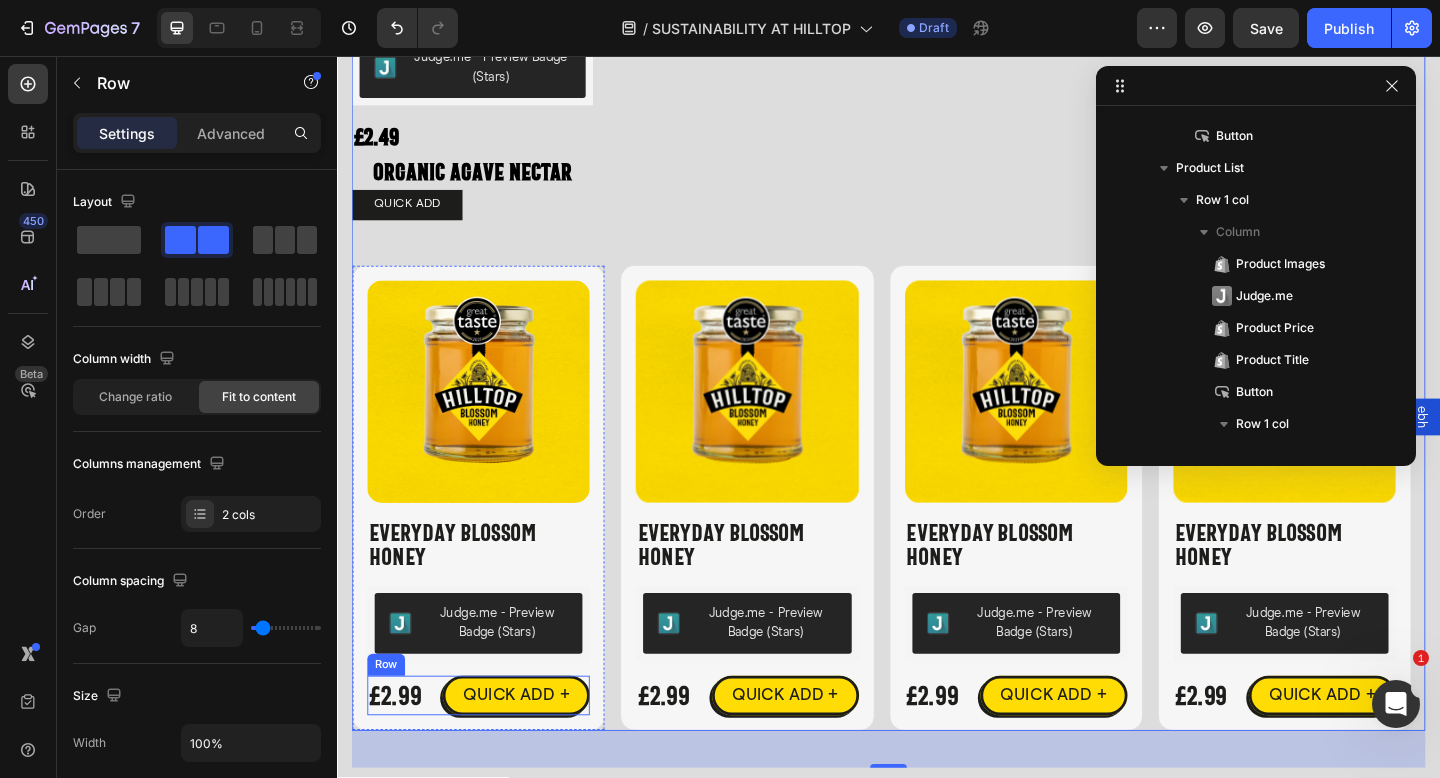 scroll, scrollTop: 1530, scrollLeft: 0, axis: vertical 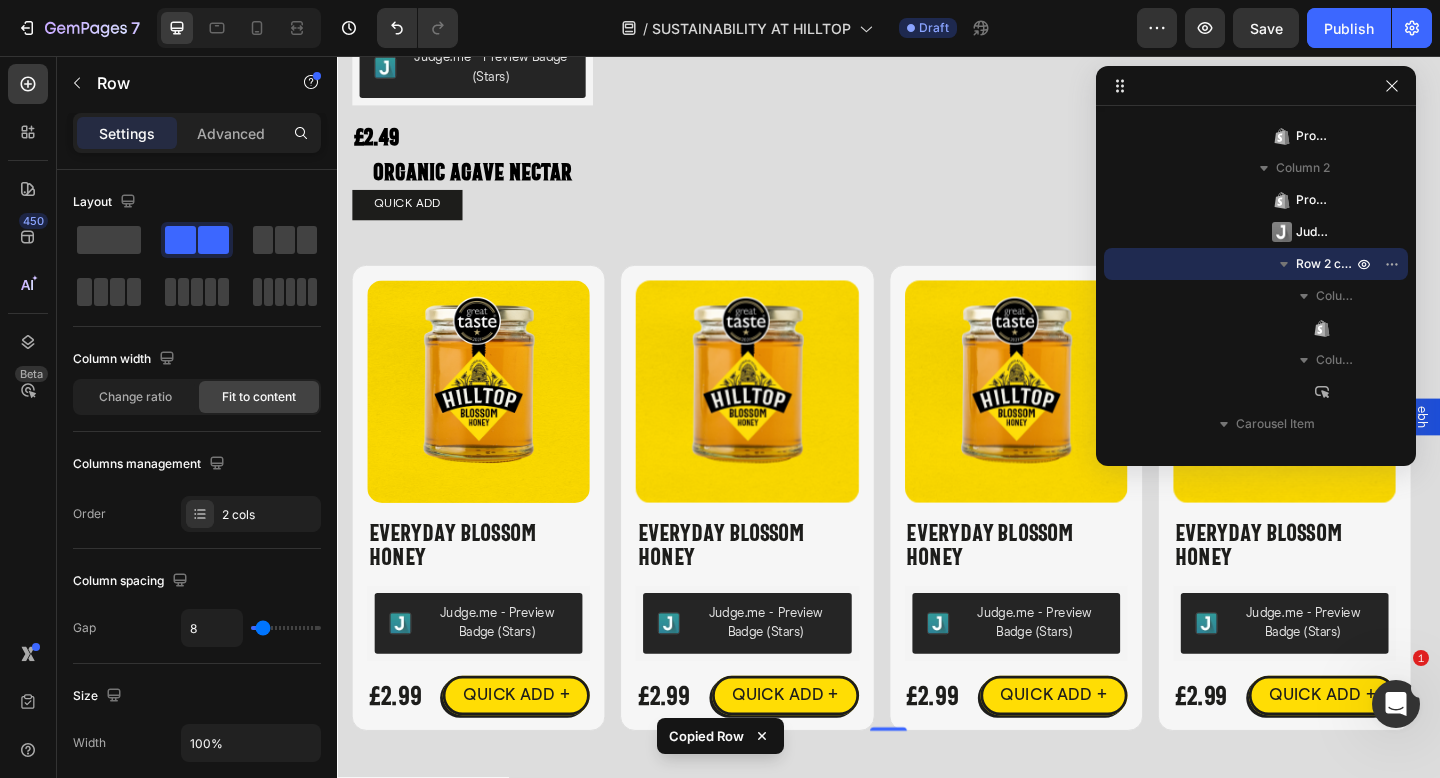 click on "Product Images Judge.me - Preview Badge (Stars) Judge.me £2.49 Product Price Product Price Organic Agave Nectar Product Title QUICK ADD Button
Icon Hilltop Product Vendor Organic Agave Nectar Product Title £2.49 Product Price Product Price No compare price Product Price Row Size: Squeezy - 330g Squeezy - 330g Squeezy - 330g Squeezy - 330g Squeezy - 680g Squeezy - 680g Squeezy - 680g Product Variants & Swatches
1
Product Quantity Add To cart Product Cart Button Row View full details Product View More Row Row   0" at bounding box center [484, -23] 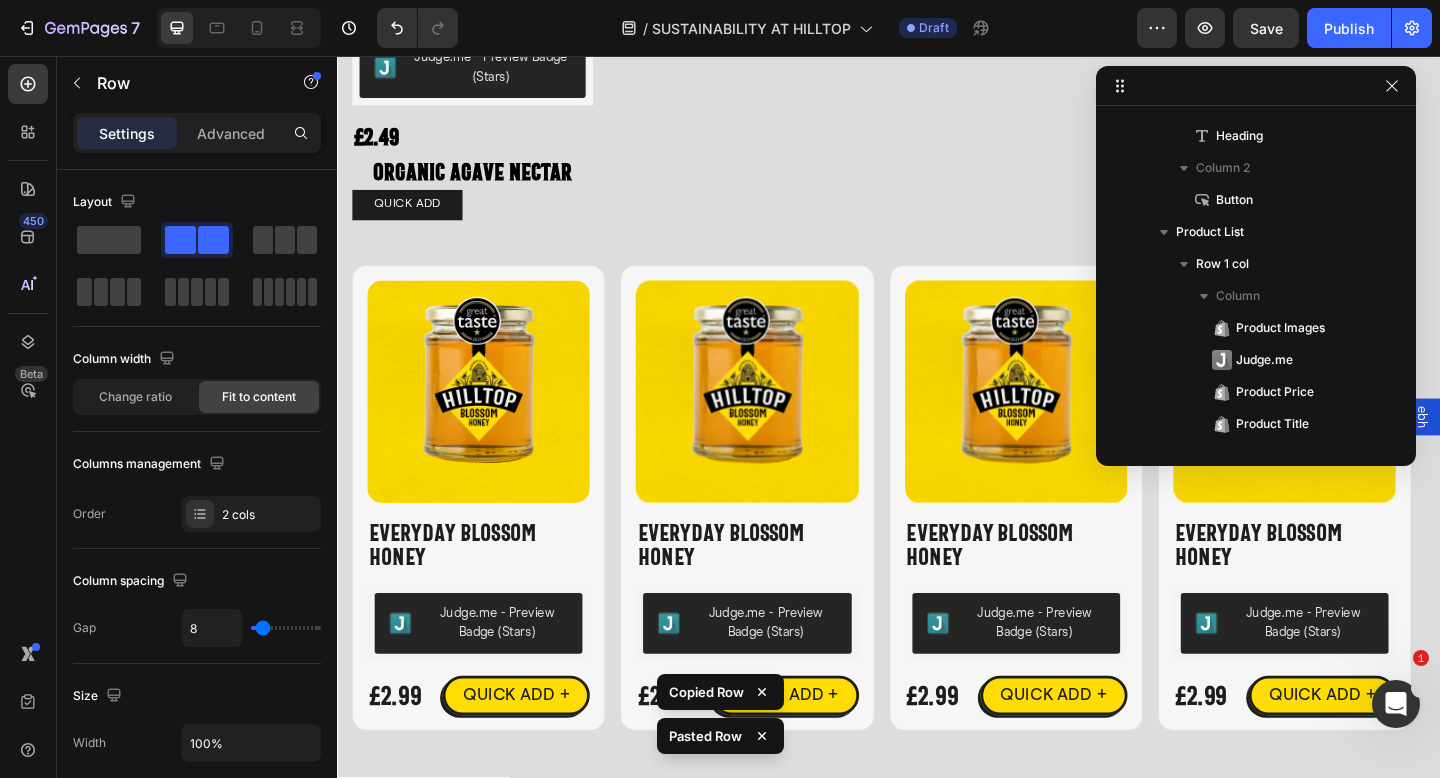 scroll, scrollTop: 5044, scrollLeft: 0, axis: vertical 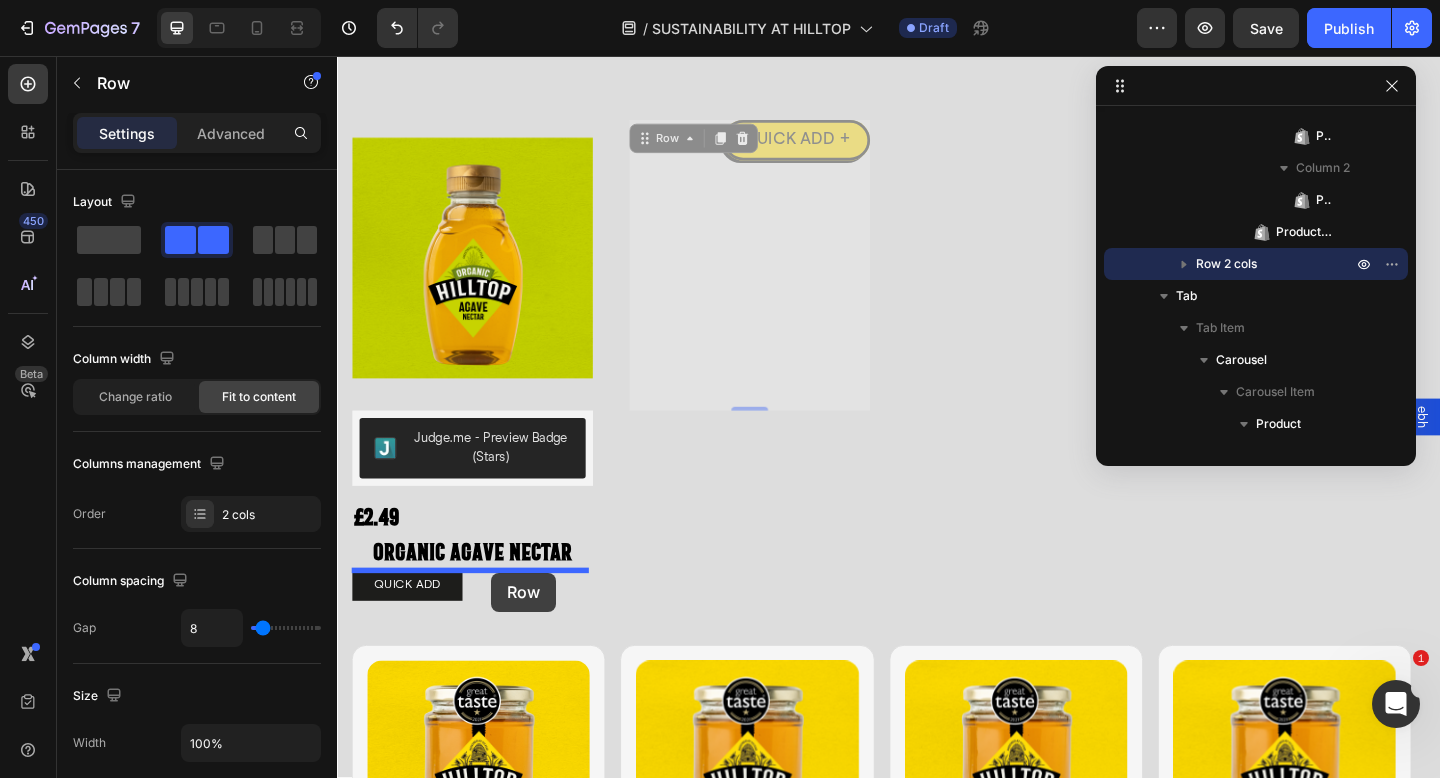 drag, startPoint x: 662, startPoint y: 153, endPoint x: 505, endPoint y: 618, distance: 490.78915 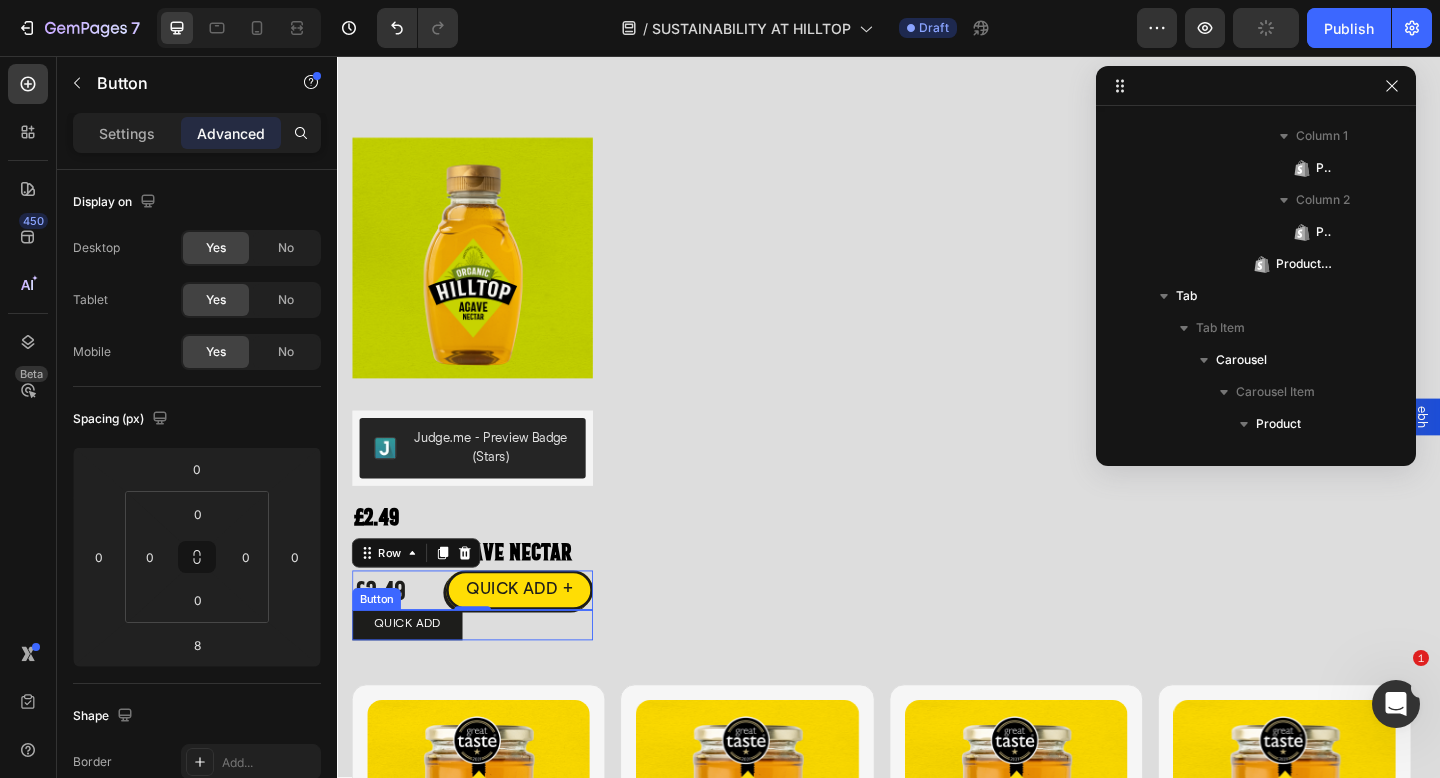 click on "QUICK ADD Button" at bounding box center [484, 675] 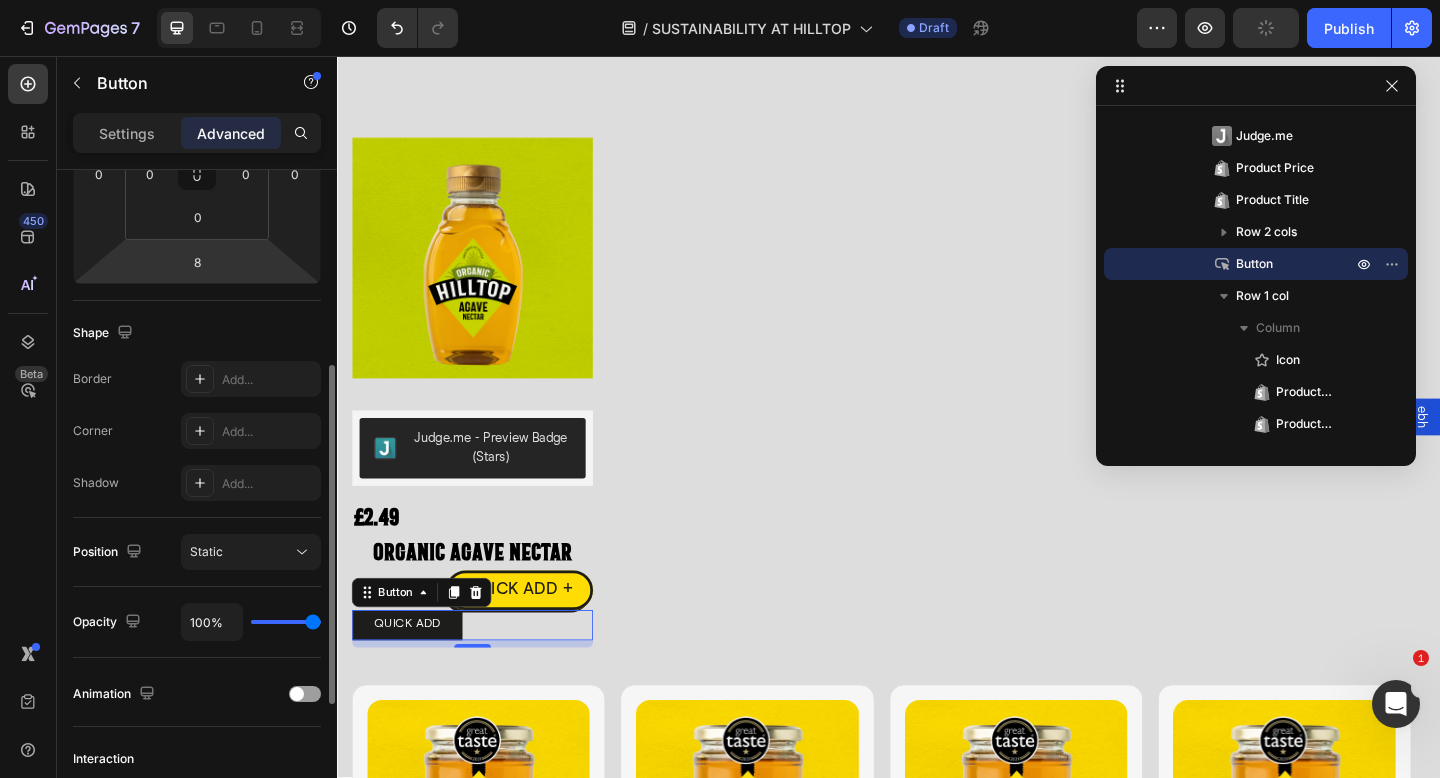 scroll, scrollTop: 639, scrollLeft: 0, axis: vertical 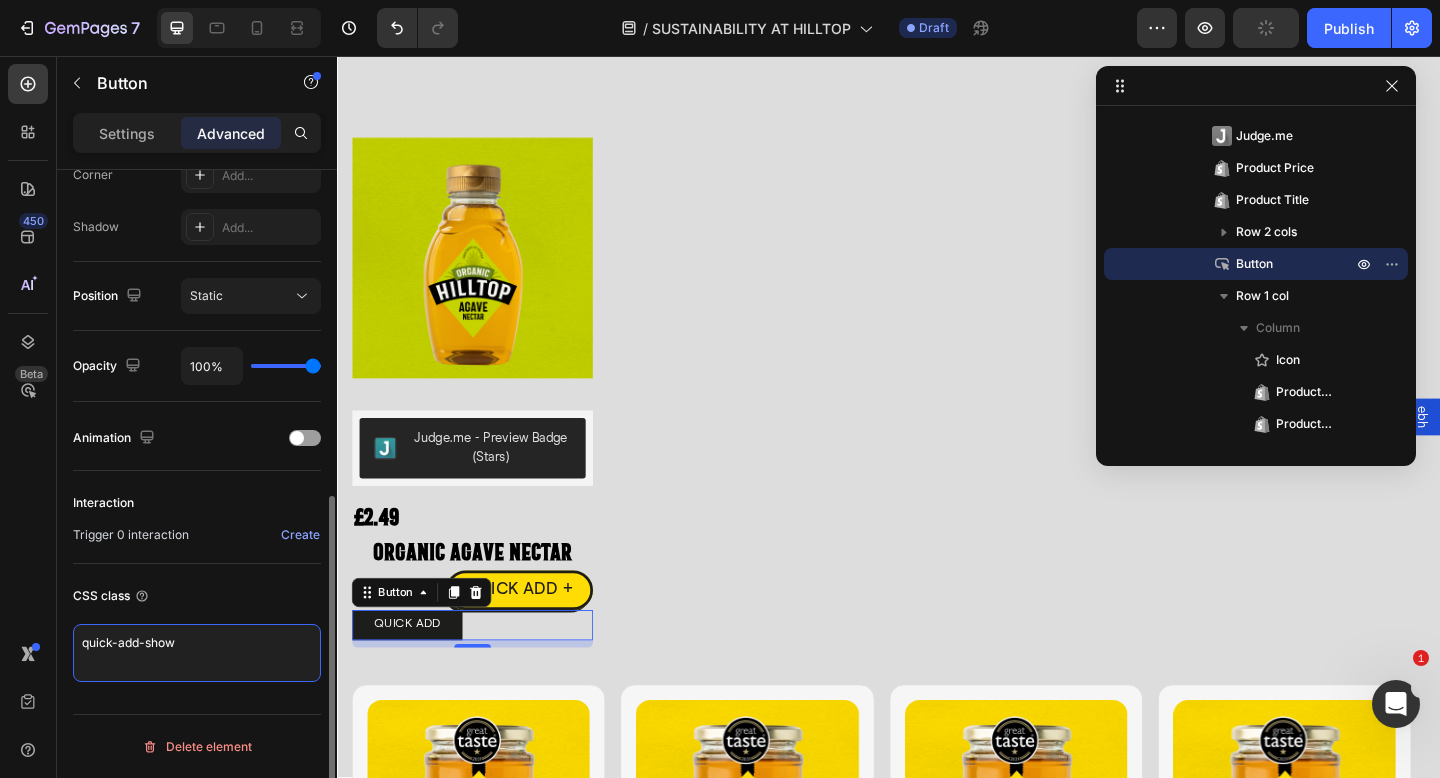 click on "quick-add-show" at bounding box center [197, 653] 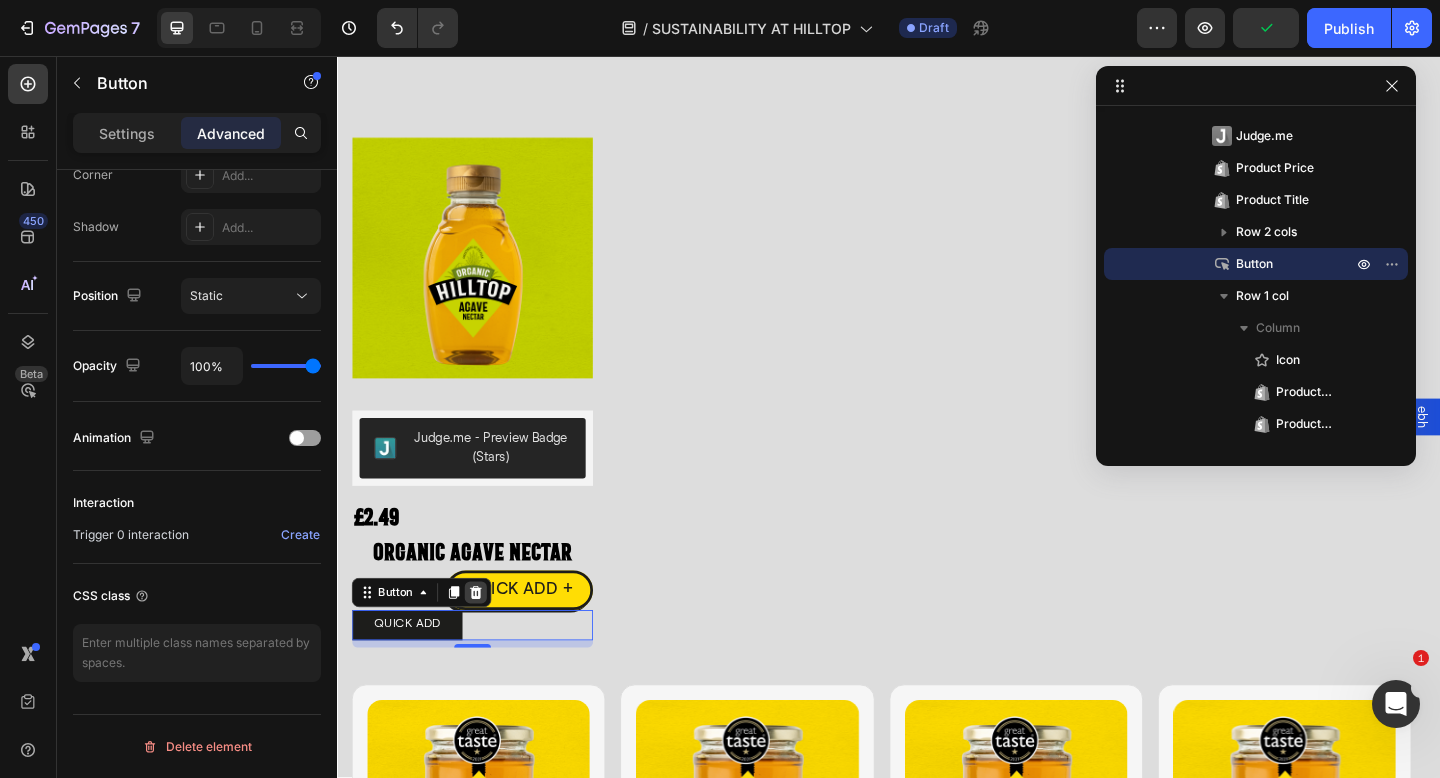 click at bounding box center (488, 640) 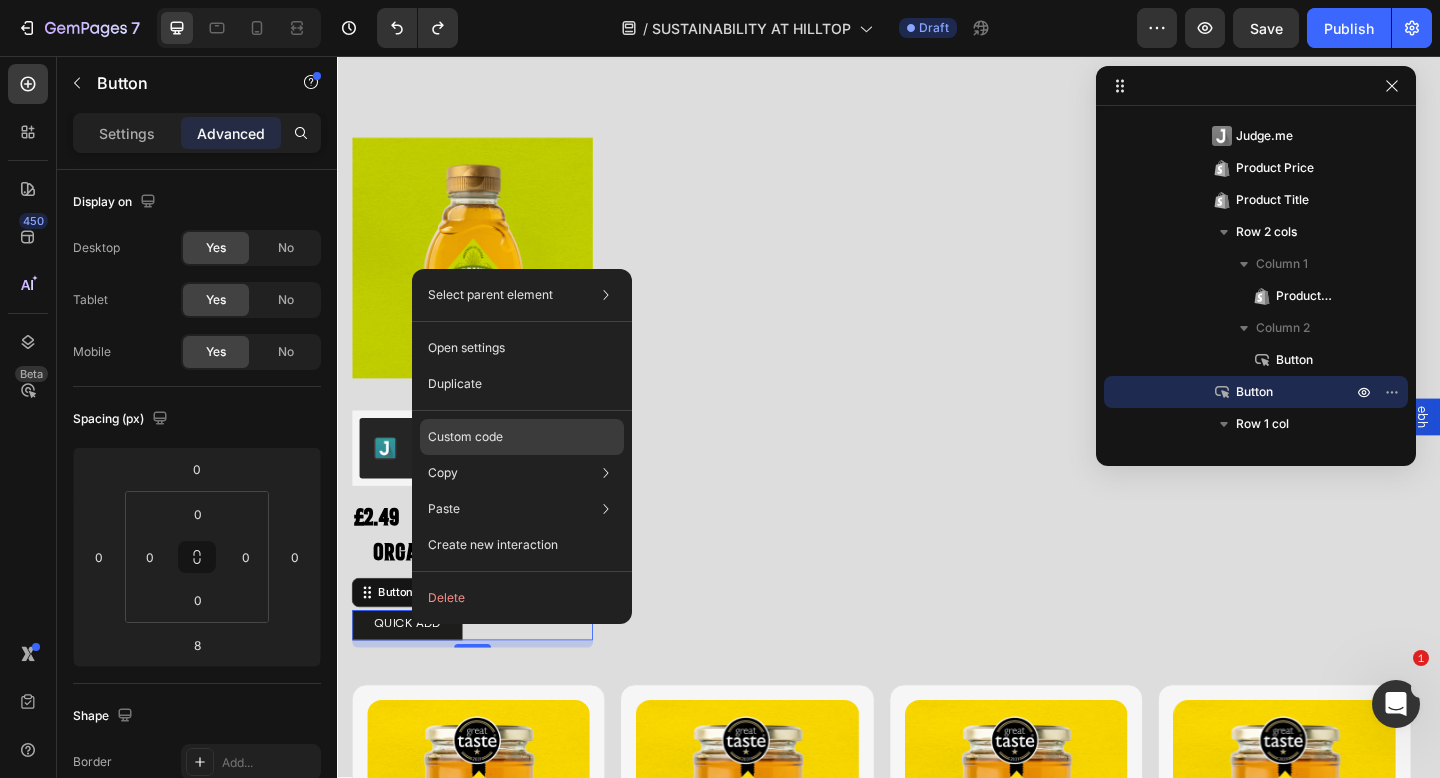 click on "Custom code" 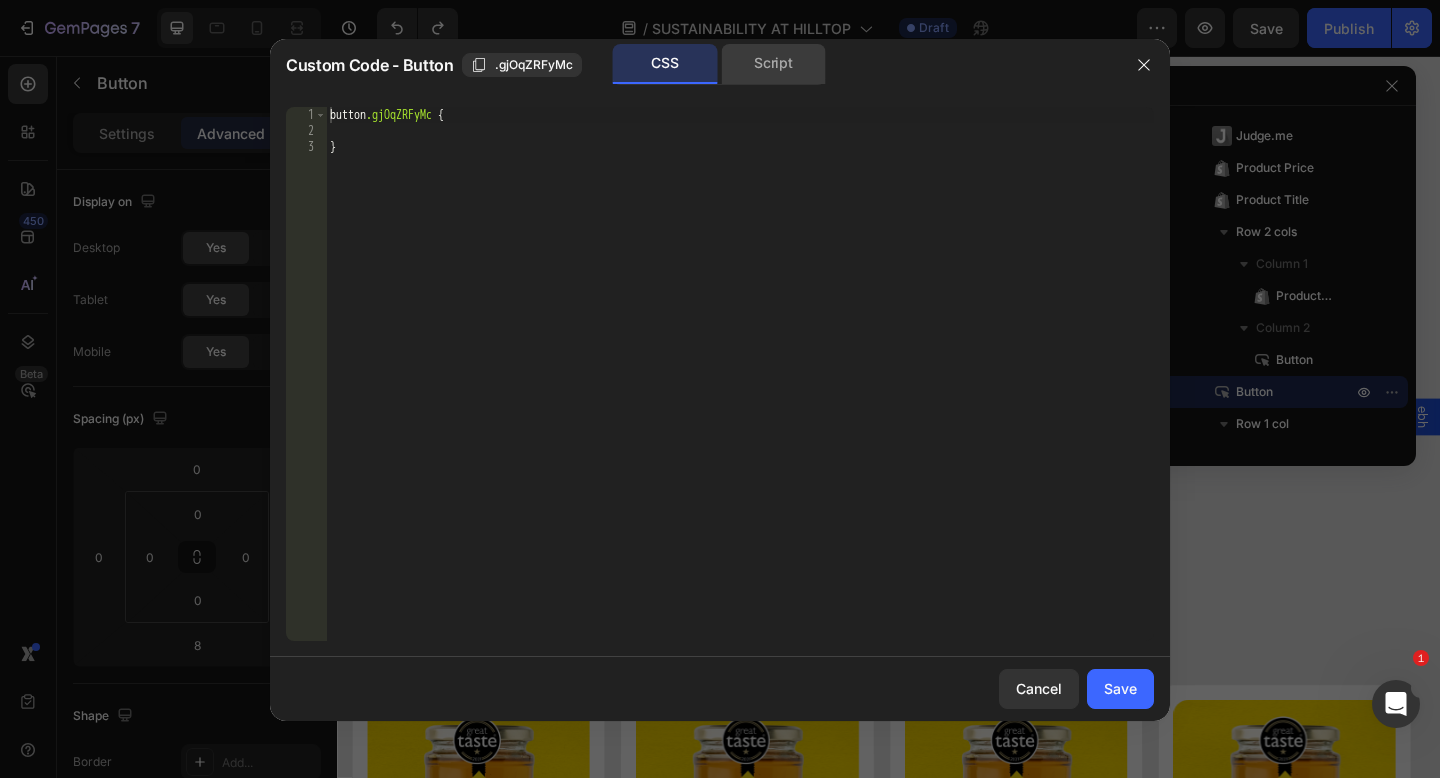 click on "Script" 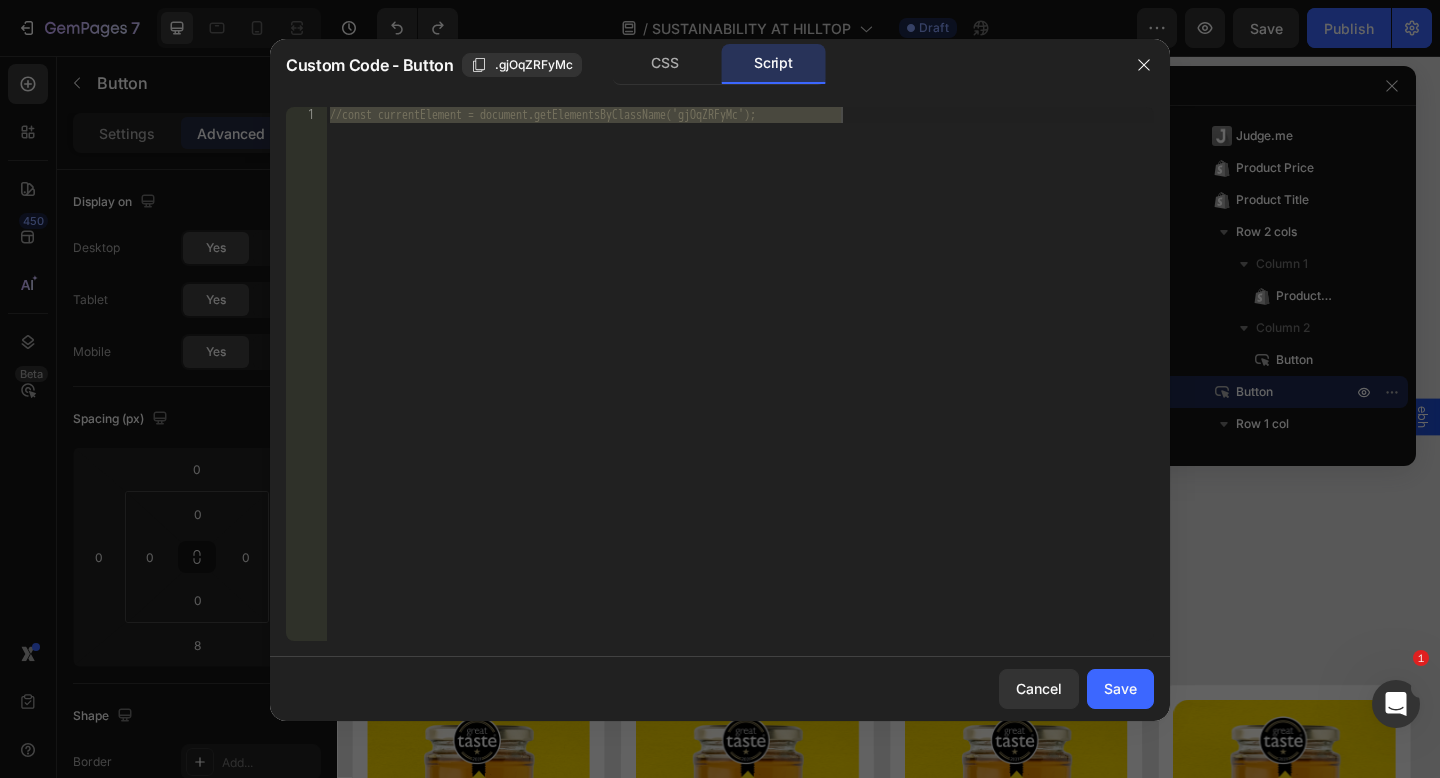 click 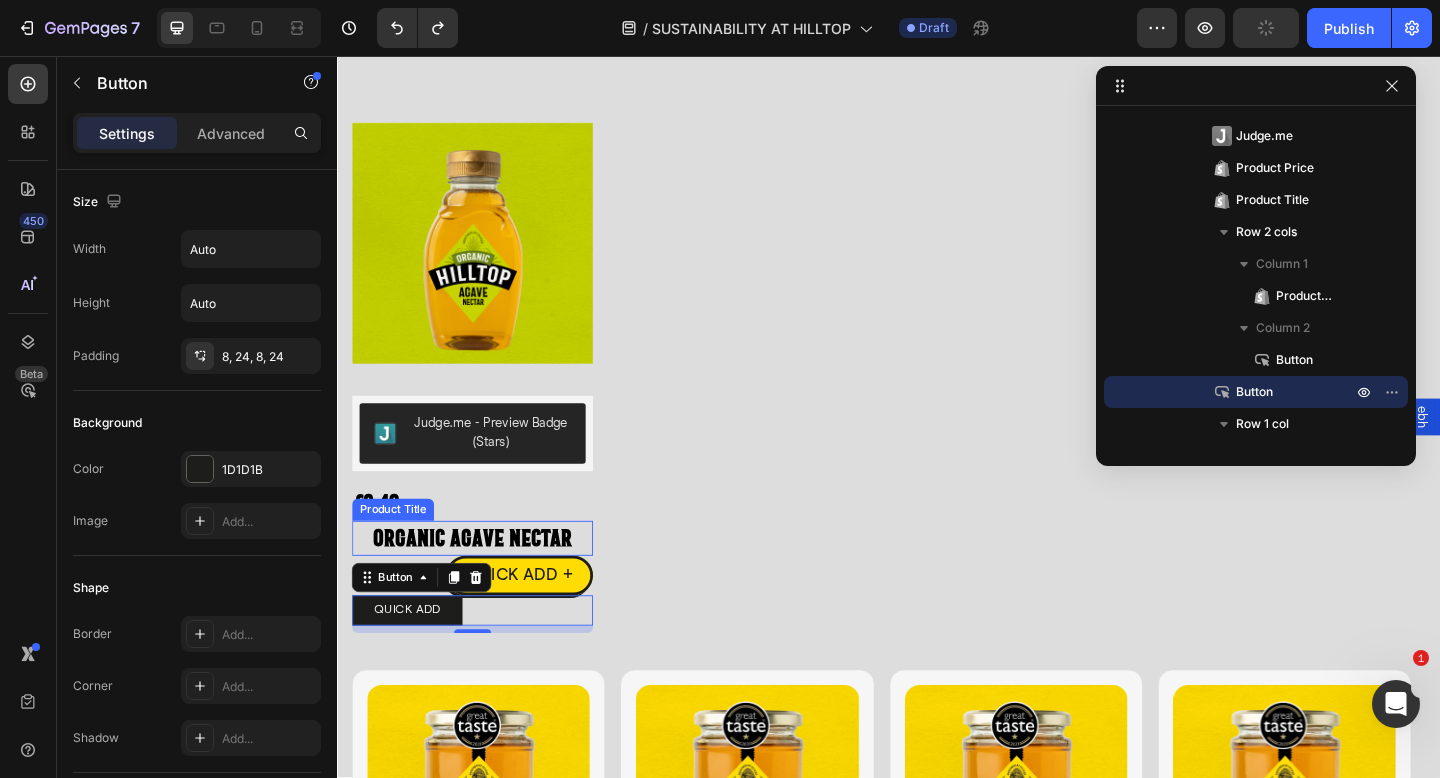 scroll, scrollTop: 4851, scrollLeft: 0, axis: vertical 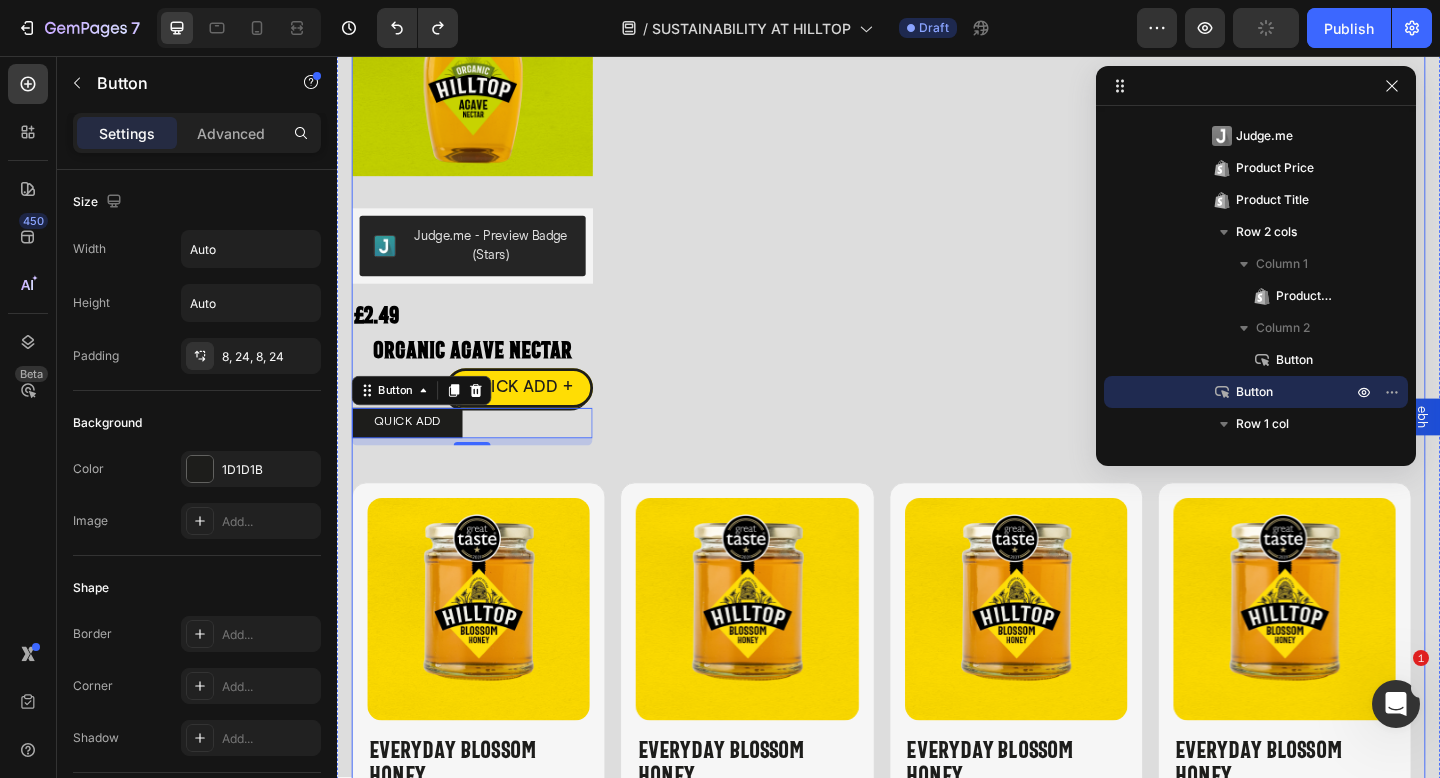 click on "Product Images Judge.me - Preview Badge (Stars) Judge.me £2.49 Product Price Product Price Organic Agave Nectar Product Title £2.49 Product Price Product Price QUICK ADD + Button Row QUICK ADD Button   8
Icon Hilltop Product Vendor Organic Agave Nectar Product Title £2.49 Product Price Product Price No compare price Product Price Row Size: Squeezy - 330g Squeezy - 330g Squeezy - 330g Squeezy - 330g Squeezy - 680g Squeezy - 680g Squeezy - 680g Product Variants & Swatches
1
Product Quantity Add To cart Product Cart Button Row View full details Product View More Row Row Product List" at bounding box center (937, 193) 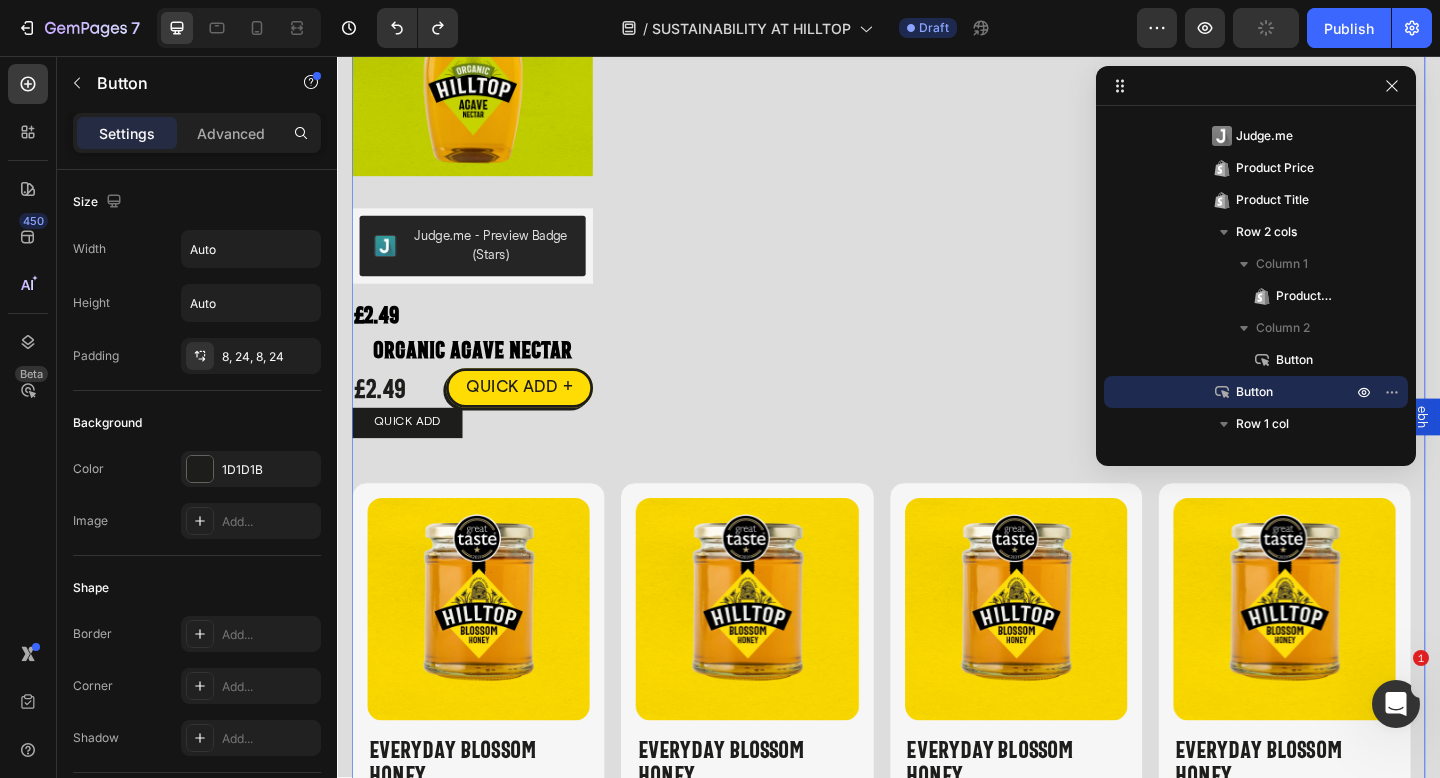 scroll, scrollTop: 410, scrollLeft: 0, axis: vertical 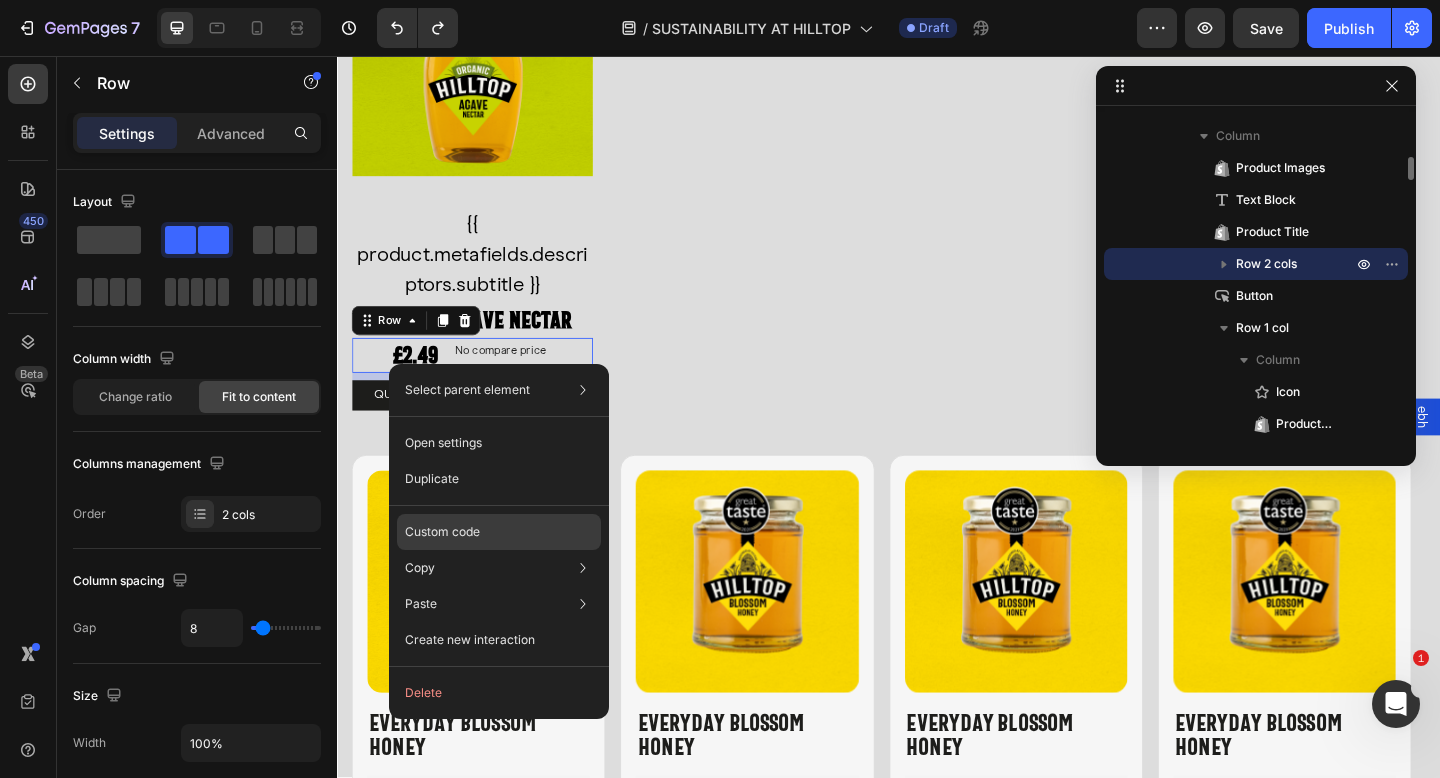 click on "Custom code" 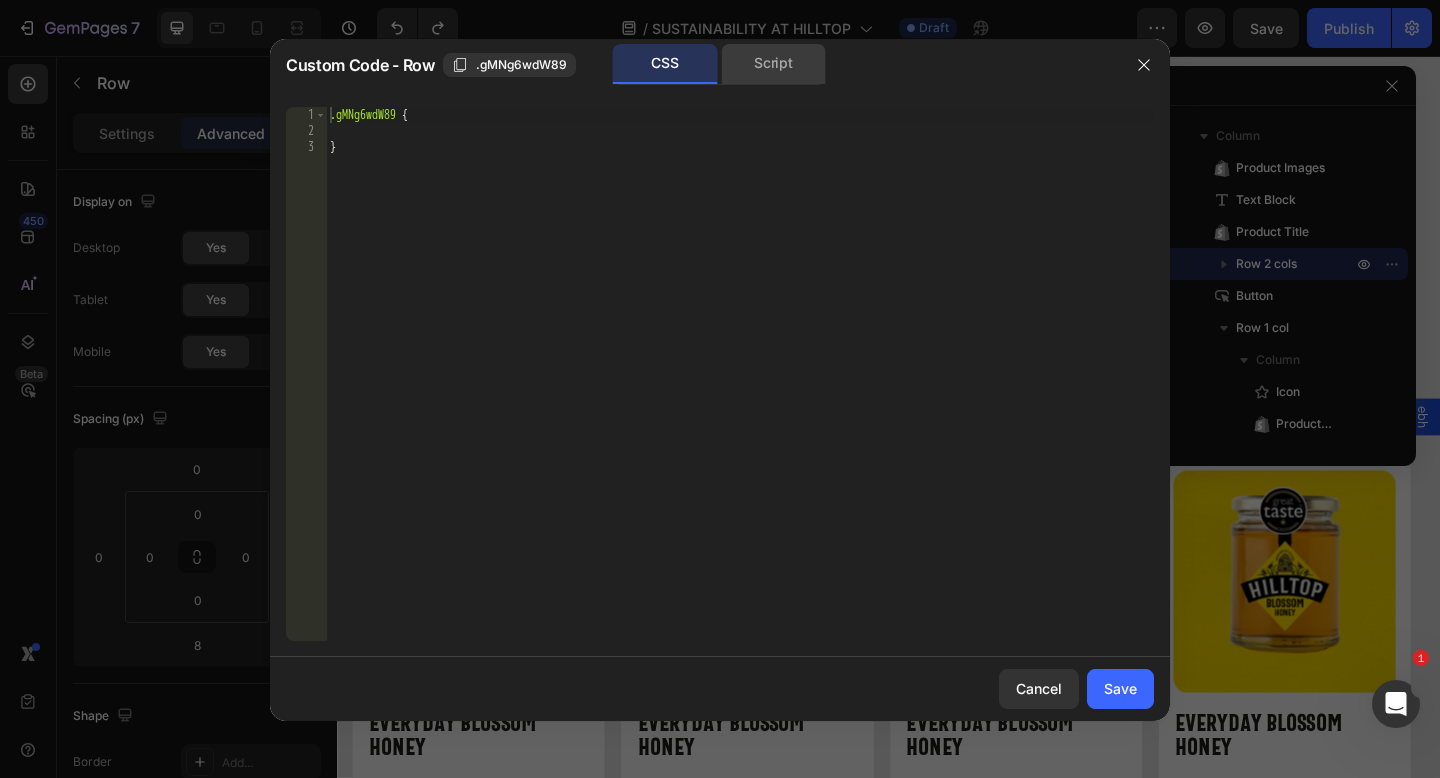 click on "Script" 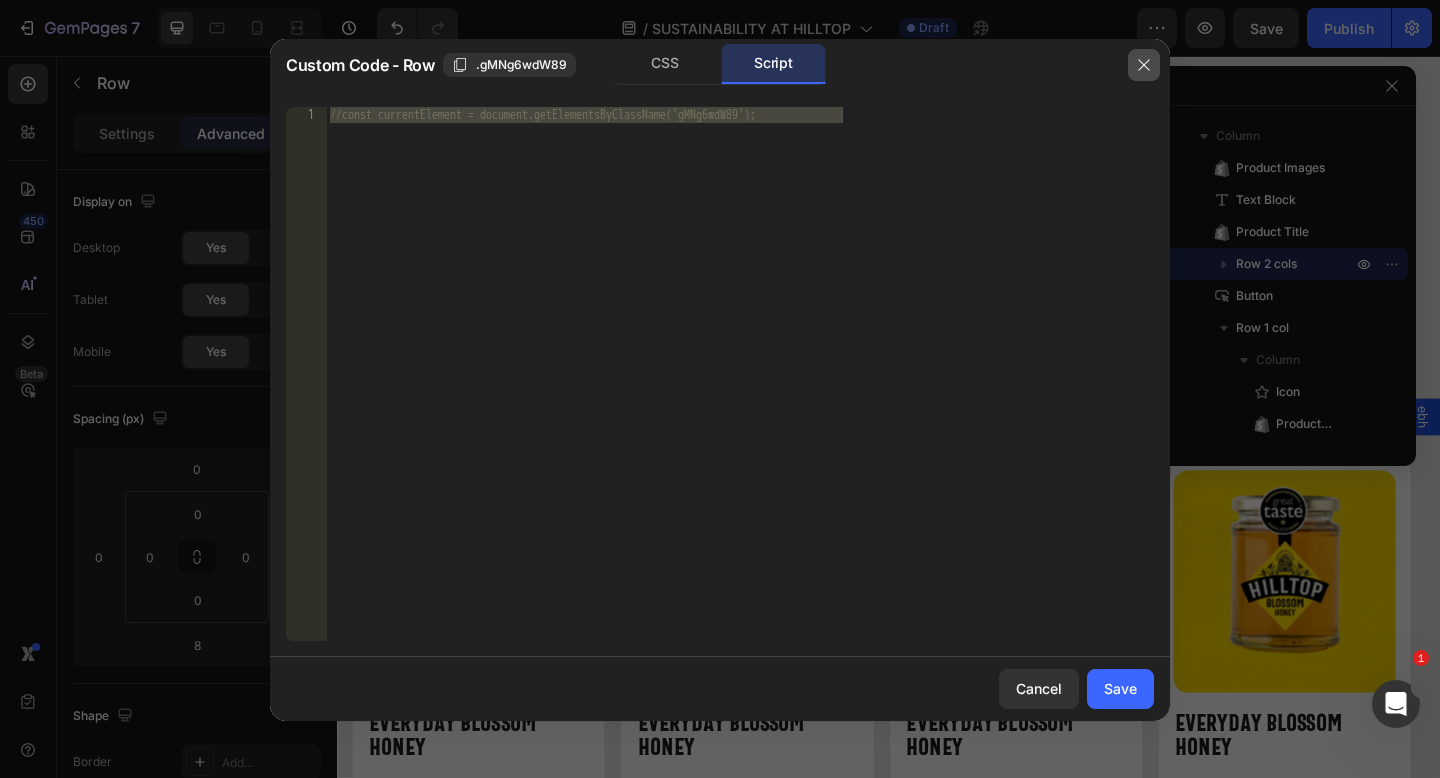 click 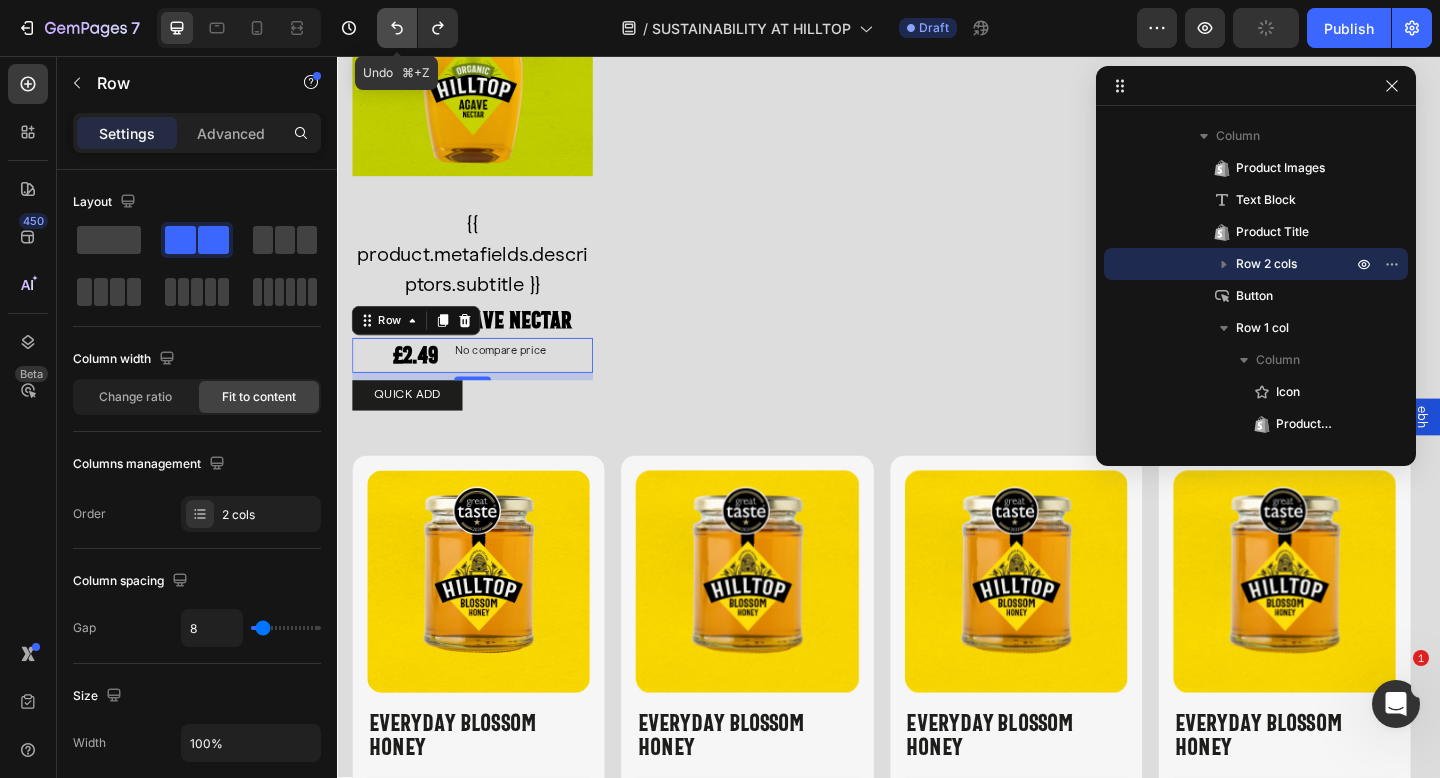click 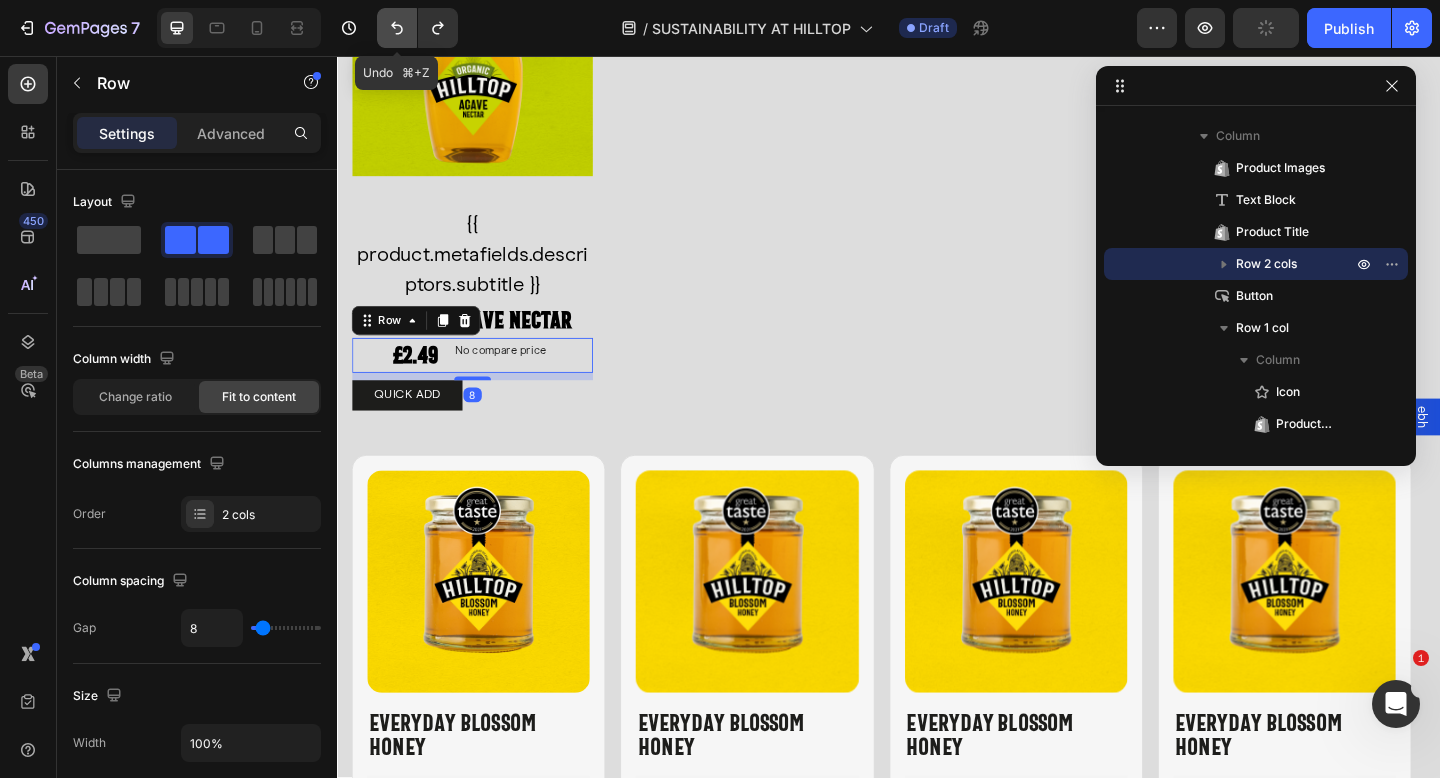 click 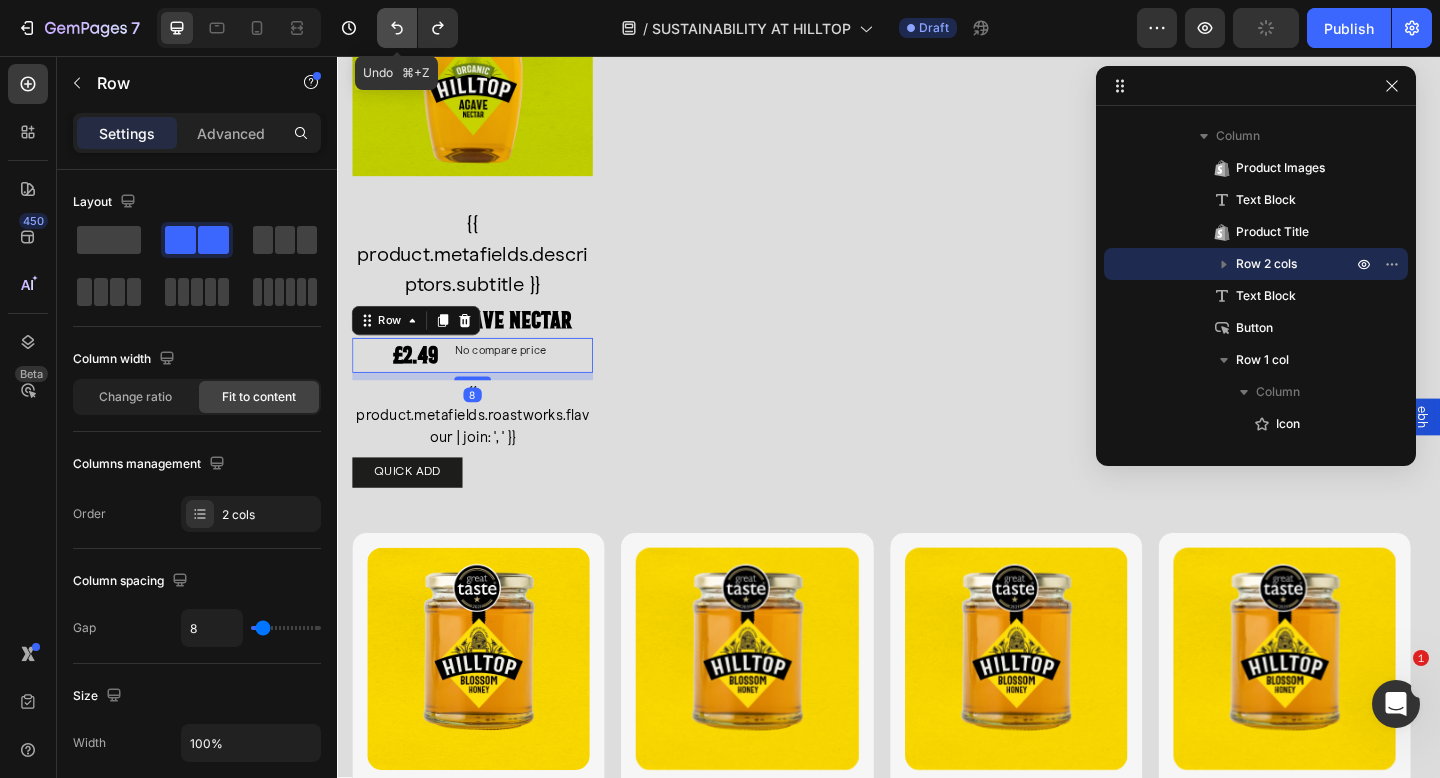 click 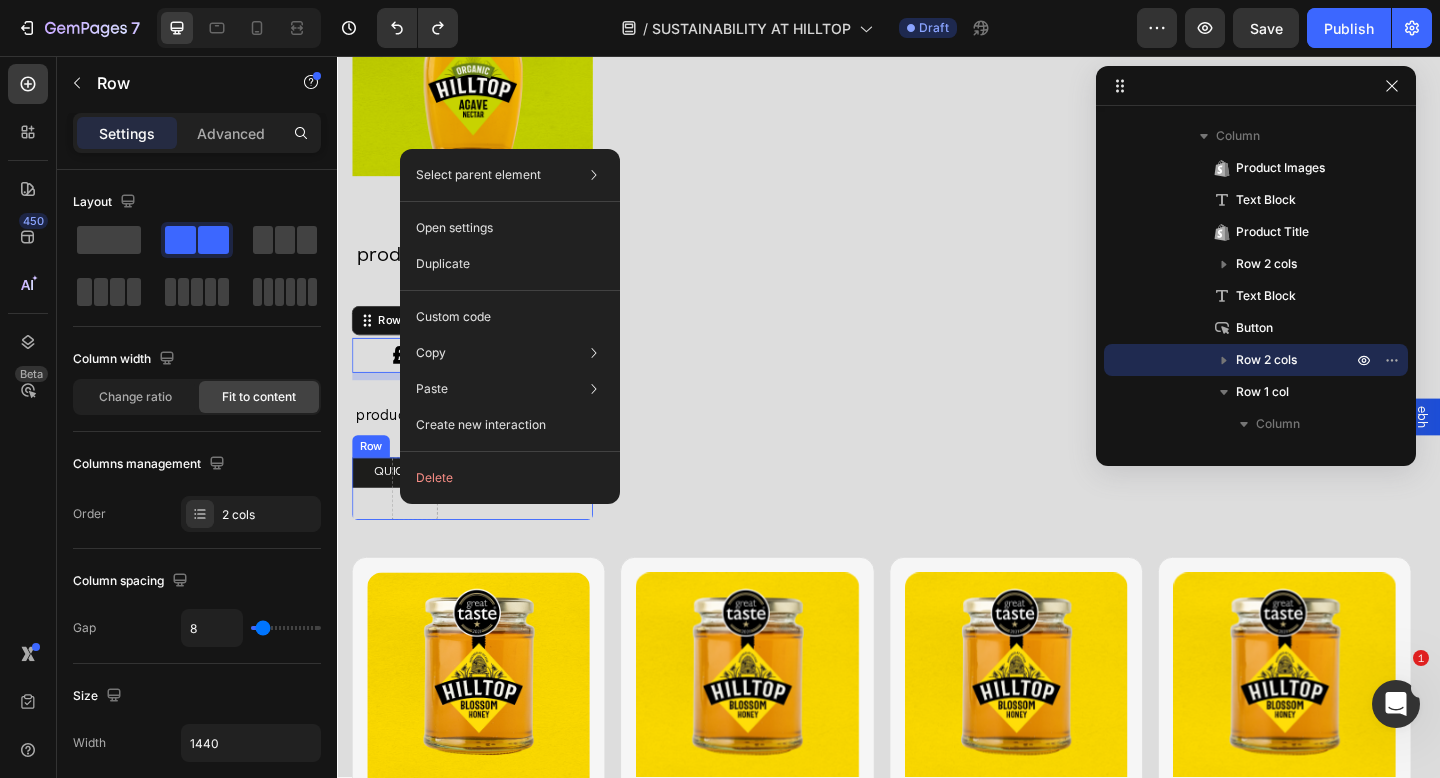 scroll, scrollTop: 639, scrollLeft: 0, axis: vertical 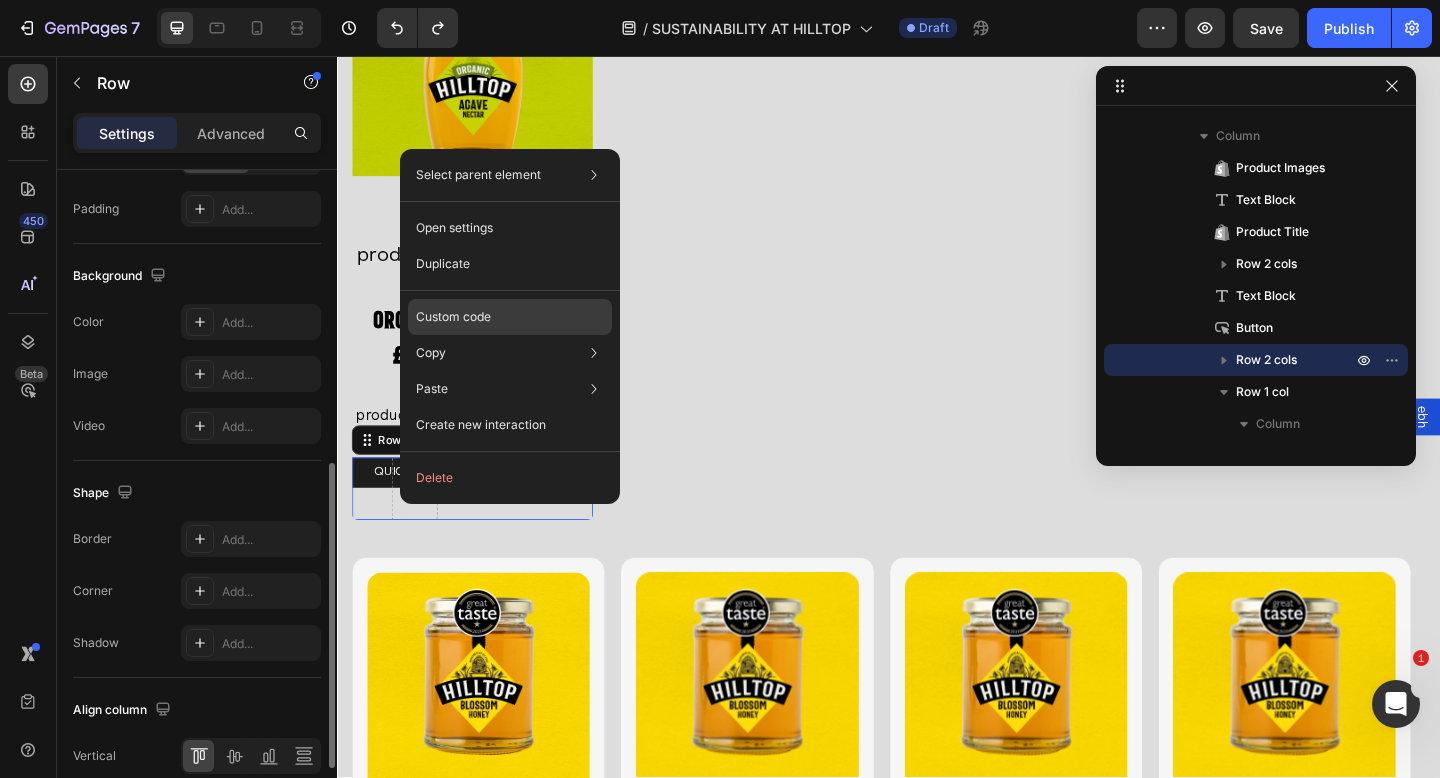 click on "Custom code" at bounding box center (453, 317) 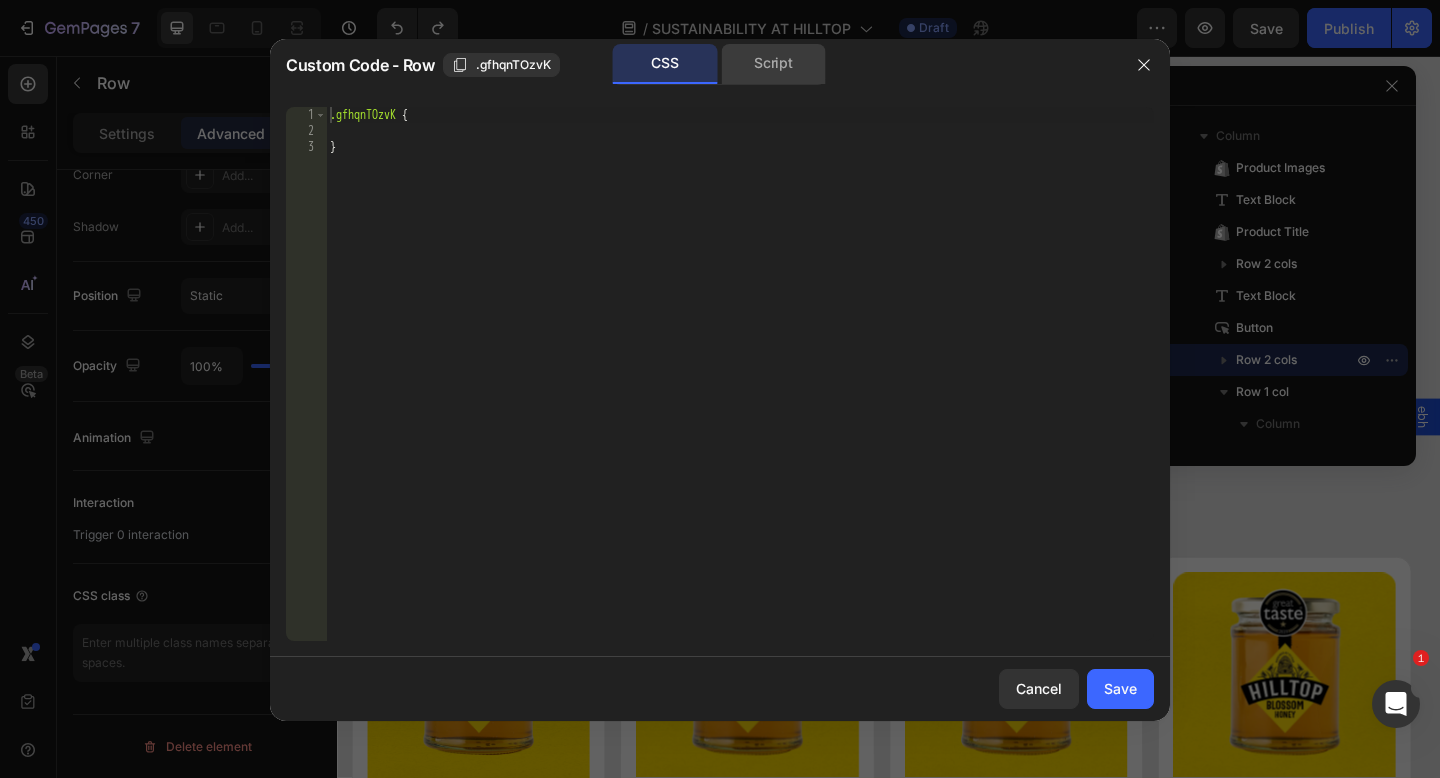 click on "Script" 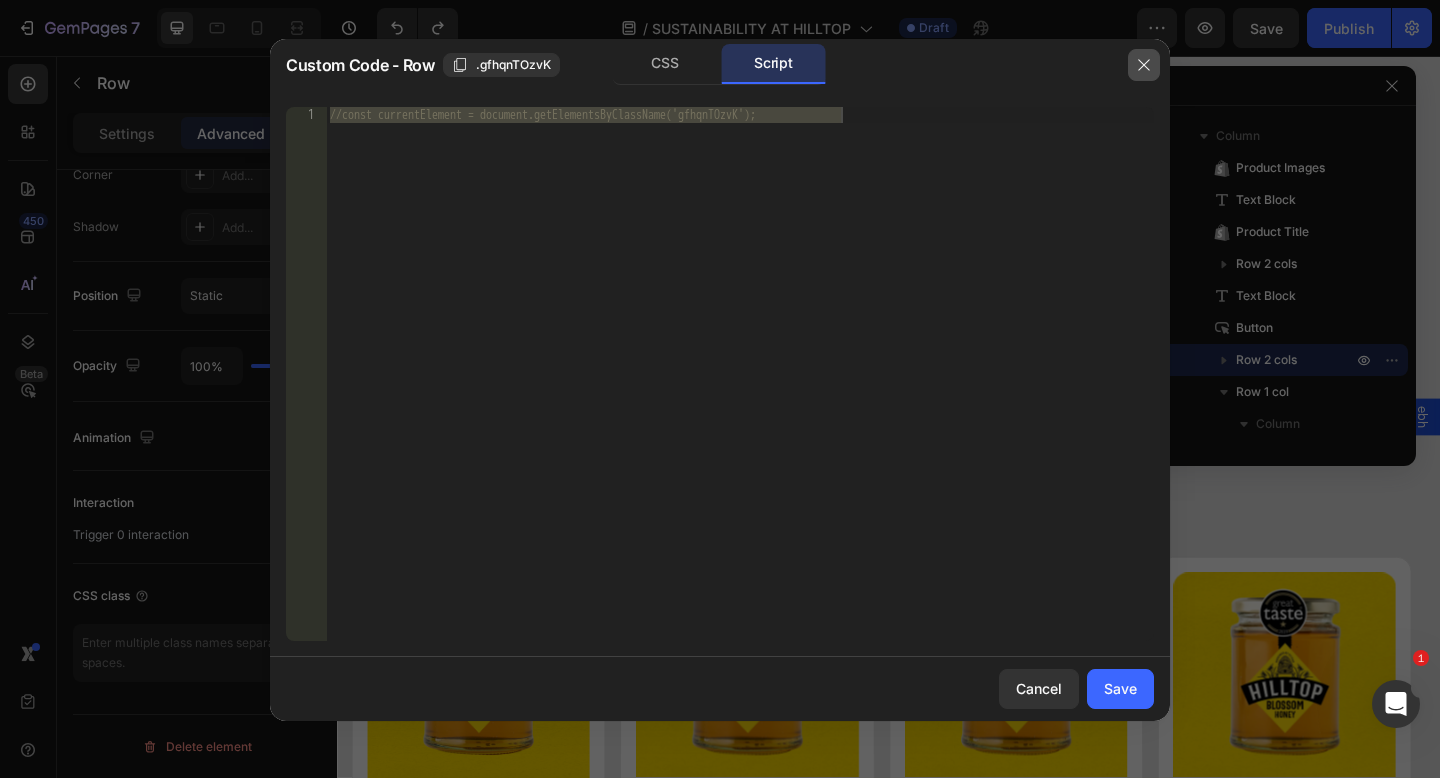 click 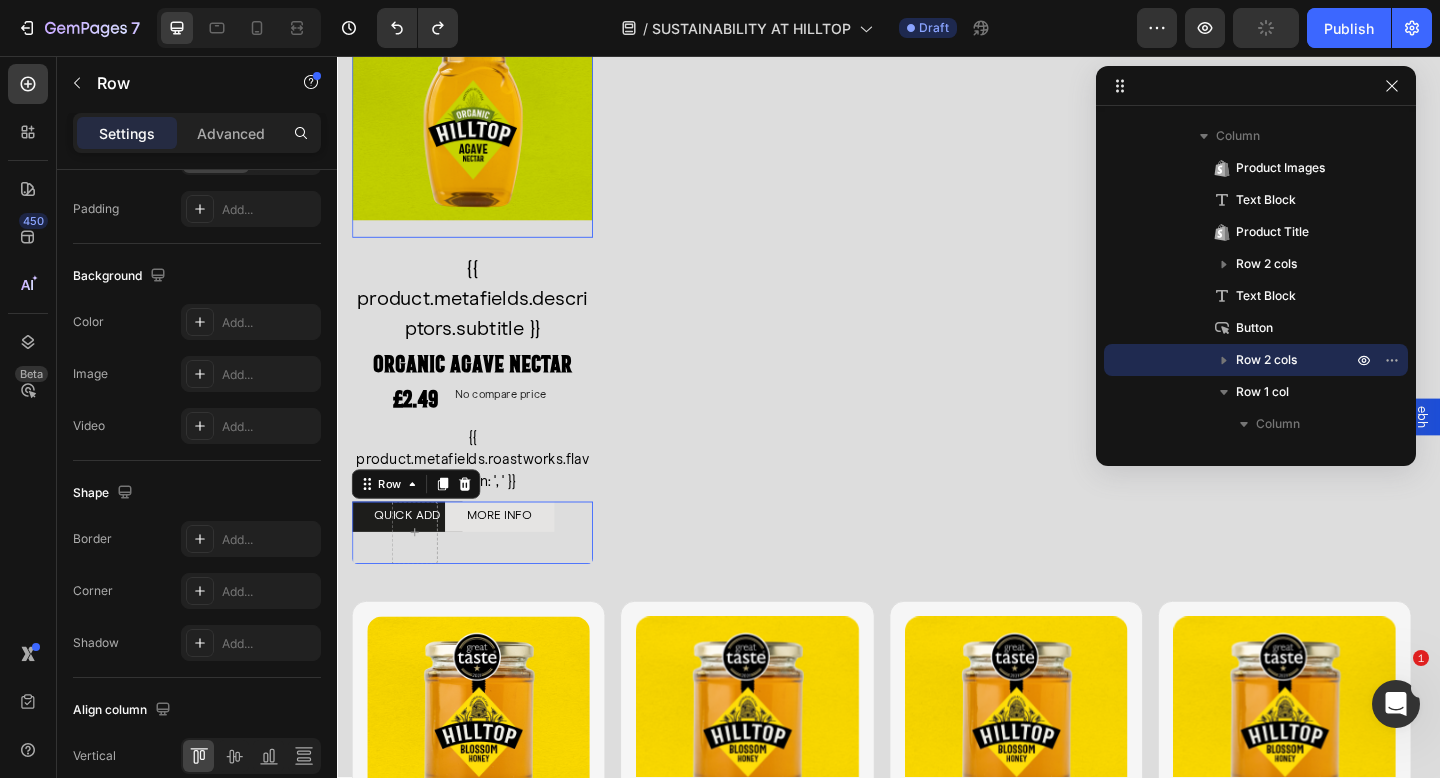 scroll, scrollTop: 4802, scrollLeft: 0, axis: vertical 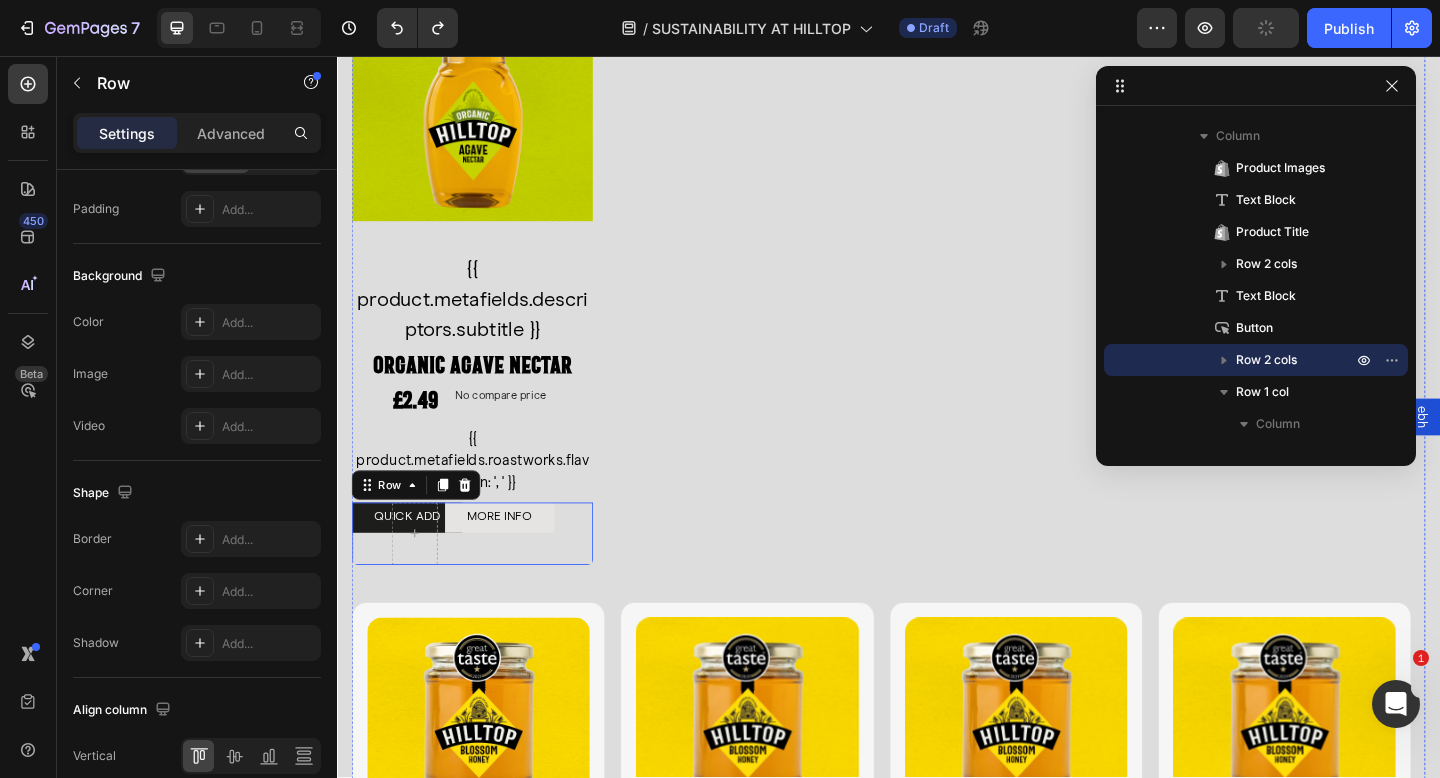click on "Product Images {{ product.metafields.descriptors.subtitle }} Text Block Organic Agave Nectar Product Title £2.49 Product Price Product Price No compare price Product Price Row {{ product.metafields.roastworks.flavour | join: ', ' }} Text Block QUICK ADD Button
MORE INFO Product View More Row   8
Icon Hilltop Product Vendor Organic Agave Nectar Product Title £2.49 Product Price Product Price No compare price Product Price Row Size: Squeezy - 330g Squeezy - 330g Squeezy - 330g Squeezy - 330g Squeezy - 680g Squeezy - 680g Squeezy - 680g Product Variants & Swatches
1
Product Quantity Add To cart Product Cart Button Row View full details Product View More Row Row" at bounding box center (484, 282) 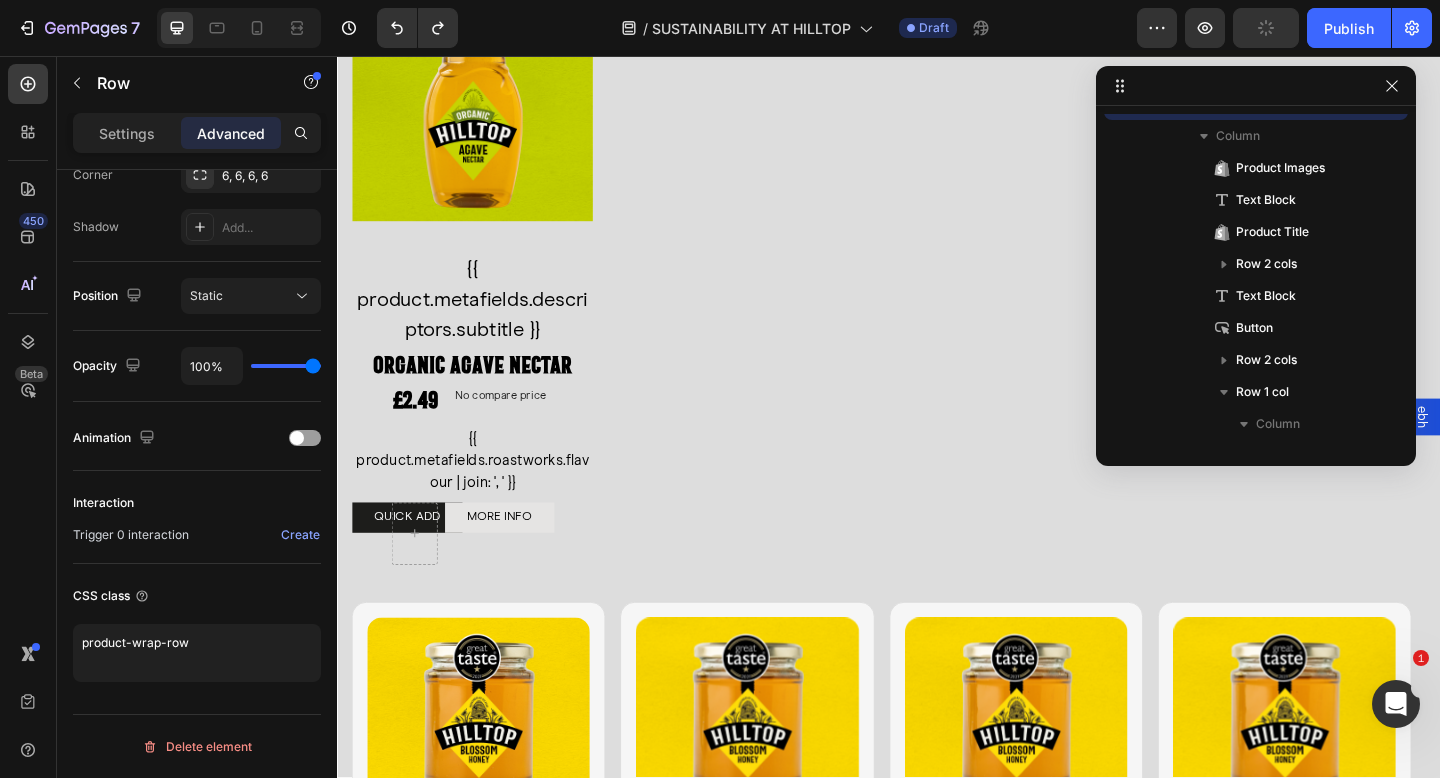 scroll, scrollTop: 442, scrollLeft: 0, axis: vertical 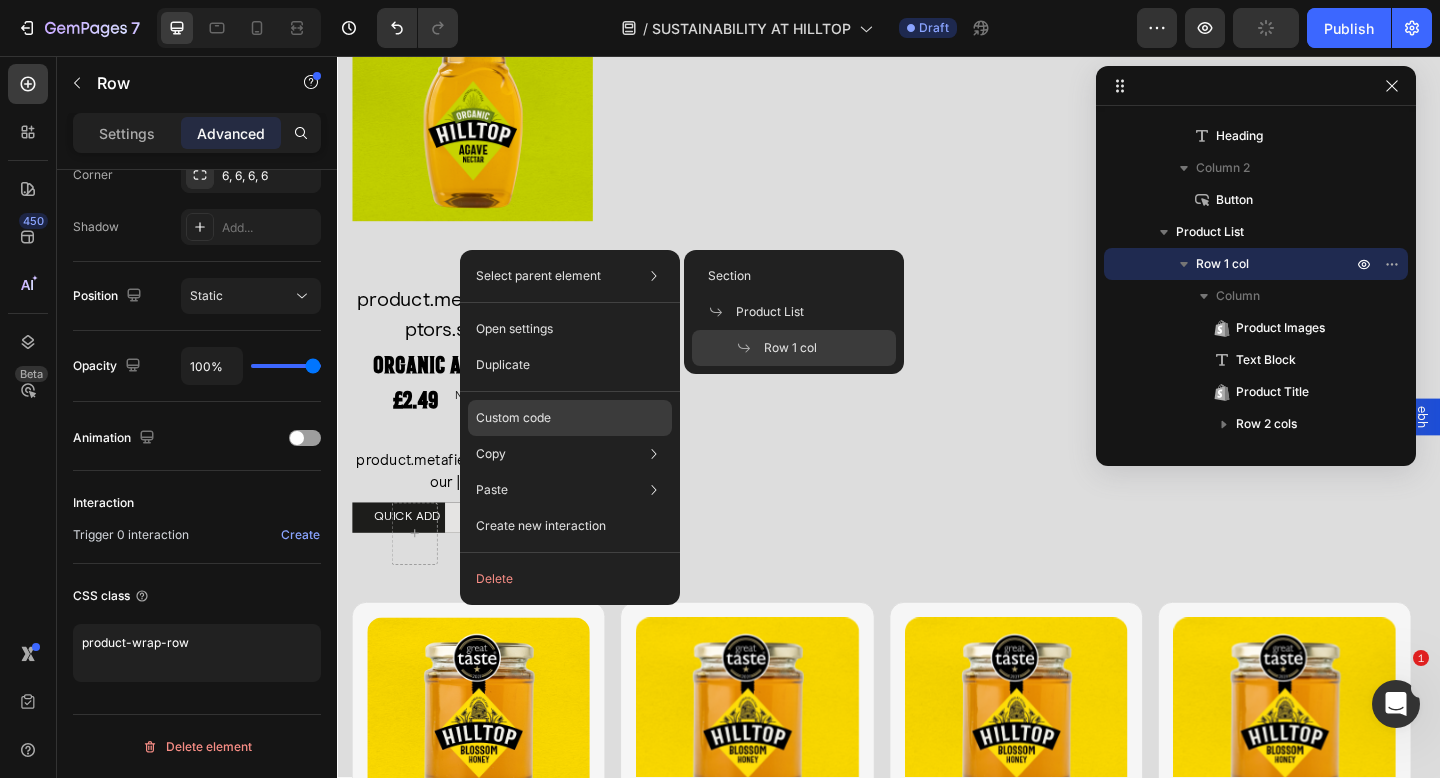 click on "Custom code" at bounding box center [513, 418] 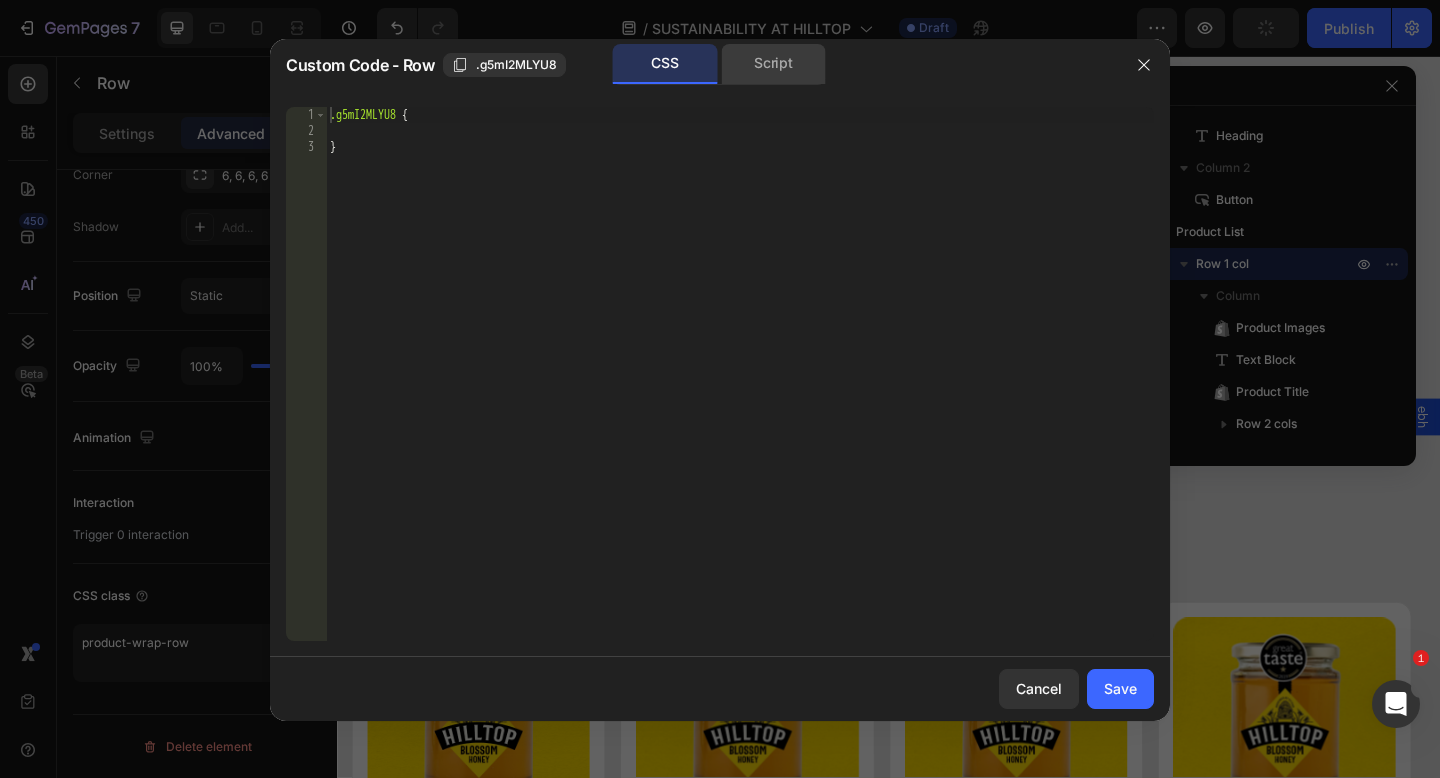 click on "Script" 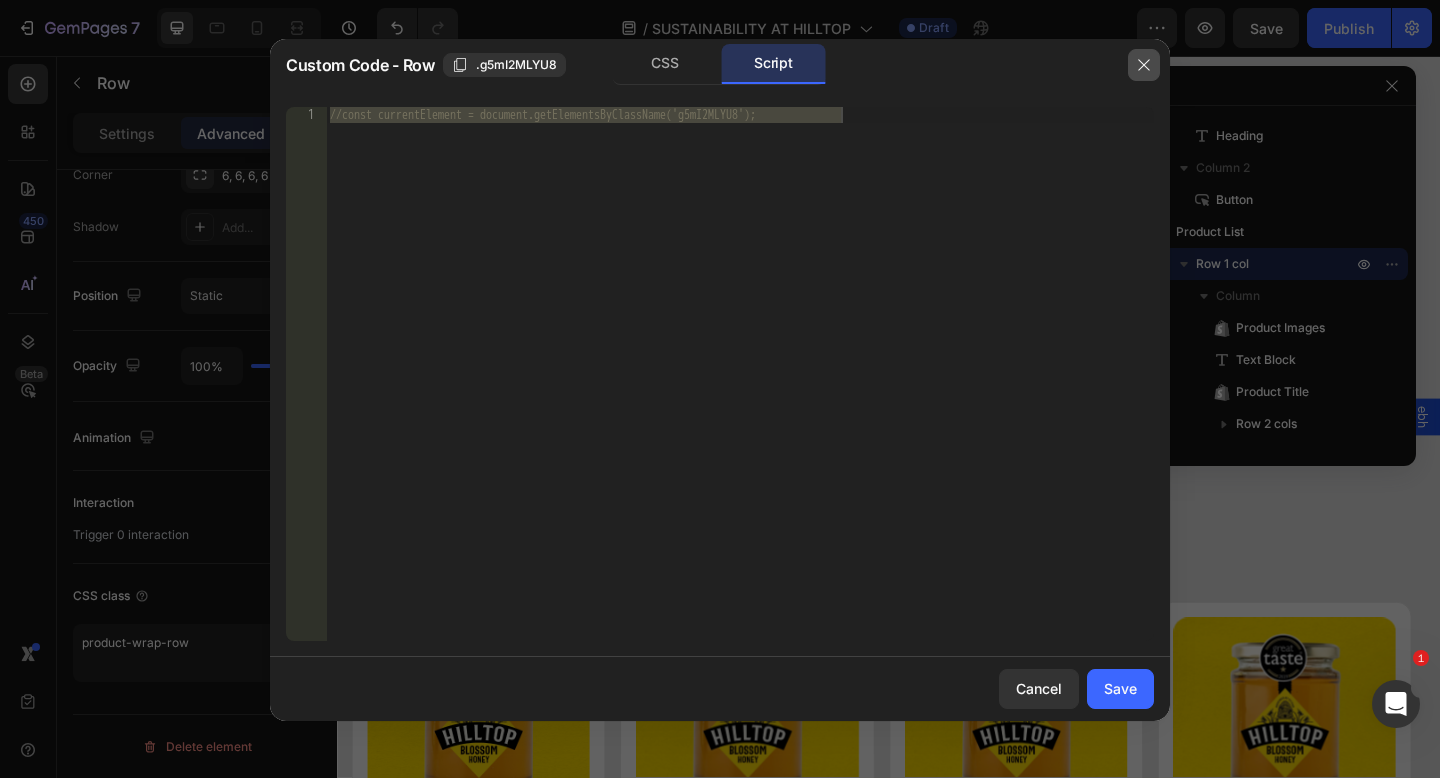 click 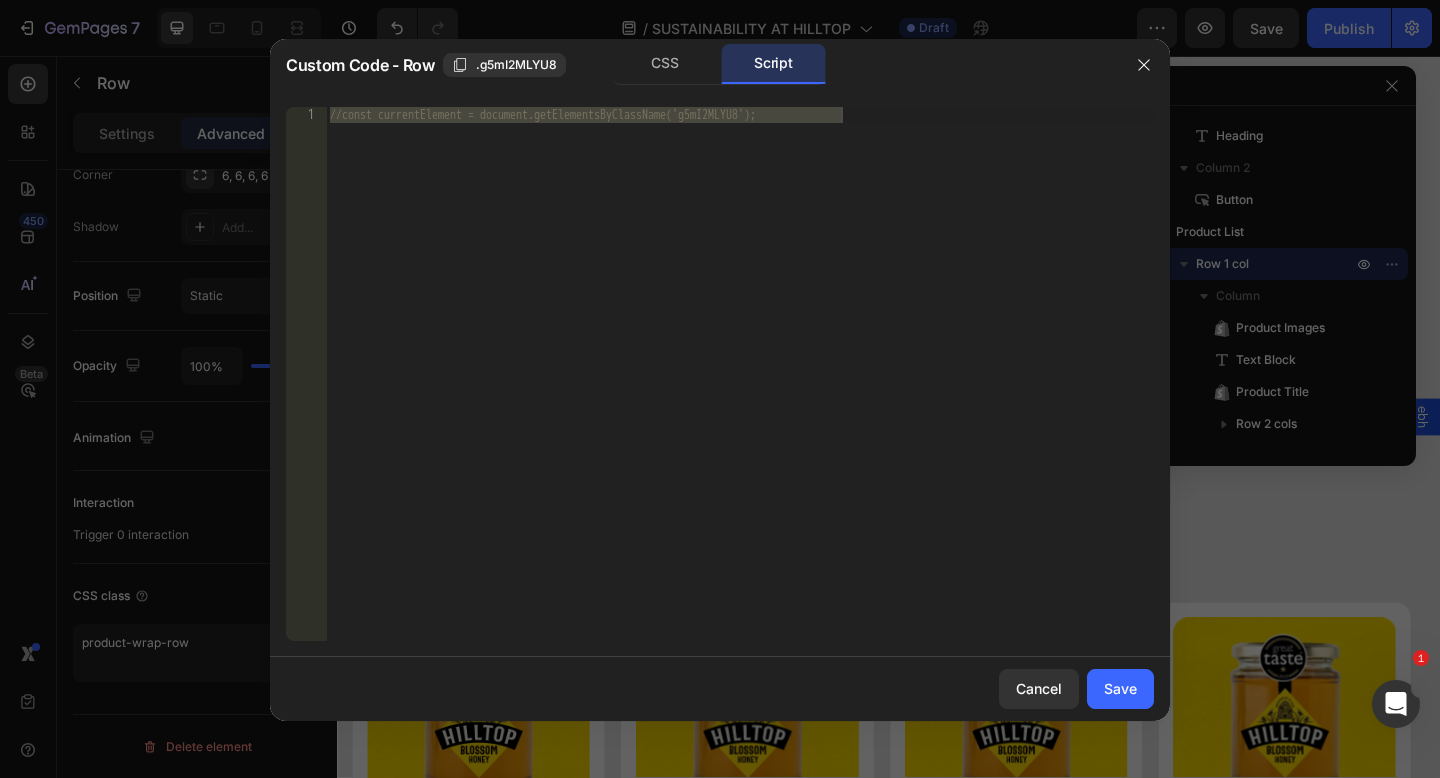 scroll, scrollTop: 555, scrollLeft: 0, axis: vertical 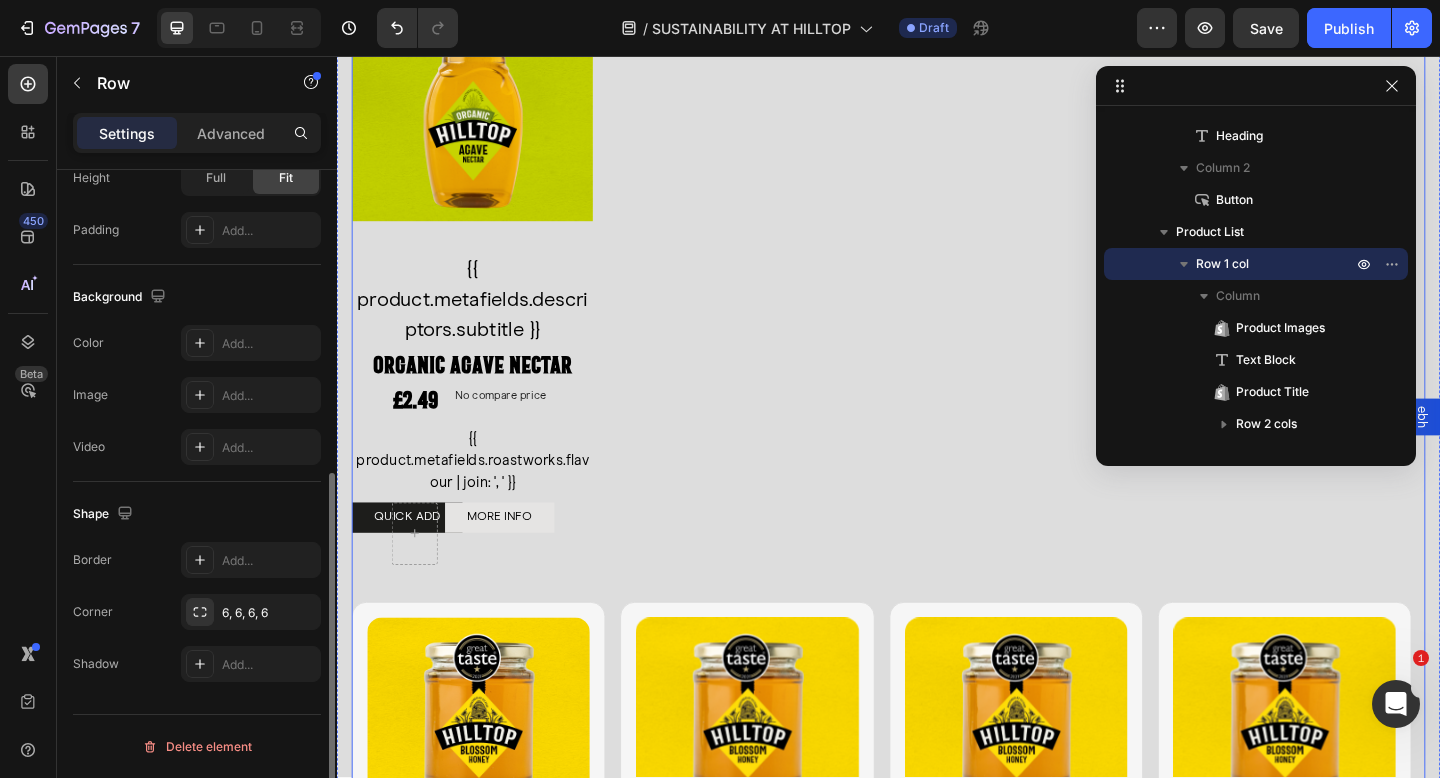 click on "Product Images {{ product.metafields.descriptors.subtitle }} Text Block Organic Agave Nectar Product Title £2.49 Product Price Product Price No compare price Product Price Row {{ product.metafields.roastworks.flavour | join: ', ' }} Text Block QUICK ADD Button
MORE INFO Product View More Row
Icon Hilltop Product Vendor Organic Agave Nectar Product Title £2.49 Product Price Product Price No compare price Product Price Row Size: Squeezy - 330g Squeezy - 330g Squeezy - 330g Squeezy - 330g Squeezy - 680g Squeezy - 680g Squeezy - 680g Product Variants & Swatches
1
Product Quantity Add To cart Product Cart Button Row View full details Product View More Row Row   0 Product List" at bounding box center (937, 282) 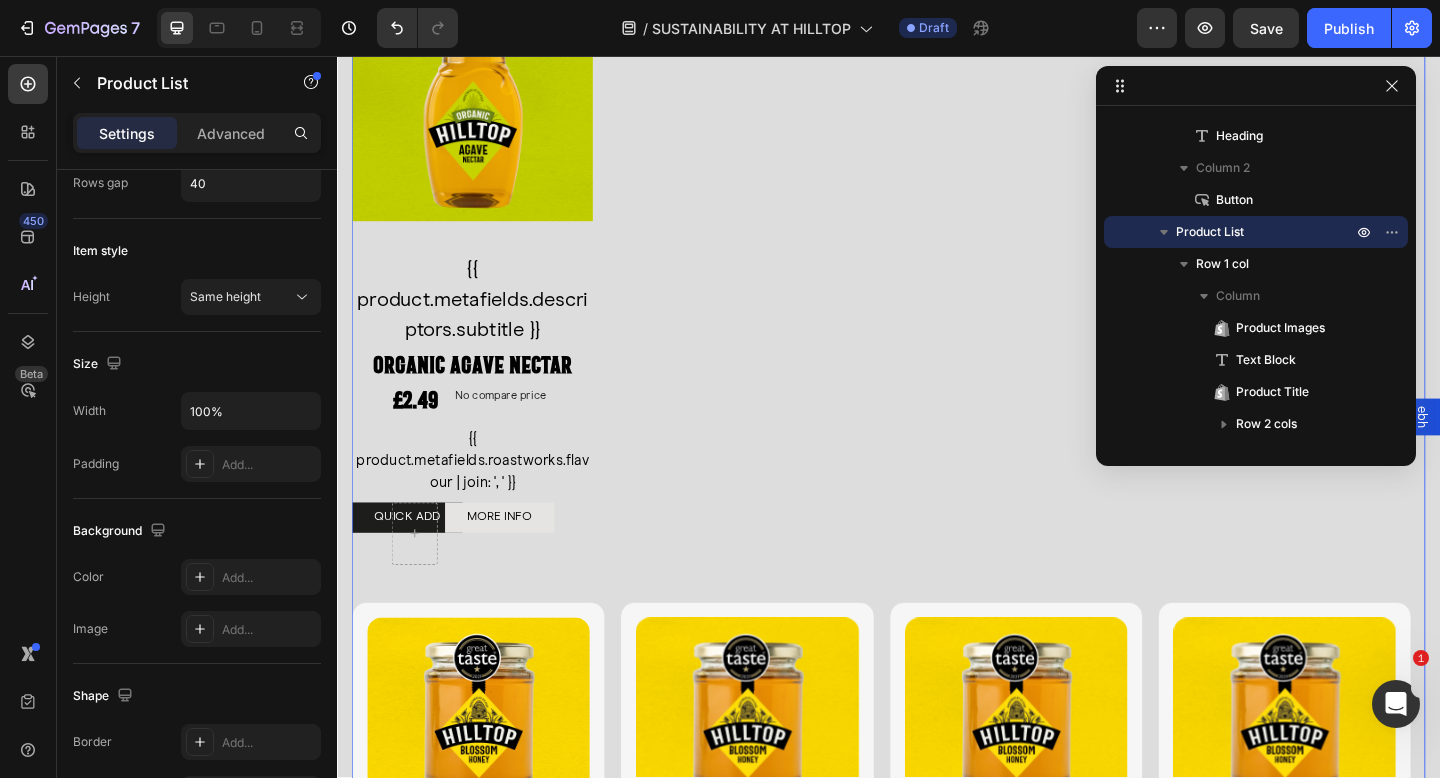scroll, scrollTop: 0, scrollLeft: 0, axis: both 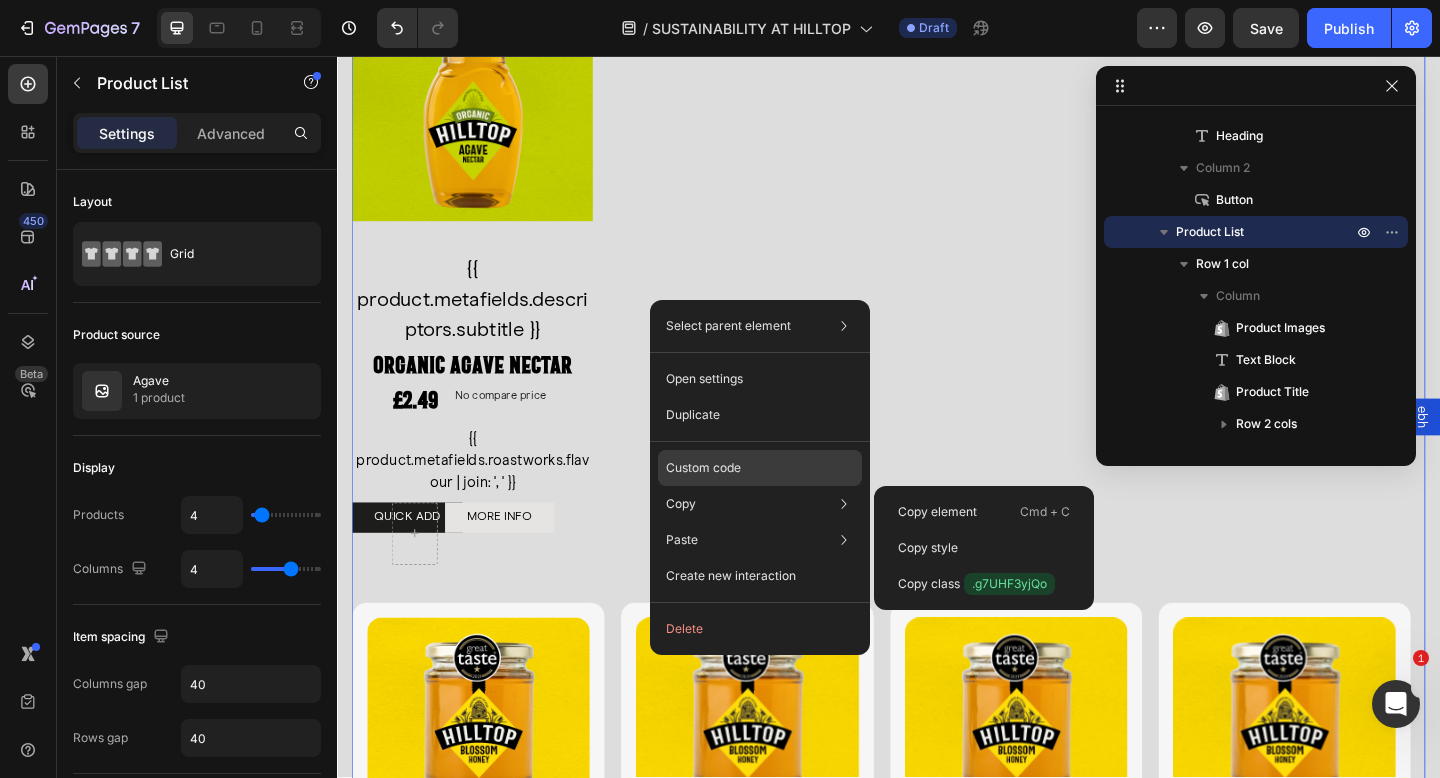 click on "Custom code" at bounding box center [703, 468] 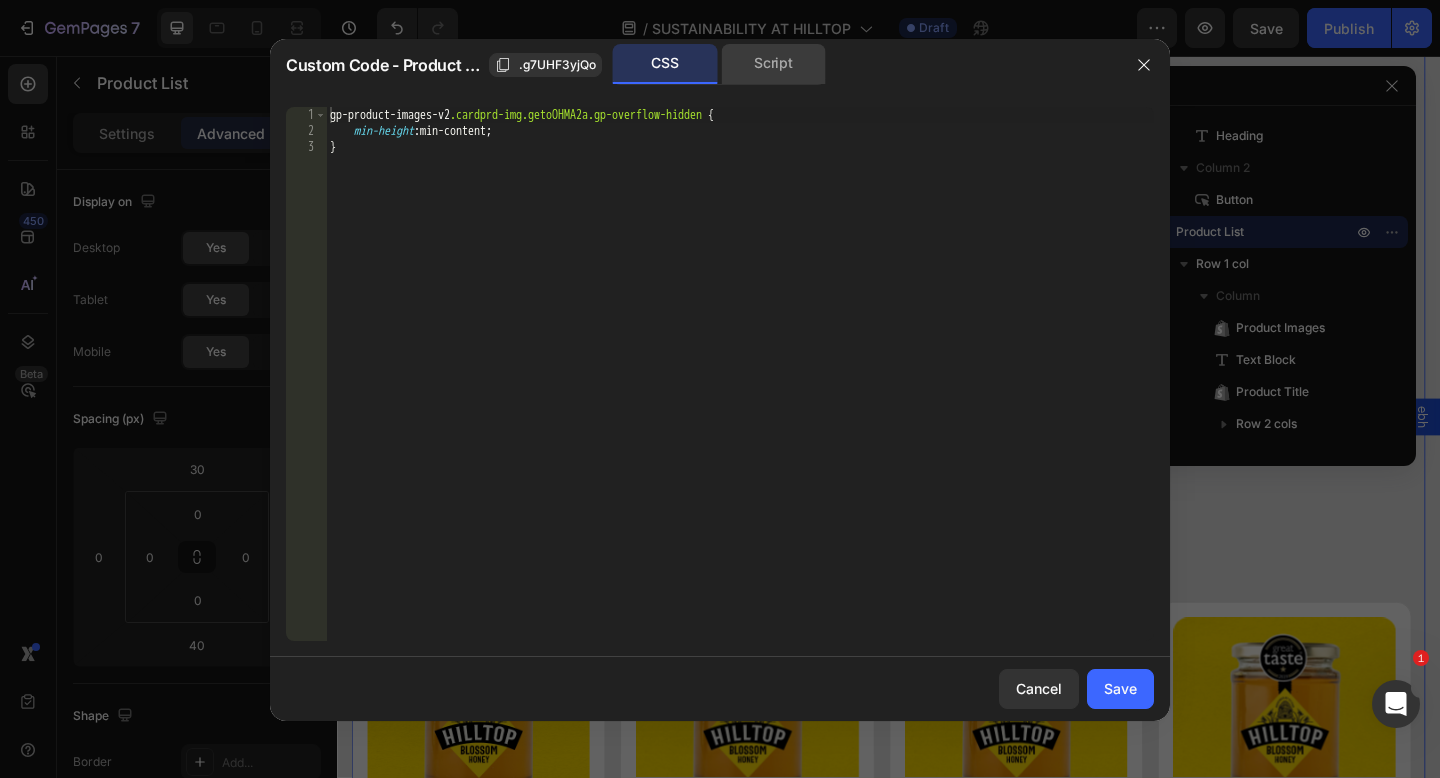 click on "Script" 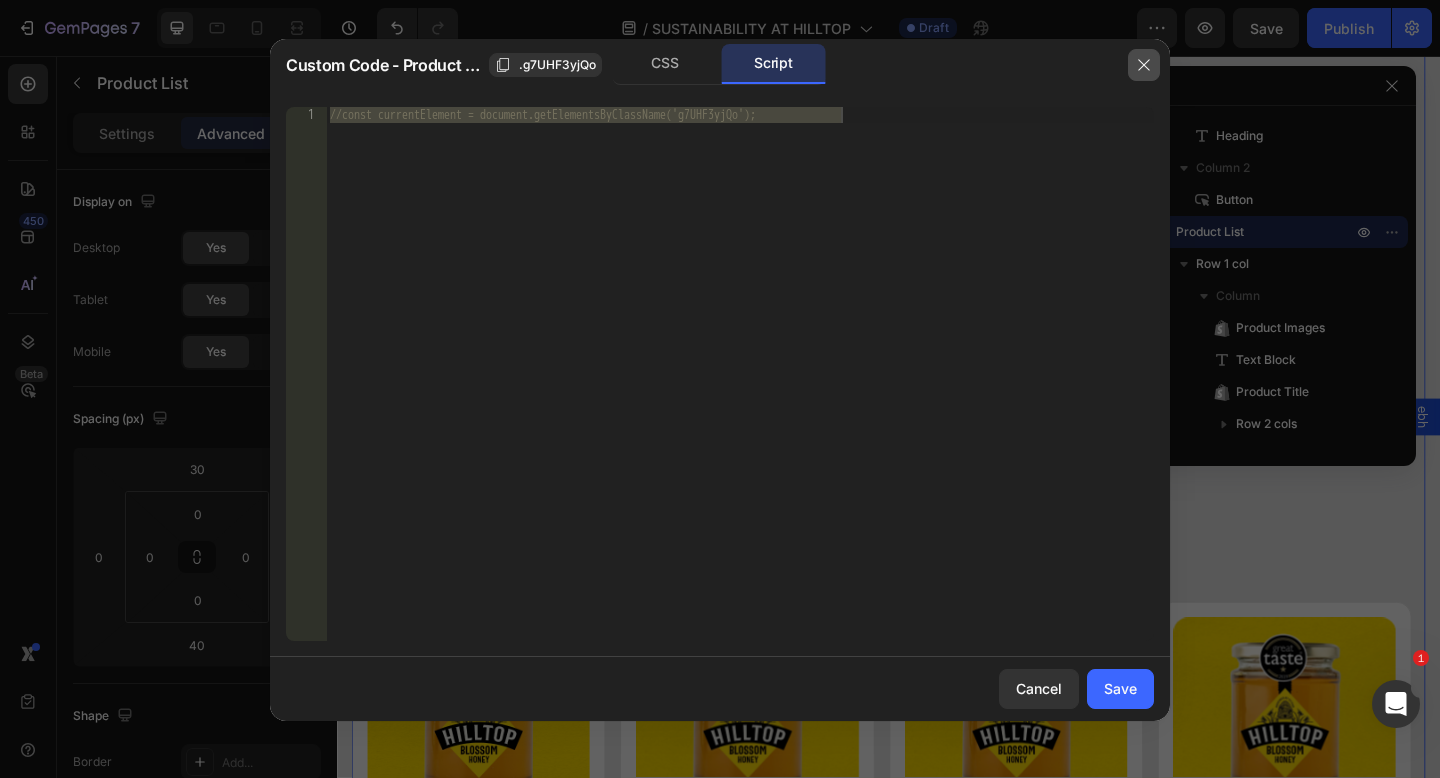 drag, startPoint x: 1140, startPoint y: 64, endPoint x: 873, endPoint y: 10, distance: 272.40594 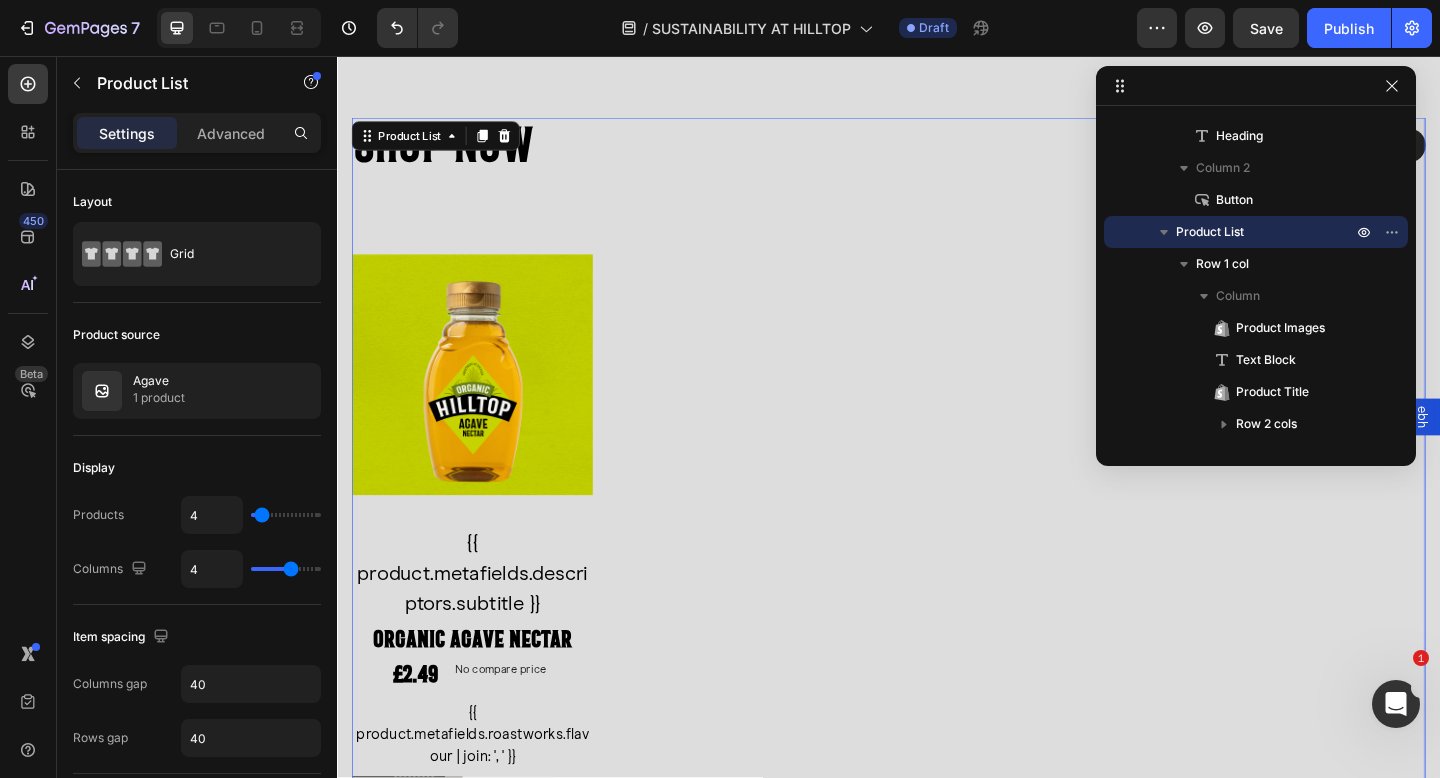 scroll, scrollTop: 4501, scrollLeft: 0, axis: vertical 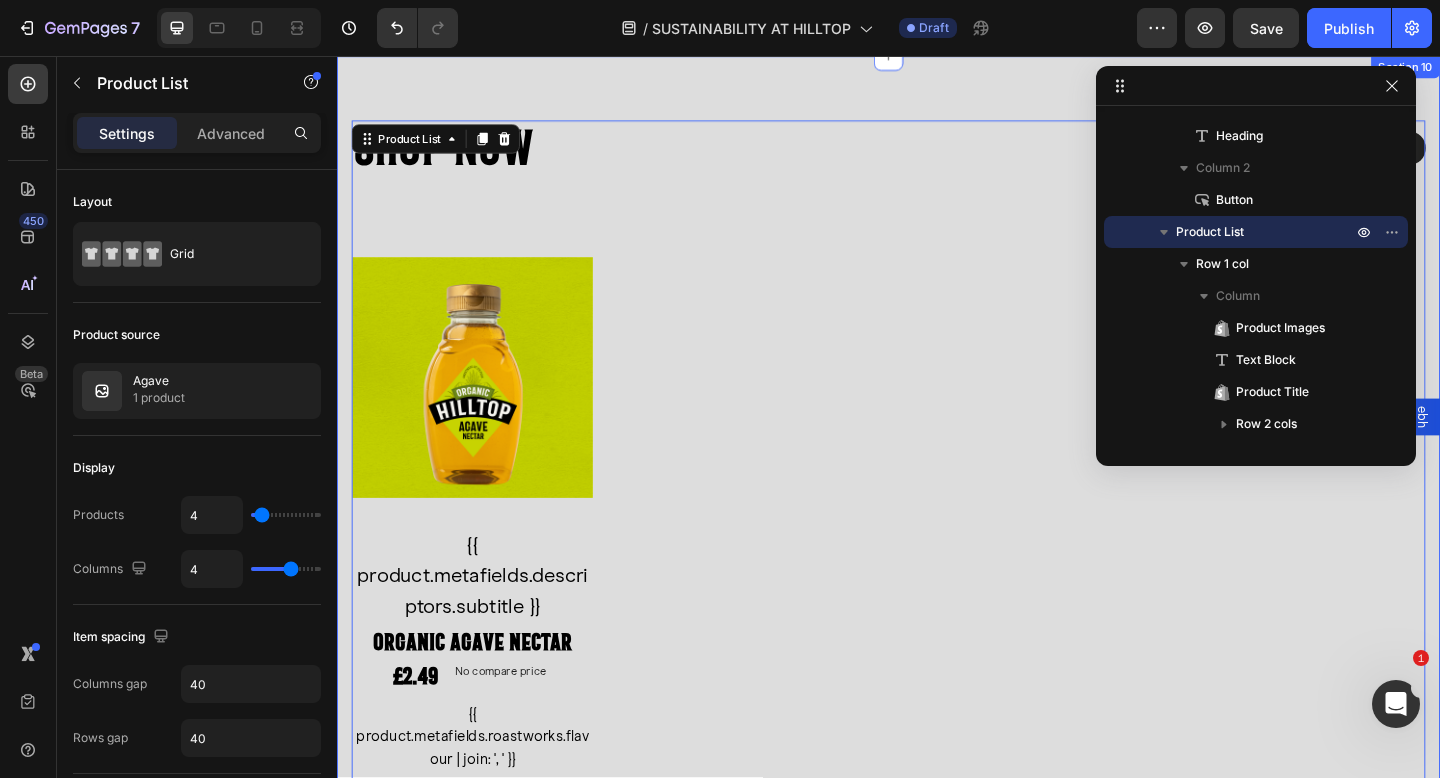click on "Shop Now Heading
View All Button Row Product Images {{ product.metafields.descriptors.subtitle }} Text Block Organic Agave Nectar Product Title £2.49 Product Price Product Price No compare price Product Price Row {{ product.metafields.roastworks.flavour | join: ', ' }} Text Block QUICK ADD Button
MORE INFO Product View More Row
Icon Hilltop Product Vendor Organic Agave Nectar Product Title £2.49 Product Price Product Price No compare price Product Price Row Size: Squeezy - 330g Squeezy - 330g Squeezy - 330g Squeezy - 330g Squeezy - 680g Squeezy - 680g Squeezy - 680g Product Variants & Swatches
1
Product Quantity Add To cart Product Cart Button Row View full details Product View More Row Row Product List   40 Product List   40 Best Sellers Blossom Honey Manuka Honey Product Images Everyday Blossom Honey Product Title Judge.me - Preview Badge (Stars) Judge.me £2.99 Product Price Product Price QUICK ADD + Button Row Product £2.99" at bounding box center (937, 792) 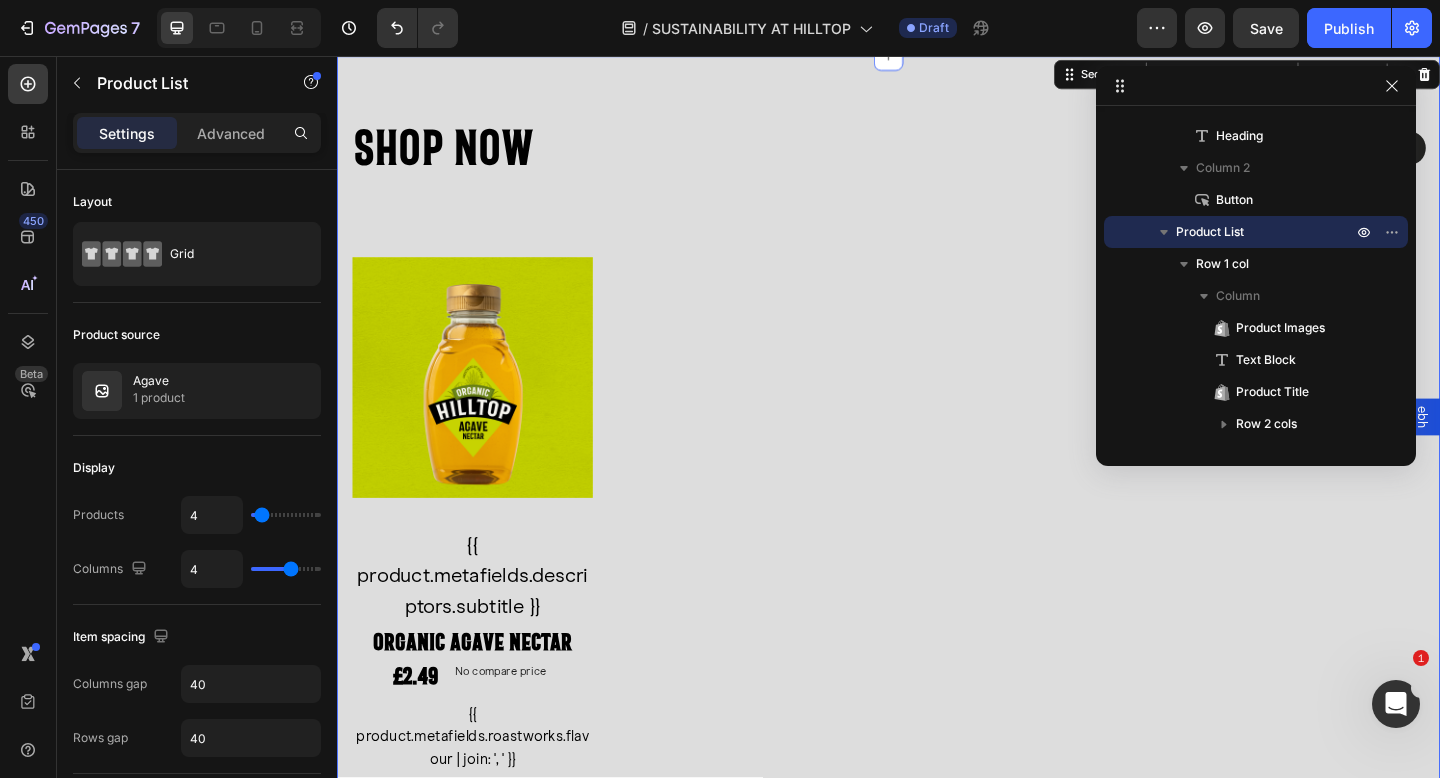 scroll, scrollTop: 186, scrollLeft: 0, axis: vertical 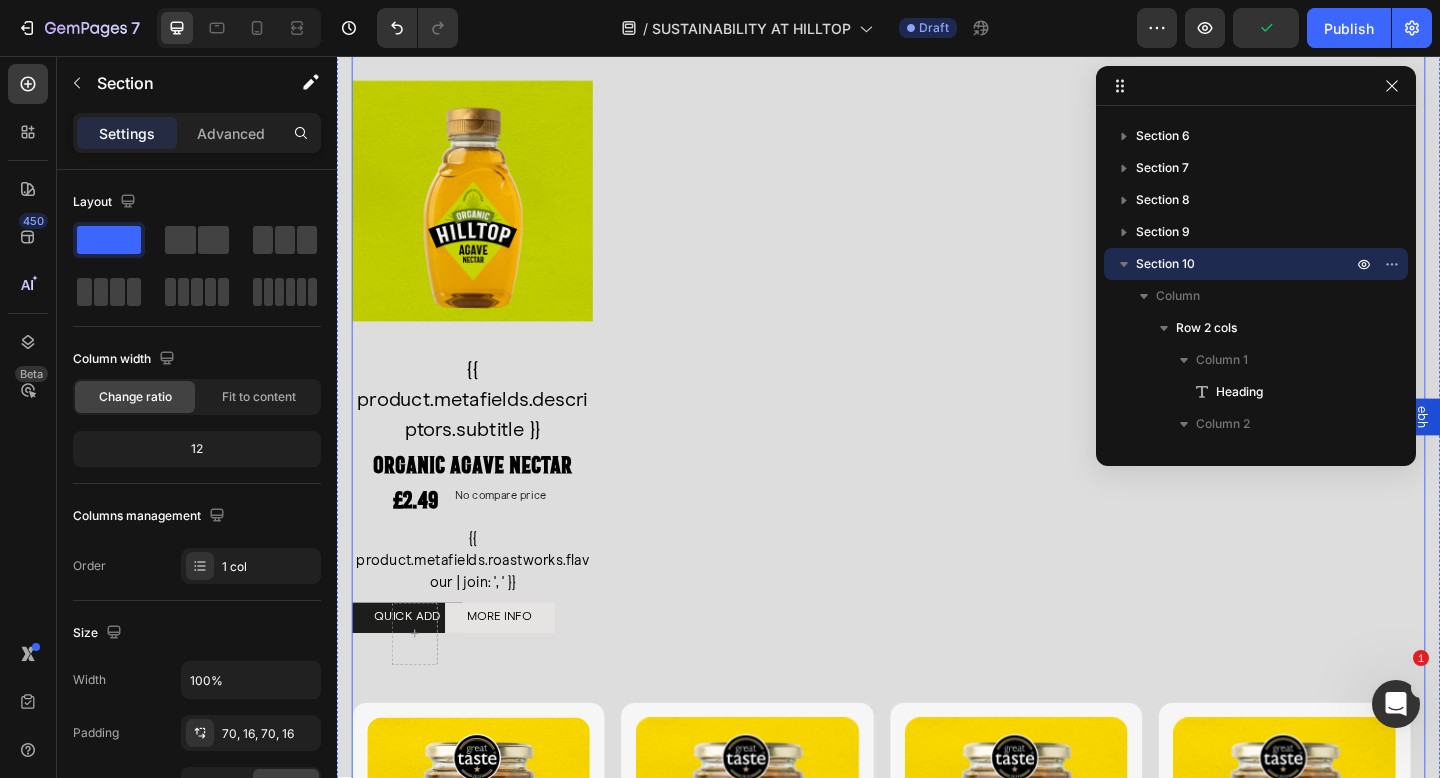 click on "Product Images {{ product.metafields.descriptors.subtitle }} Text Block Organic Agave Nectar Product Title £2.49 Product Price Product Price No compare price Product Price Row {{ product.metafields.roastworks.flavour | join: ', ' }} Text Block QUICK ADD Button
MORE INFO Product View More Row
Icon Hilltop Product Vendor Organic Agave Nectar Product Title £2.49 Product Price Product Price No compare price Product Price Row Size: Squeezy - 330g Squeezy - 330g Squeezy - 330g Squeezy - 330g Squeezy - 680g Squeezy - 680g Squeezy - 680g Product Variants & Swatches
1
Product Quantity Add To cart Product Cart Button Row View full details Product View More Row Row Product List" at bounding box center (937, 391) 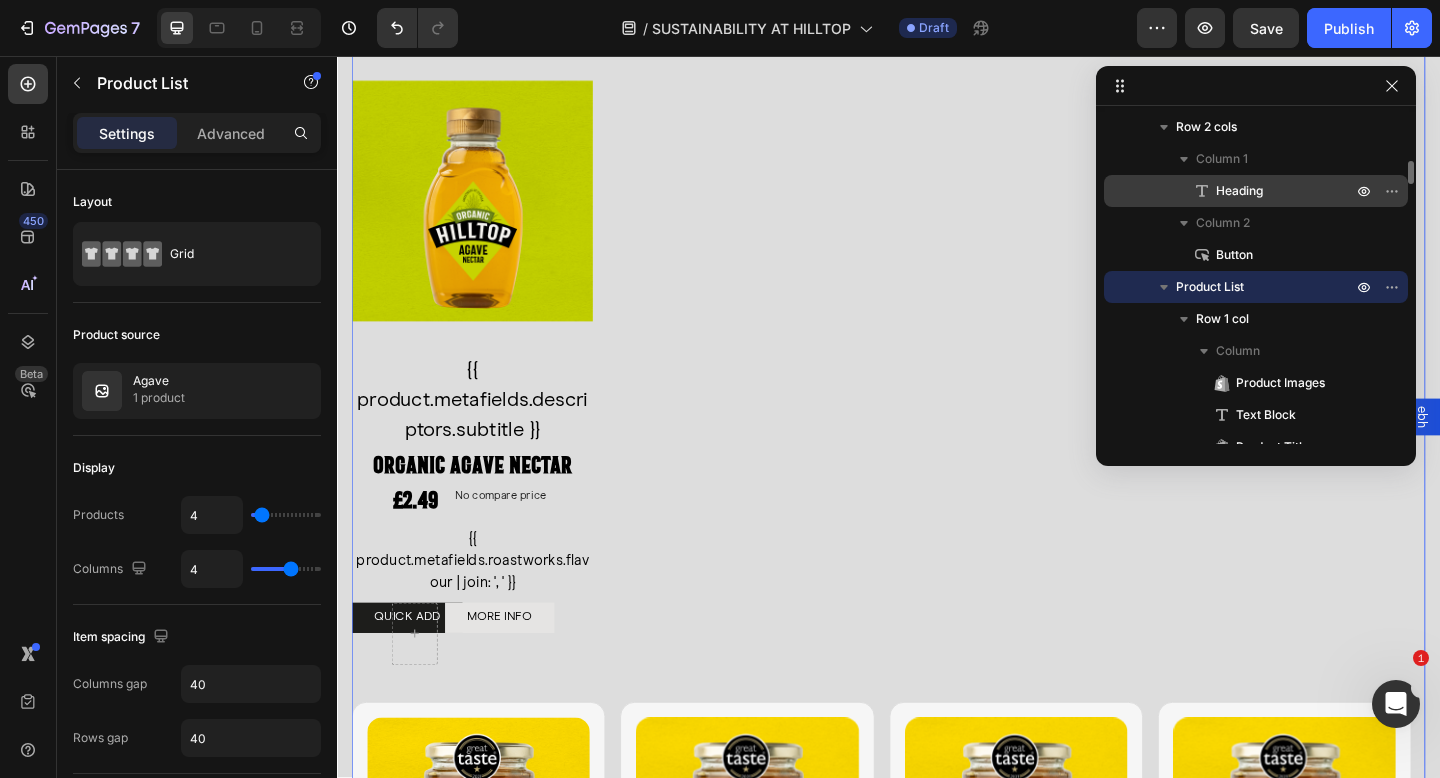 scroll, scrollTop: 227, scrollLeft: 0, axis: vertical 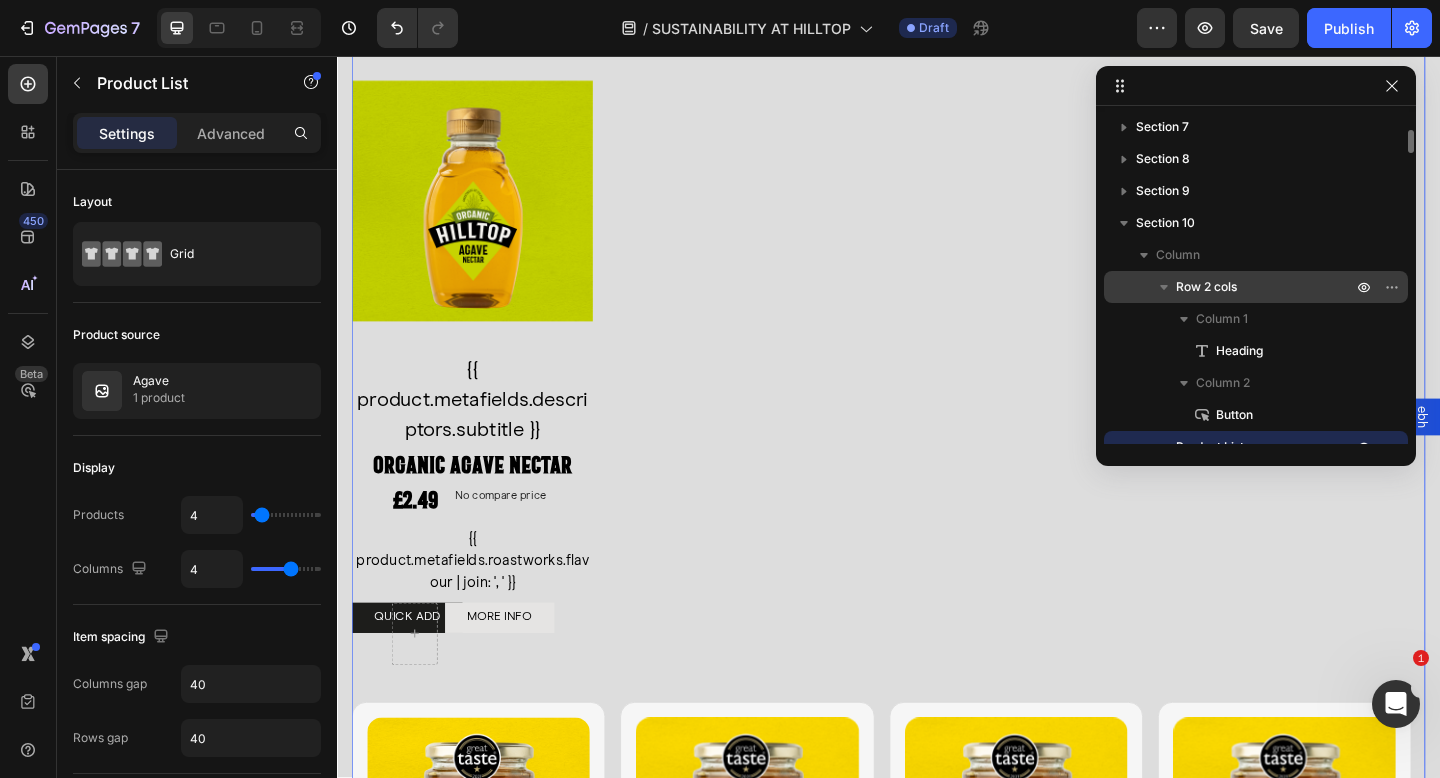 click 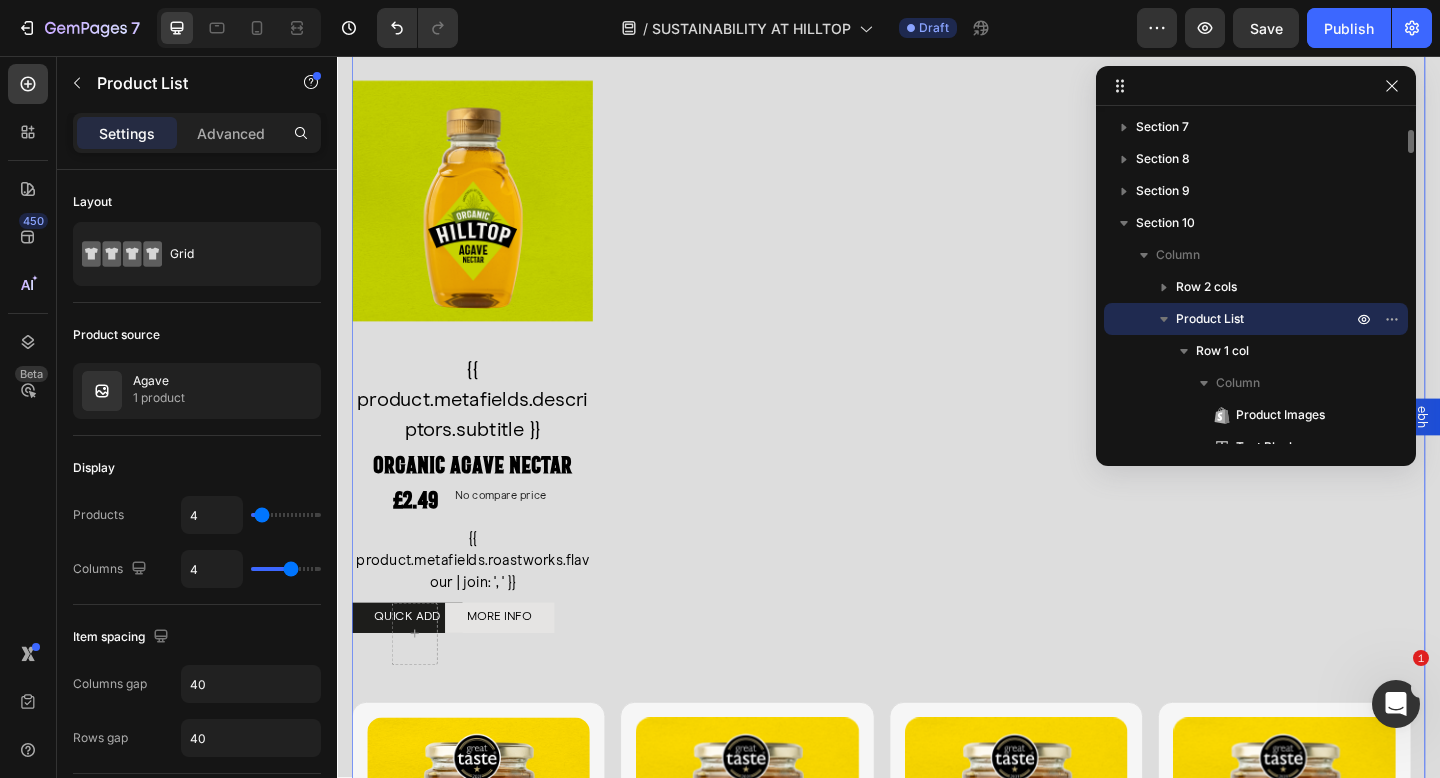 click 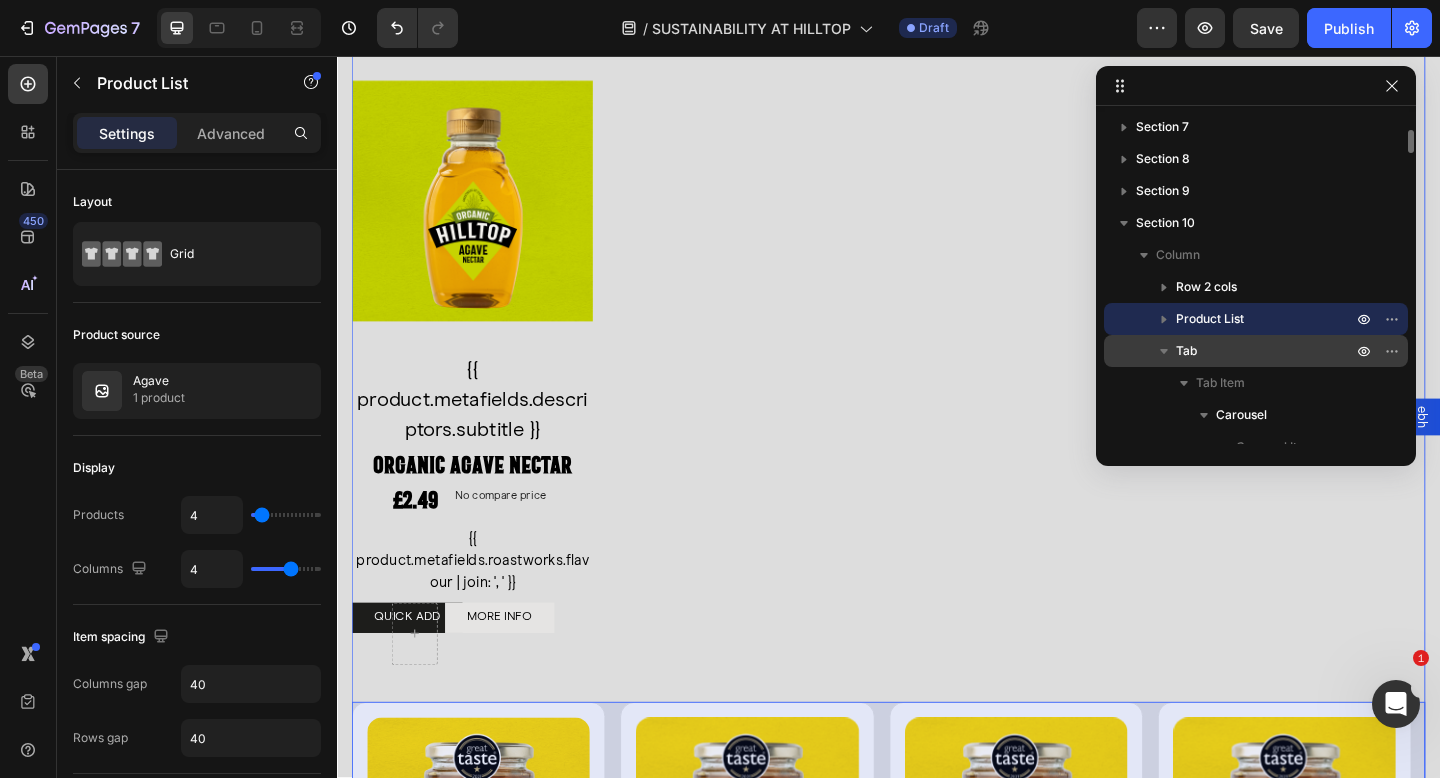 click 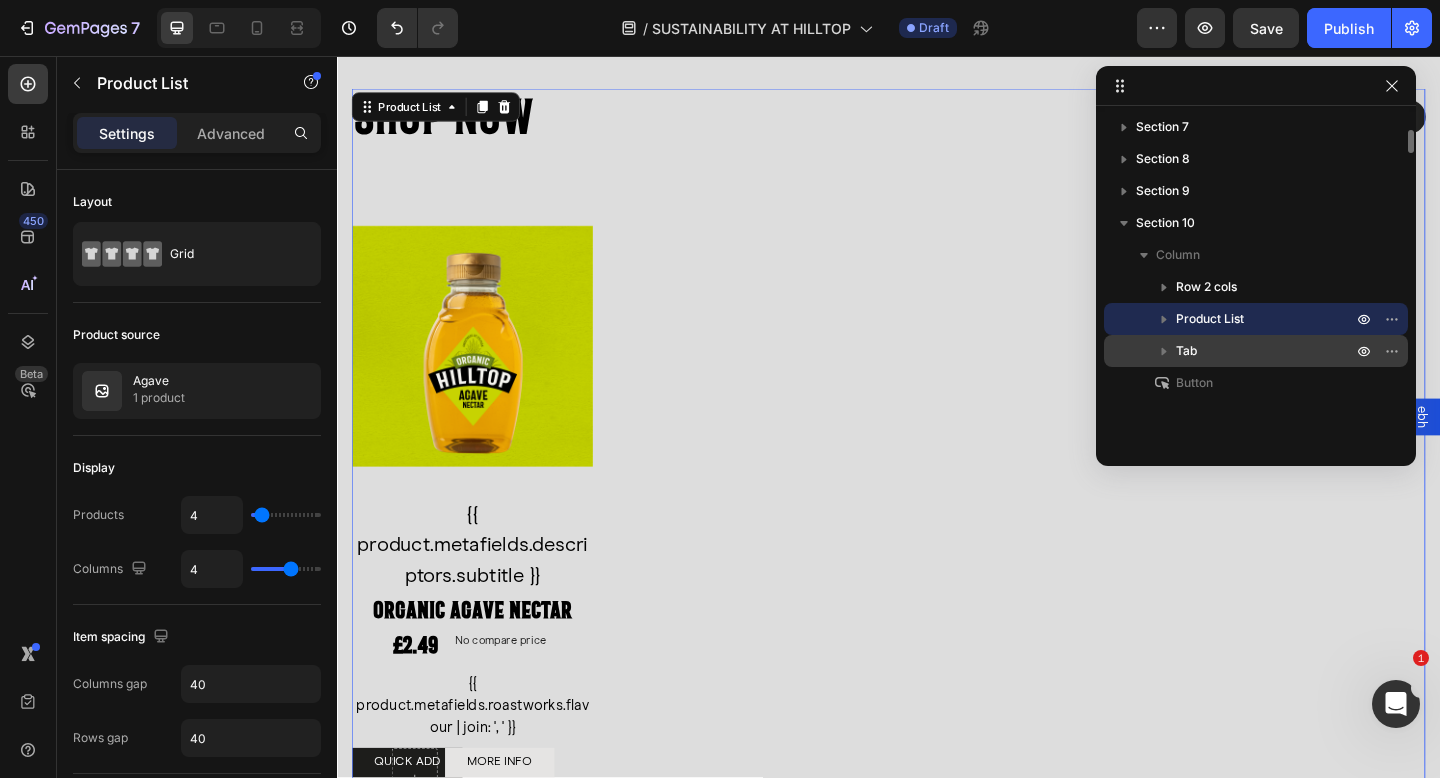 scroll, scrollTop: 4509, scrollLeft: 0, axis: vertical 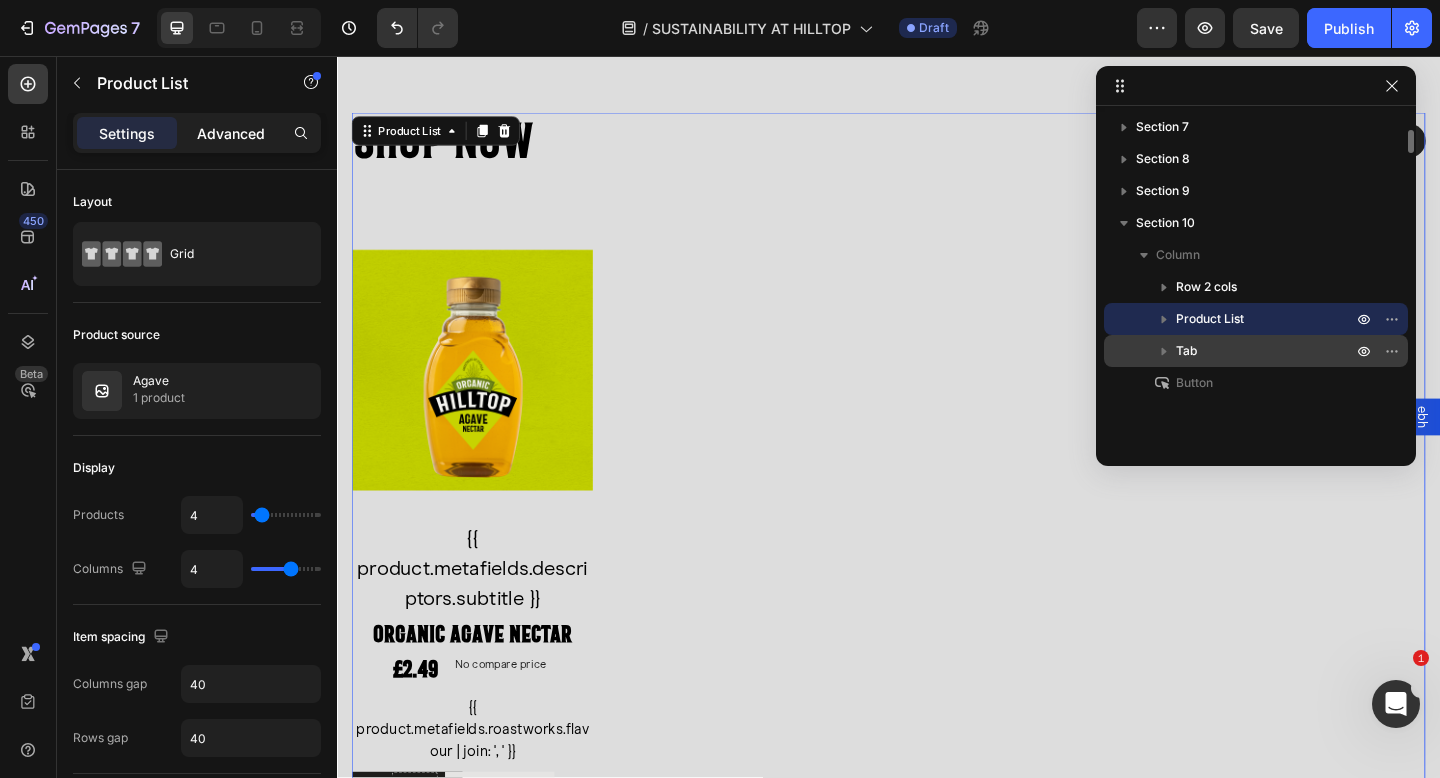 click on "Advanced" at bounding box center [231, 133] 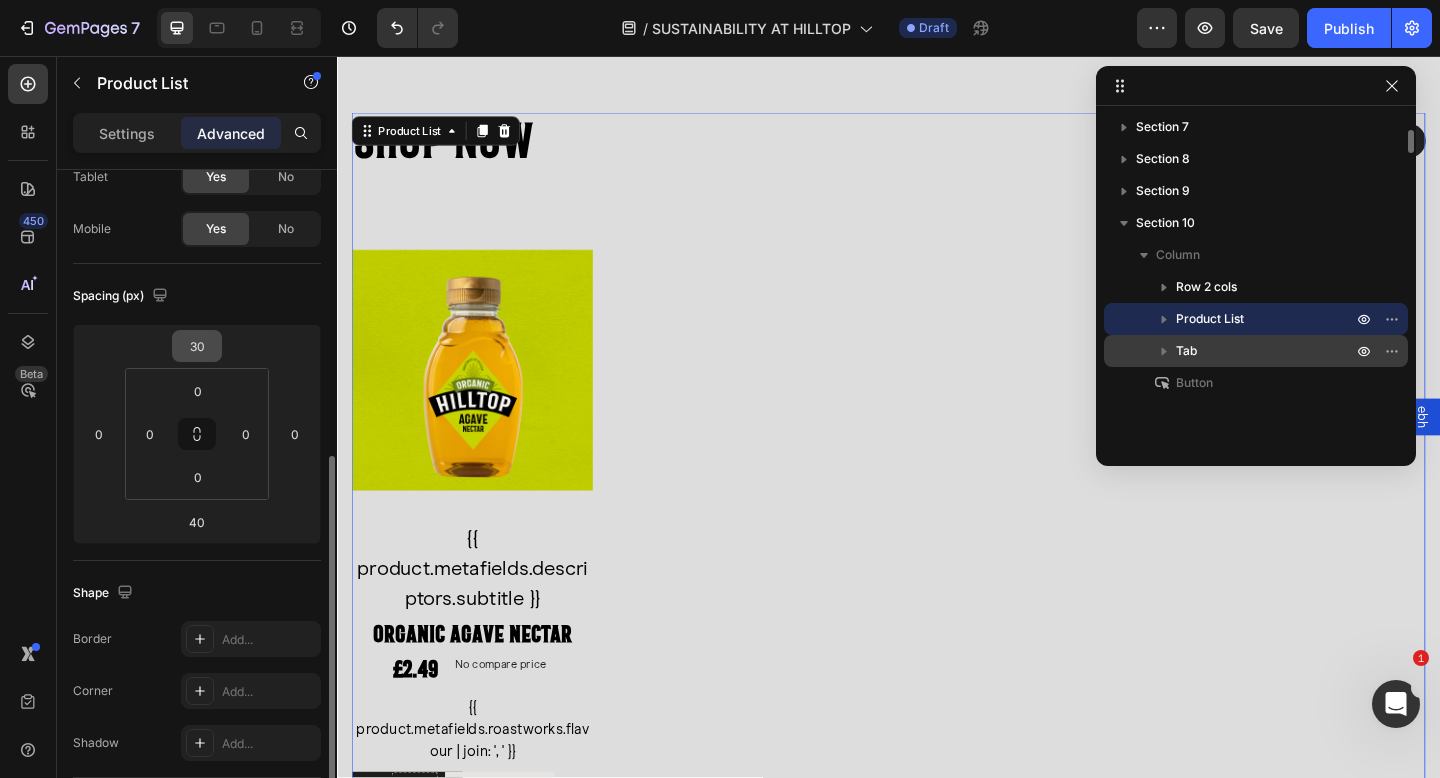 scroll, scrollTop: 461, scrollLeft: 0, axis: vertical 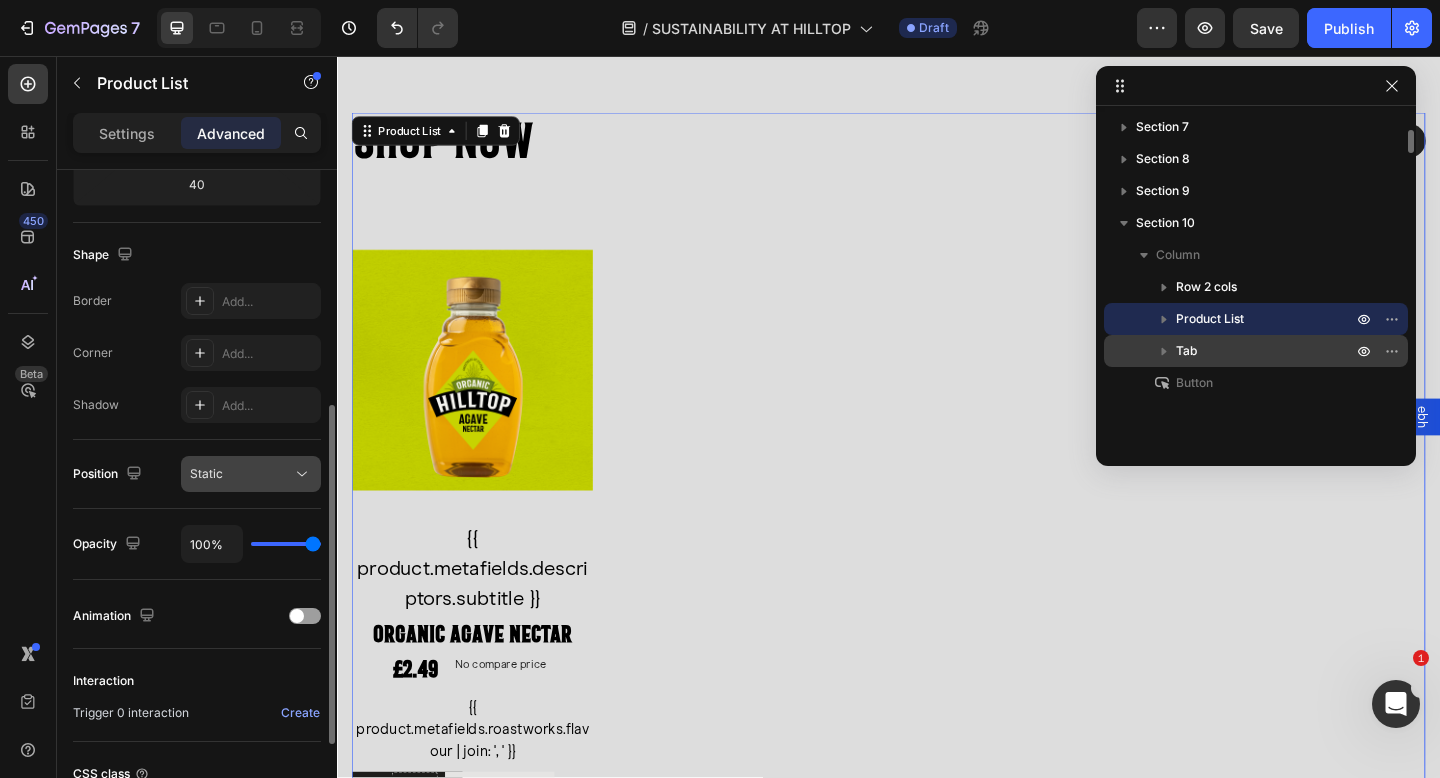 click on "Static" at bounding box center (241, 474) 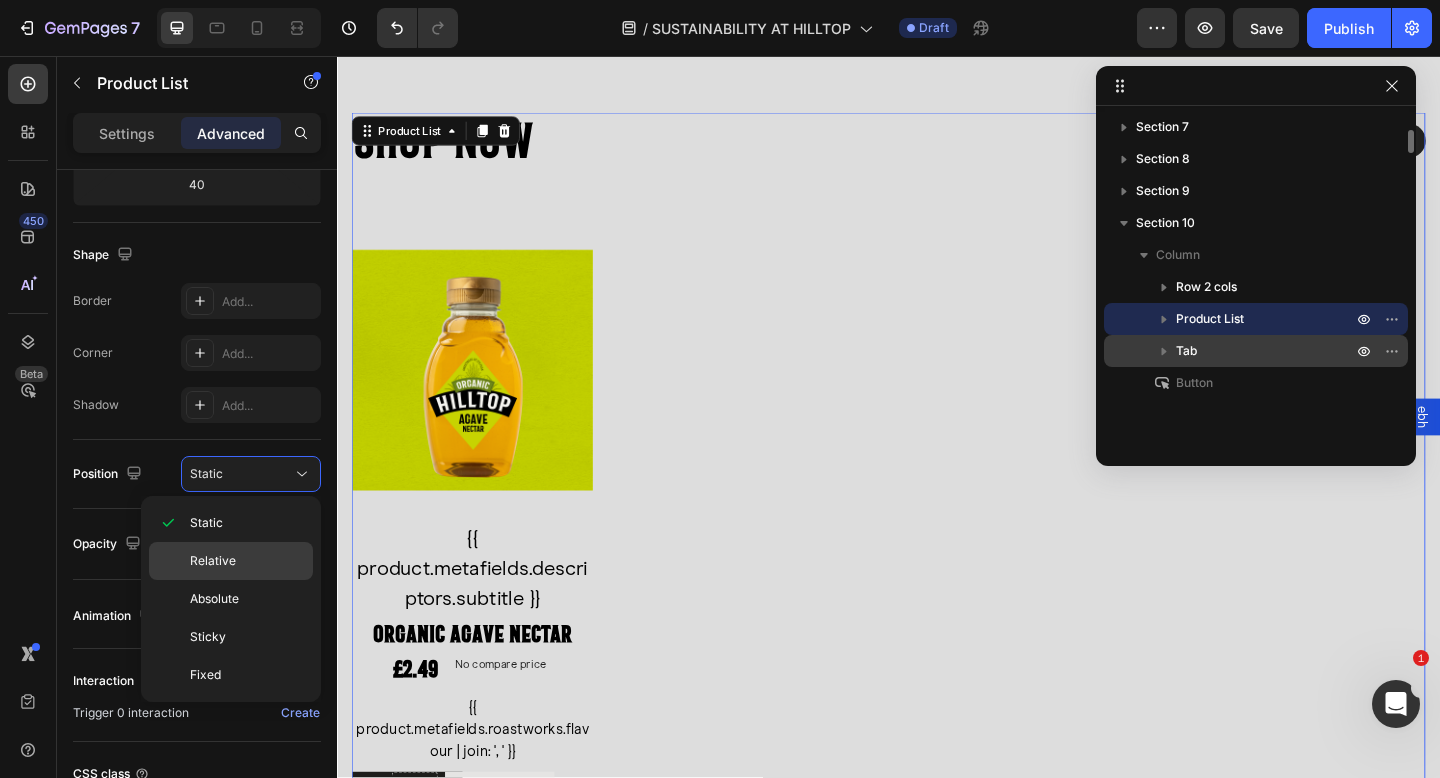 click on "Relative" 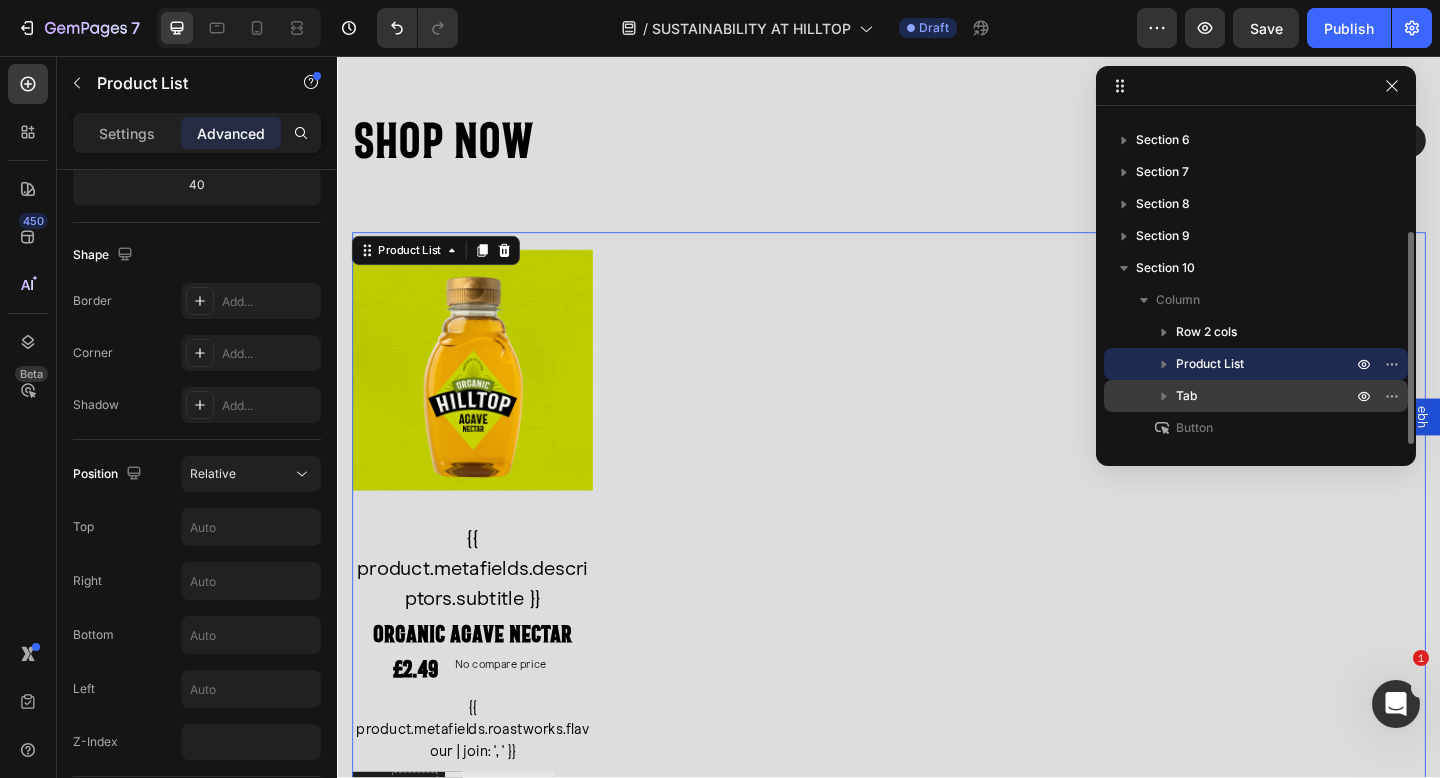 scroll, scrollTop: 182, scrollLeft: 0, axis: vertical 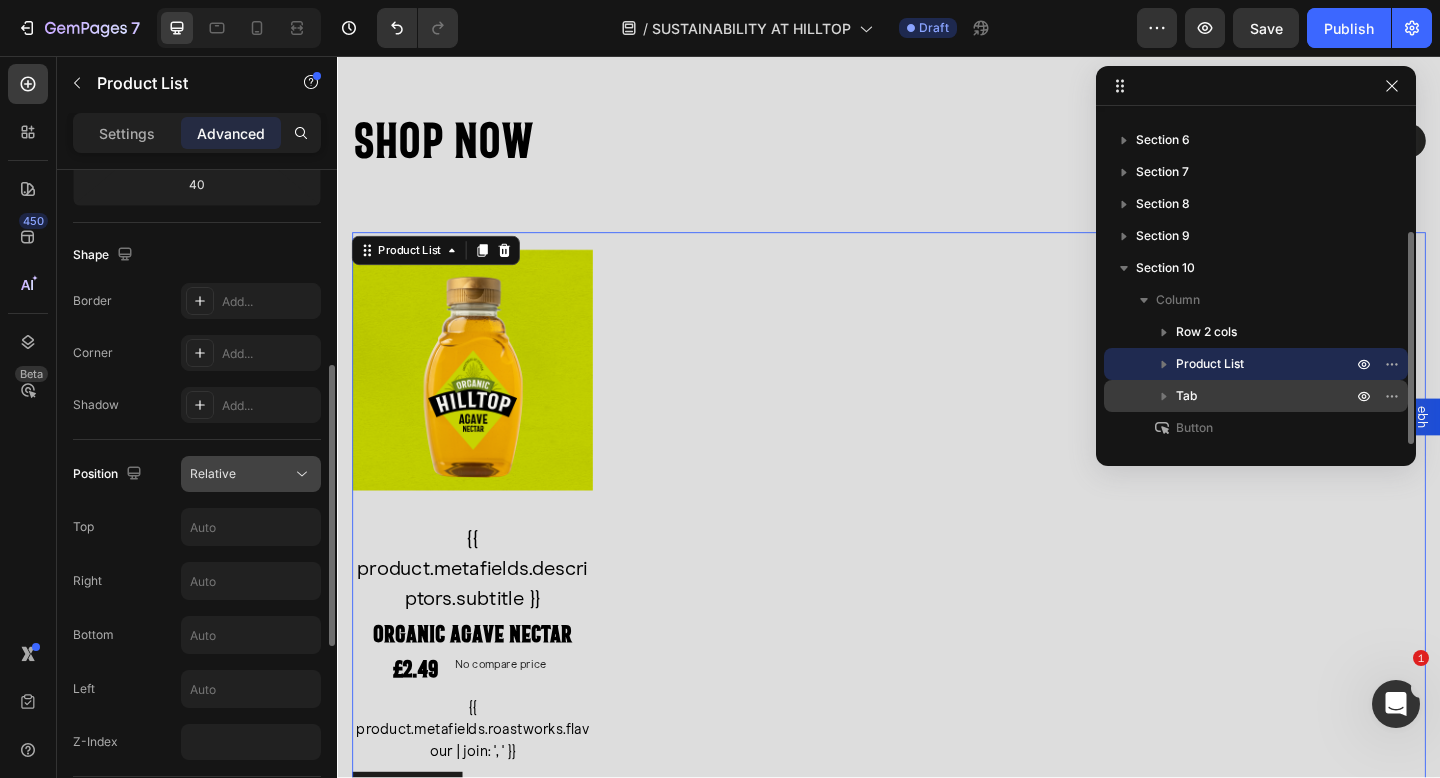 click on "Relative" at bounding box center (241, 474) 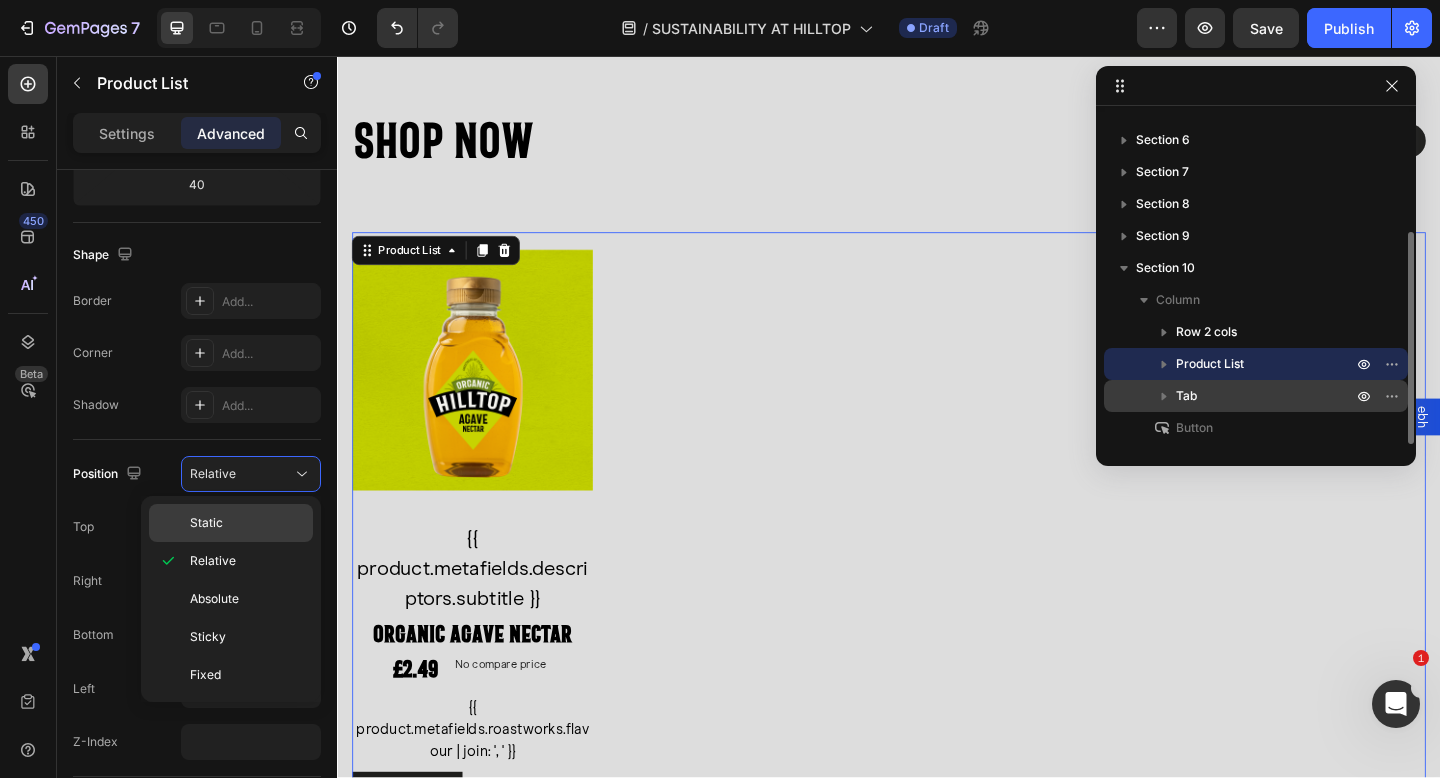 click on "Static" 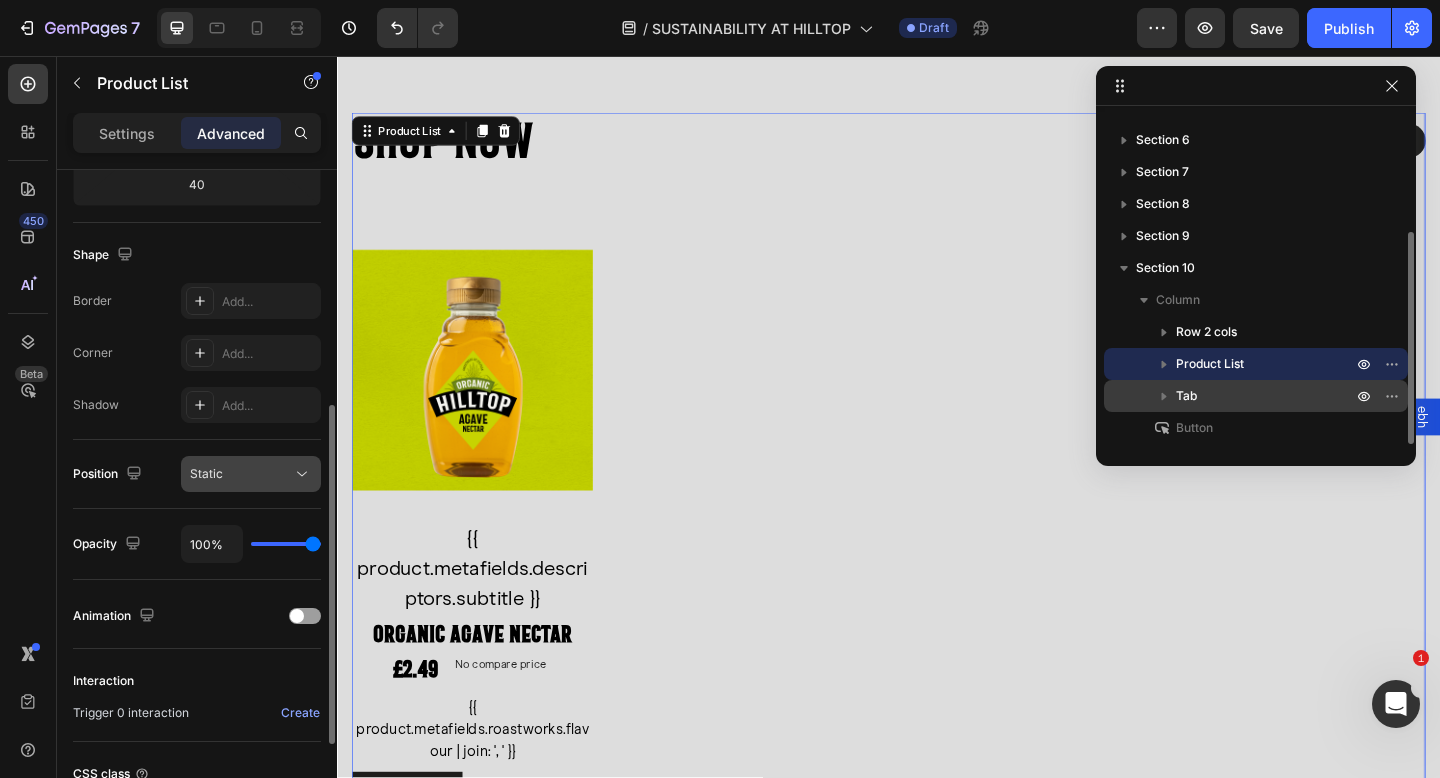 click on "Static" at bounding box center [241, 474] 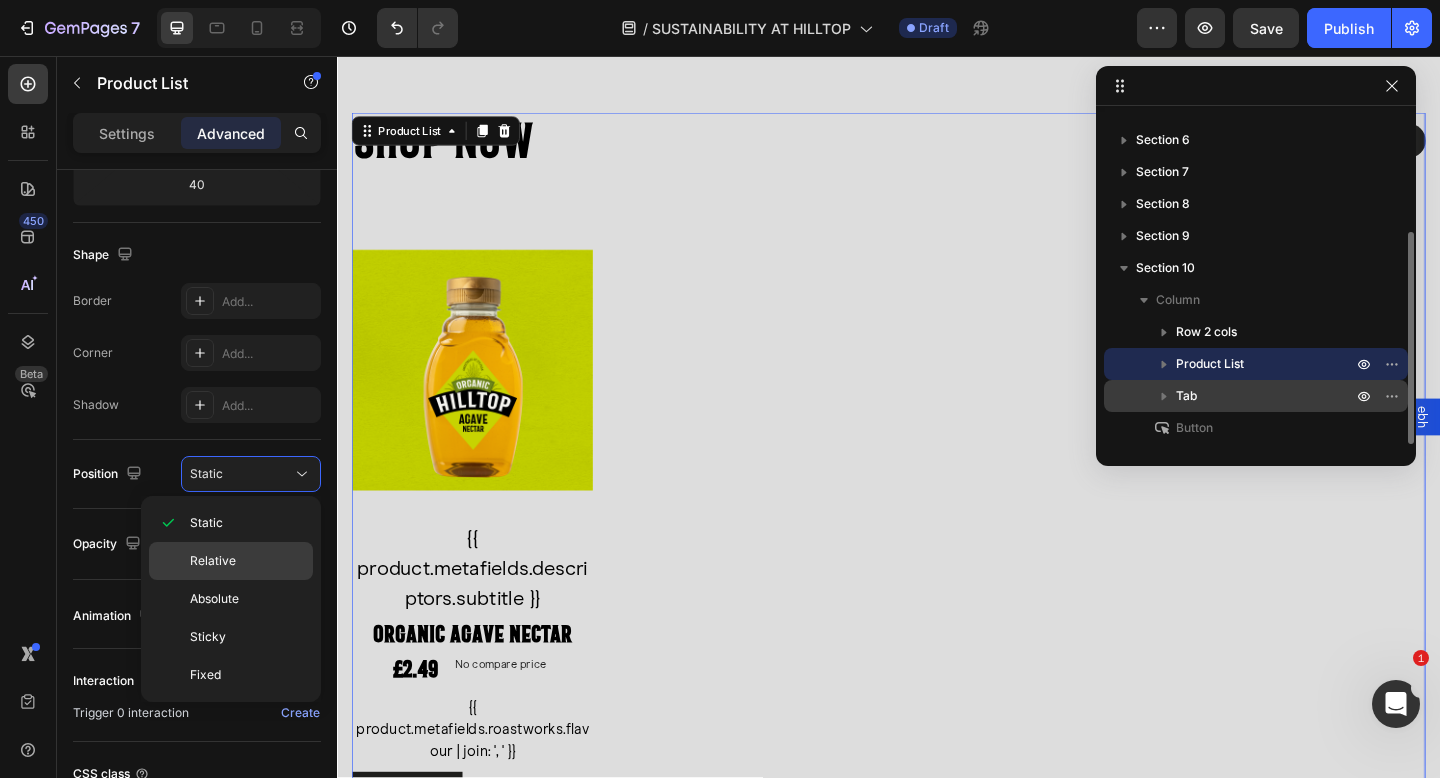 click on "Relative" at bounding box center [247, 561] 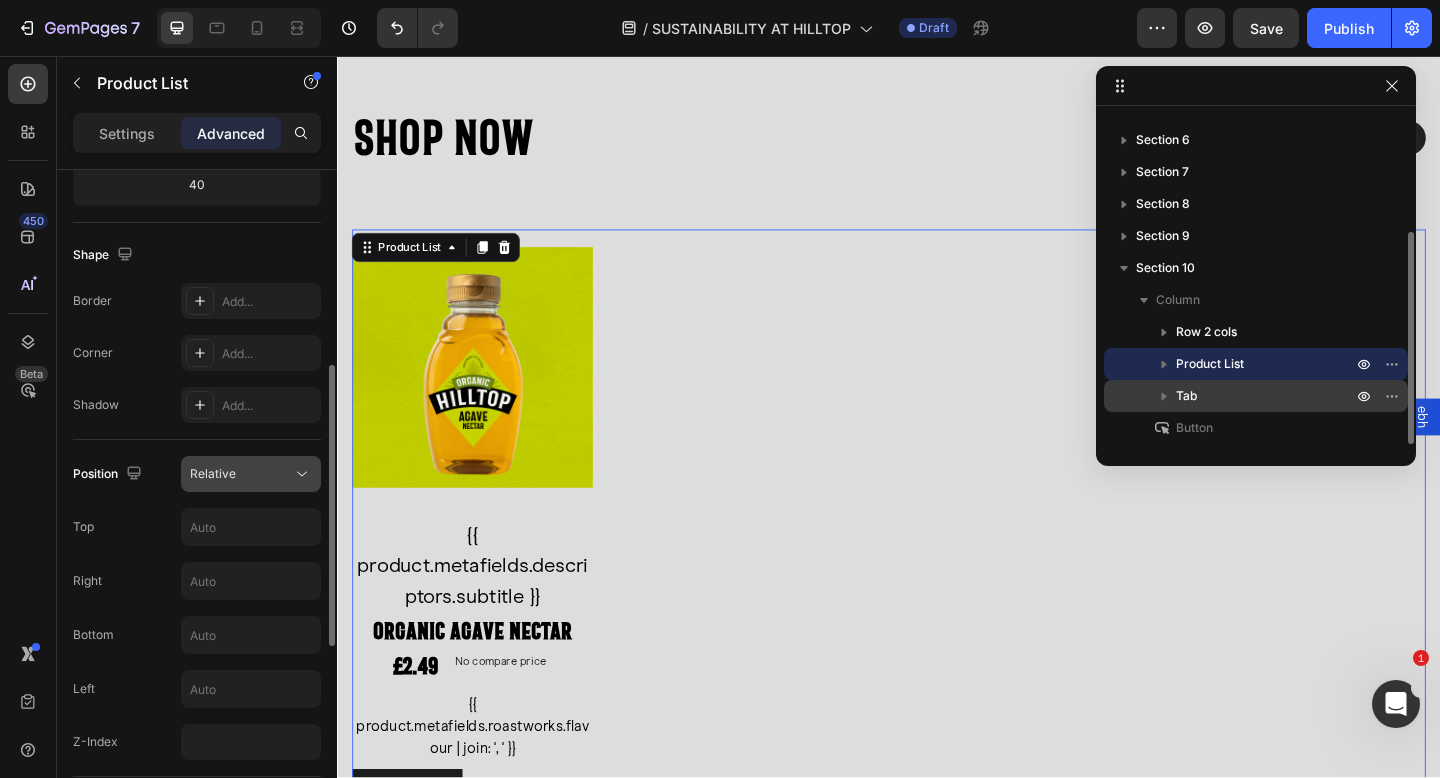 scroll, scrollTop: 4513, scrollLeft: 0, axis: vertical 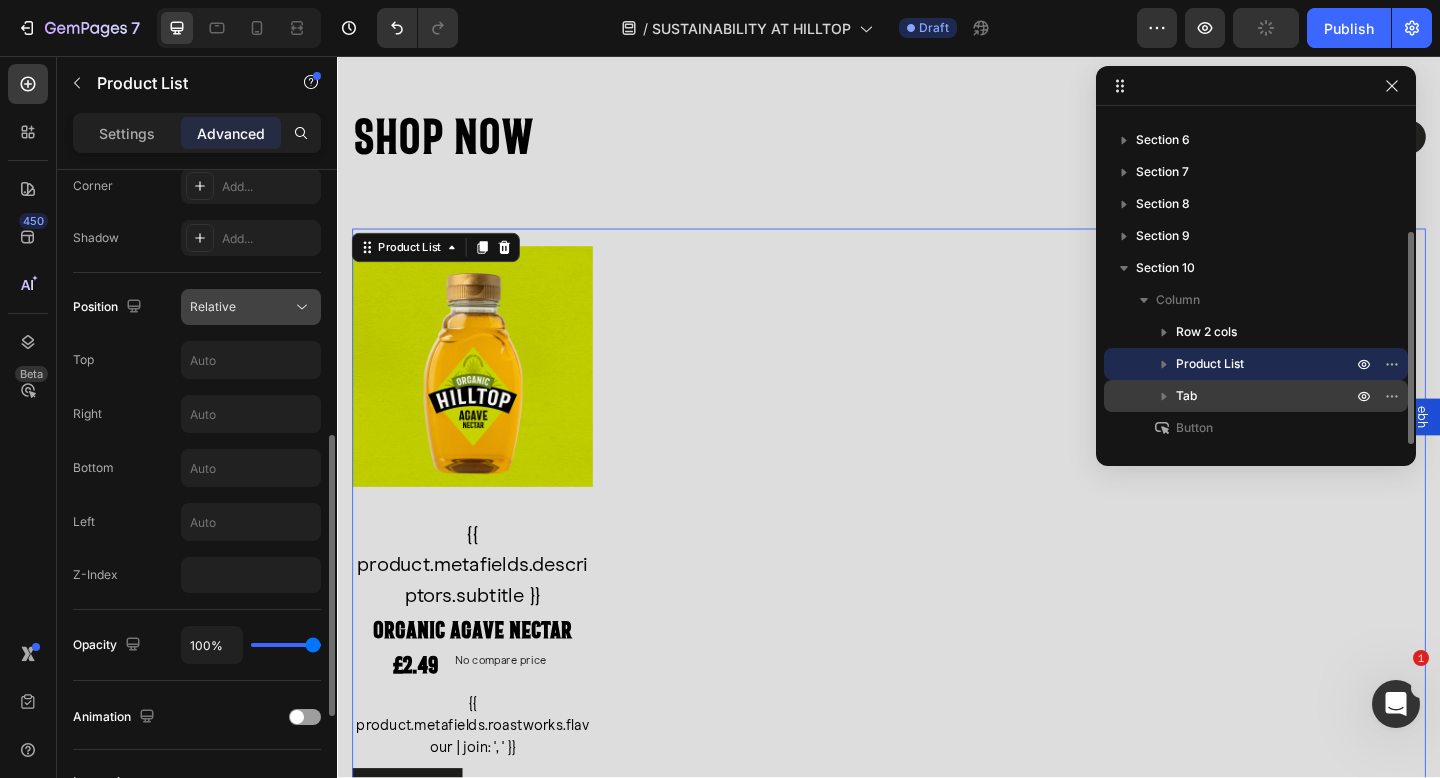 click on "Relative" 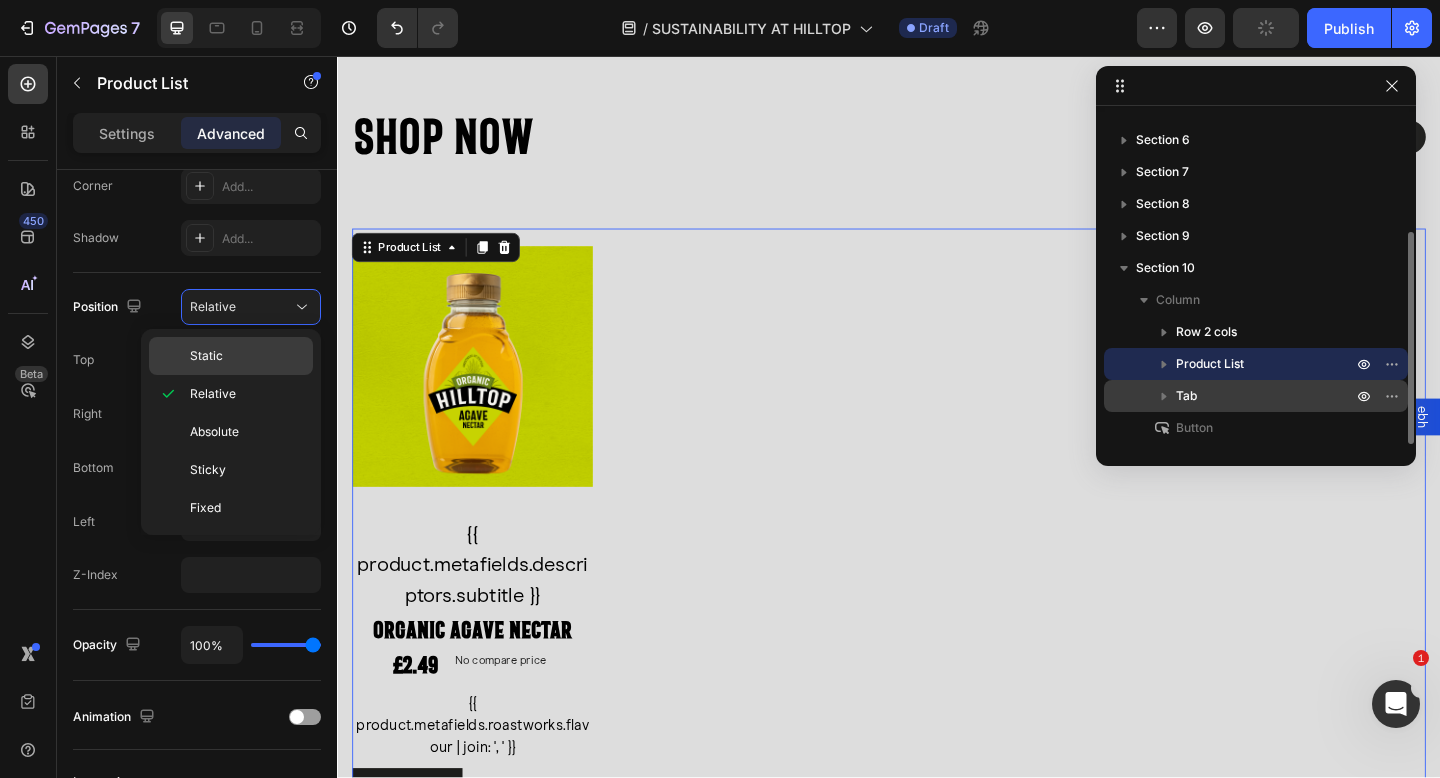 click on "Static" at bounding box center [247, 356] 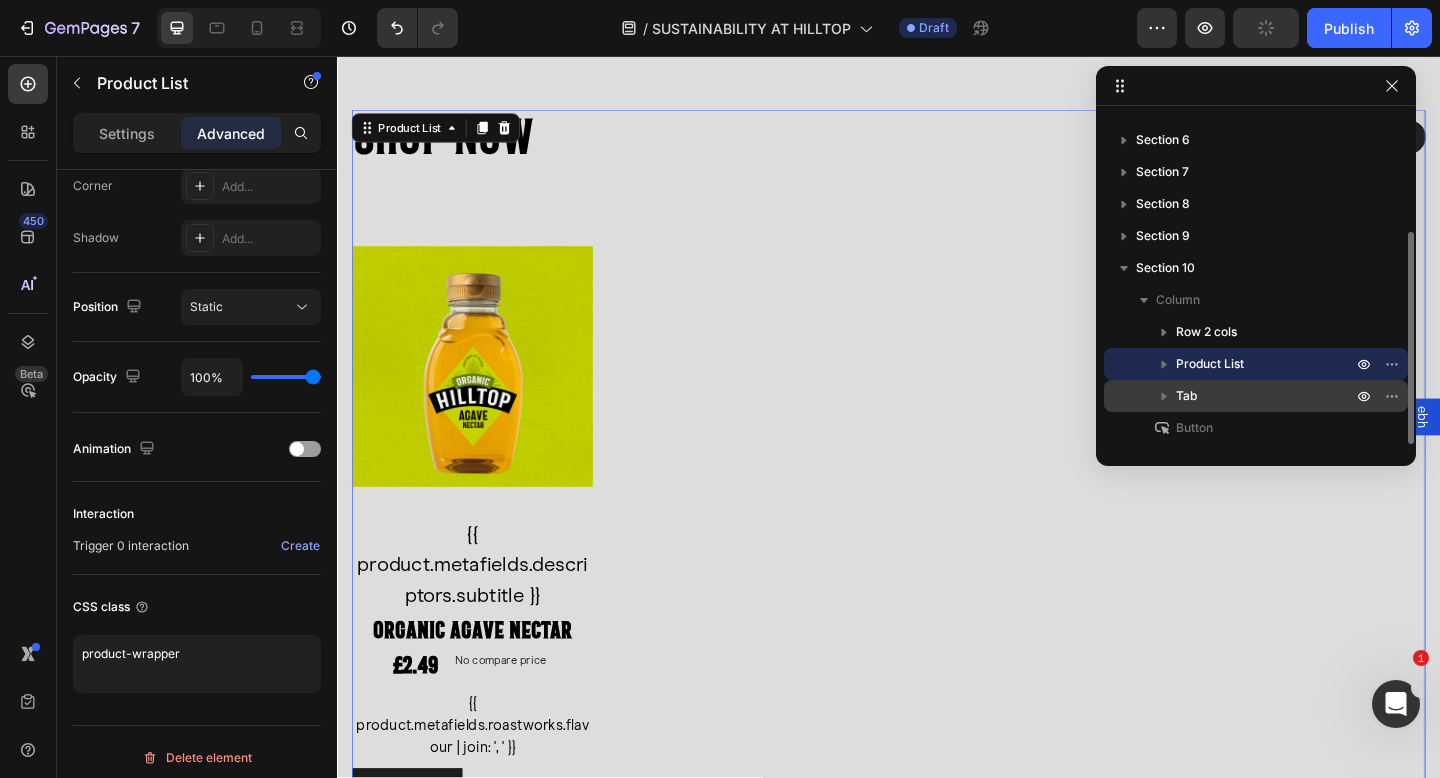 click on "Product Images {{ product.metafields.descriptors.subtitle }} Text Block Organic Agave Nectar Product Title £2.49 Product Price Product Price No compare price Product Price Row {{ product.metafields.roastworks.flavour | join: ', ' }} Text Block QUICK ADD Button
MORE INFO Product View More Row
Icon Hilltop Product Vendor Organic Agave Nectar Product Title £2.49 Product Price Product Price No compare price Product Price Row Size: Squeezy - 330g Squeezy - 330g Squeezy - 330g Squeezy - 330g Squeezy - 680g Squeezy - 680g Squeezy - 680g Product Variants & Swatches
1
Product Quantity Add To cart Product Cart Button Row View full details Product View More Row Row Product List   40" at bounding box center (937, 592) 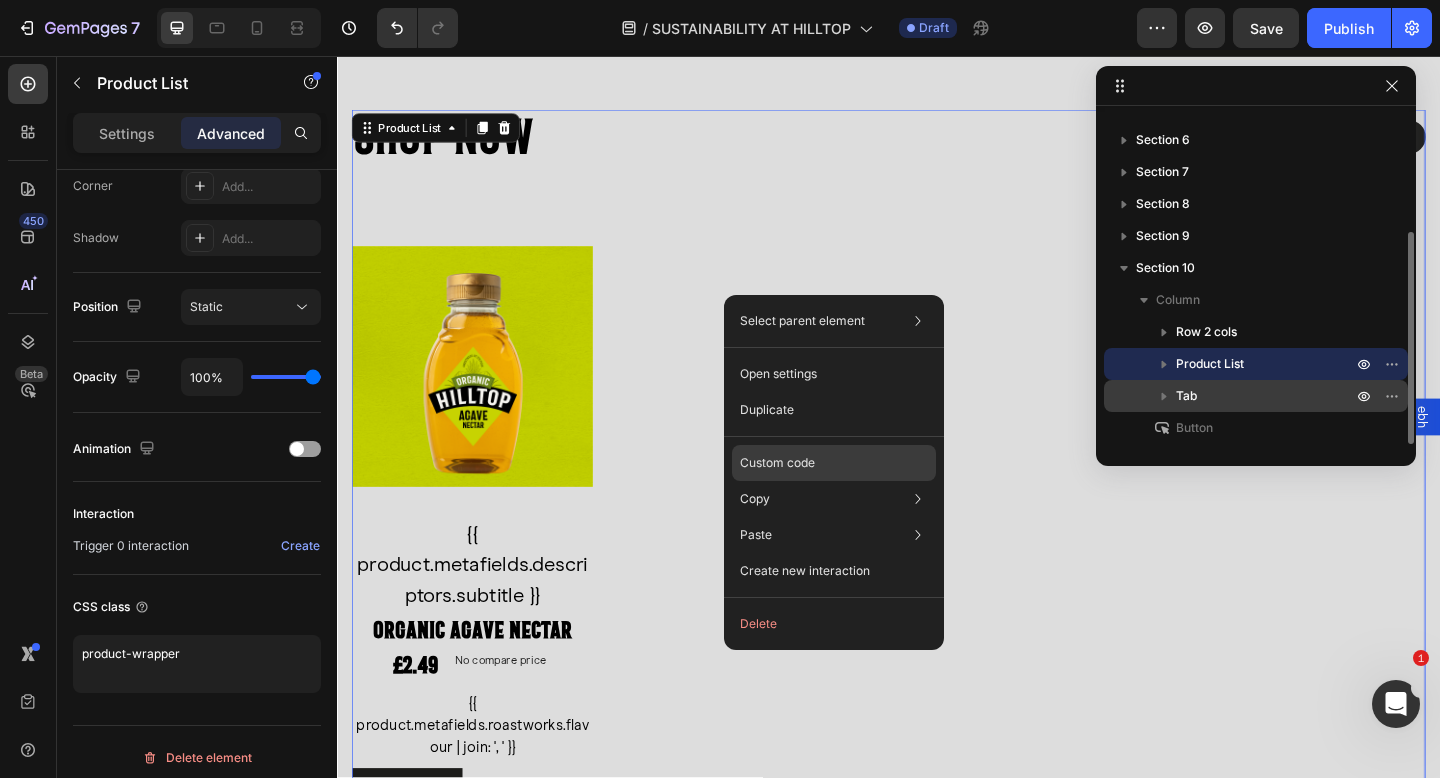 click on "Custom code" at bounding box center (777, 463) 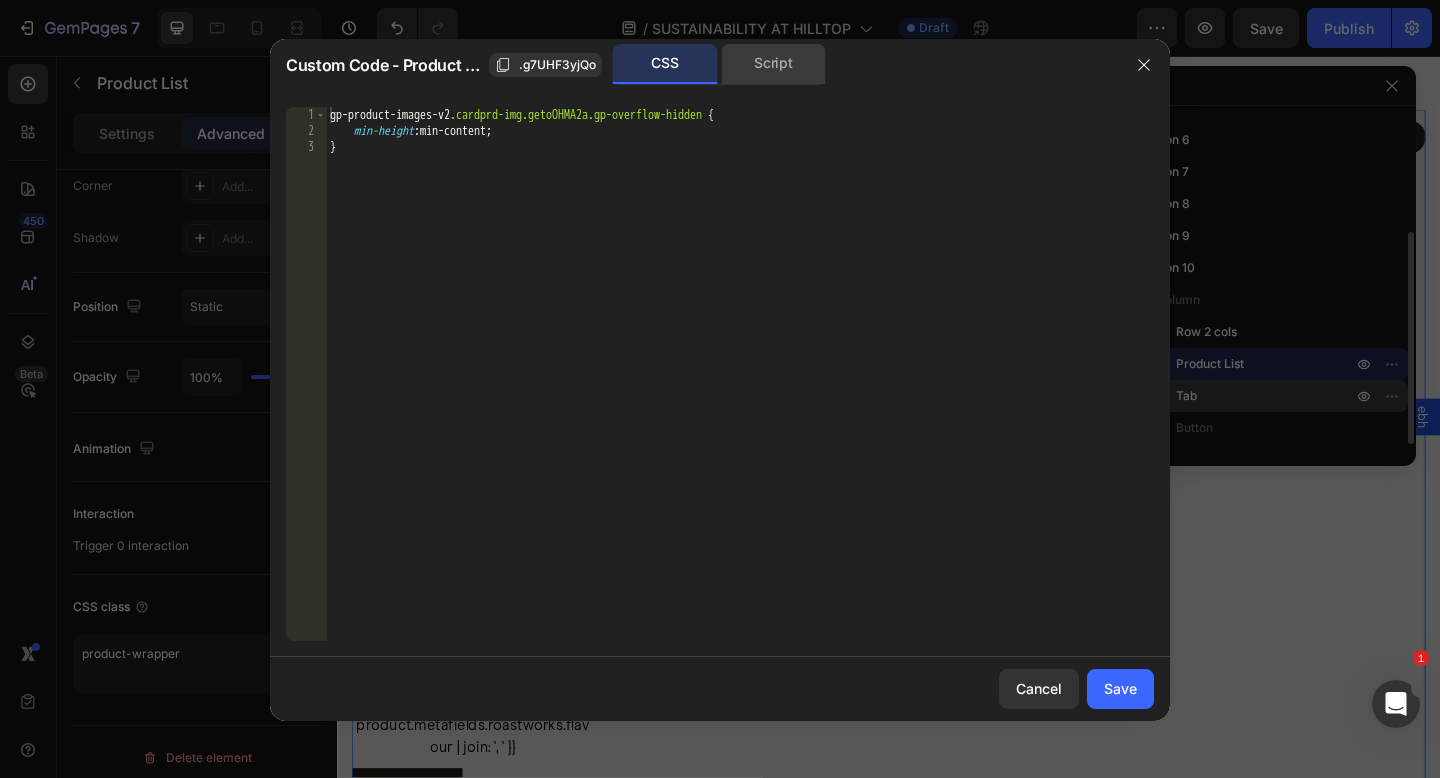click on "Script" 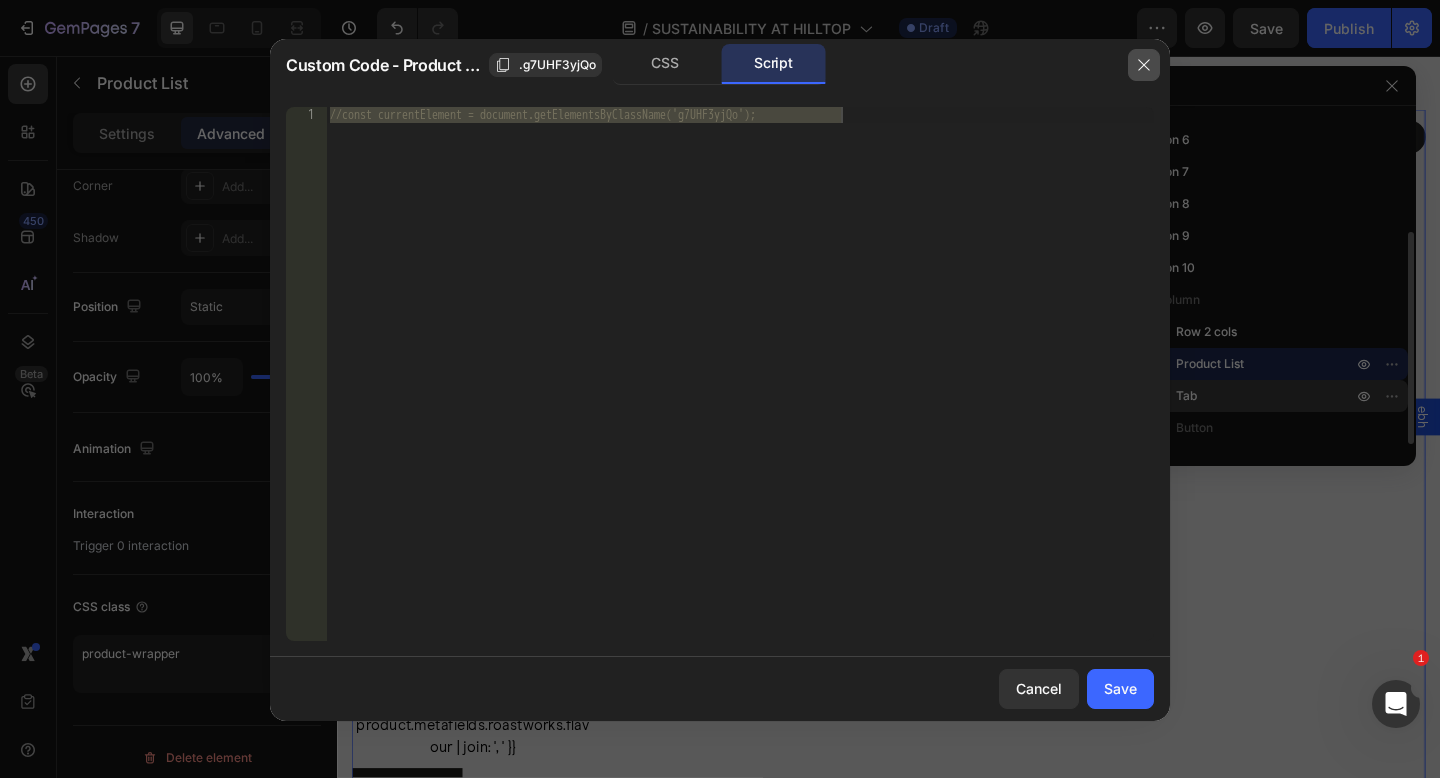 click 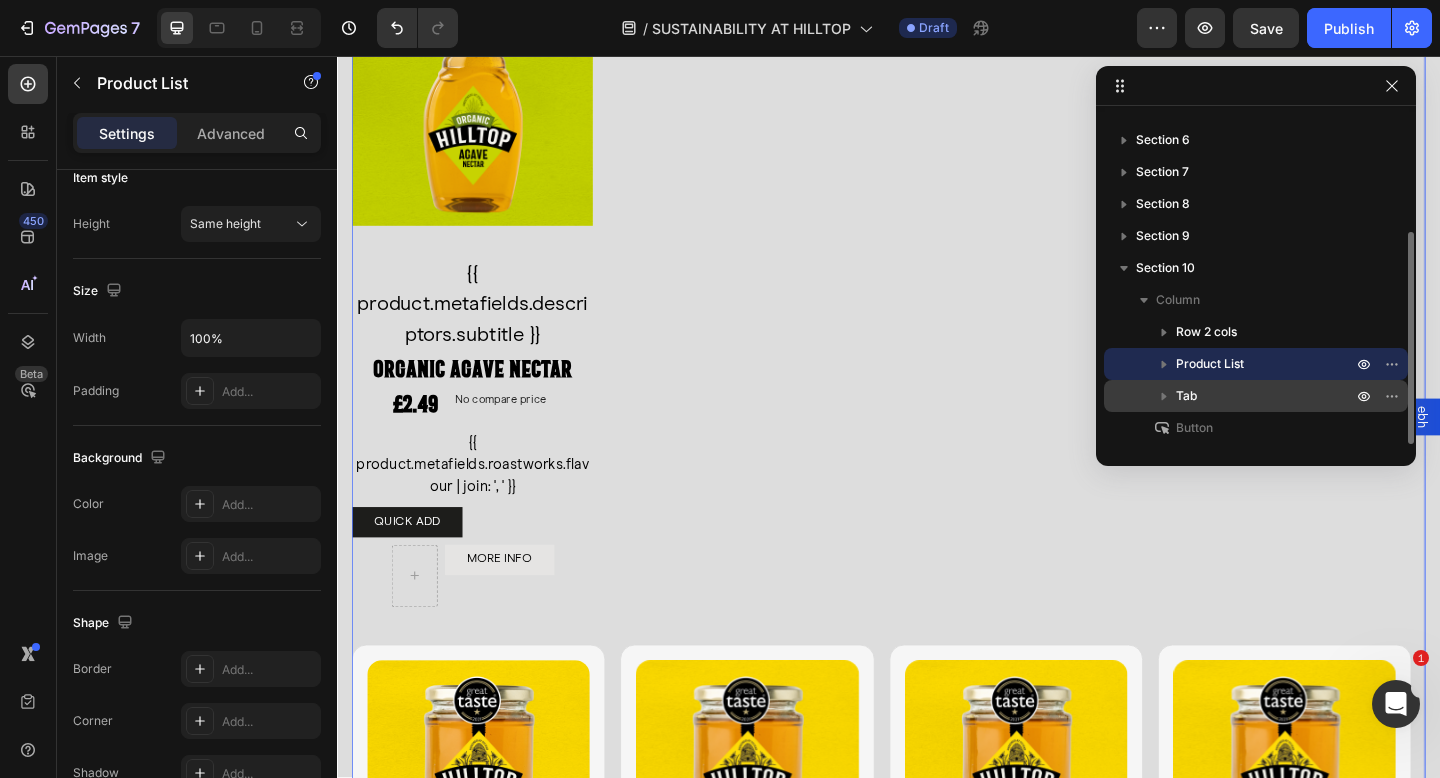 scroll, scrollTop: 4801, scrollLeft: 0, axis: vertical 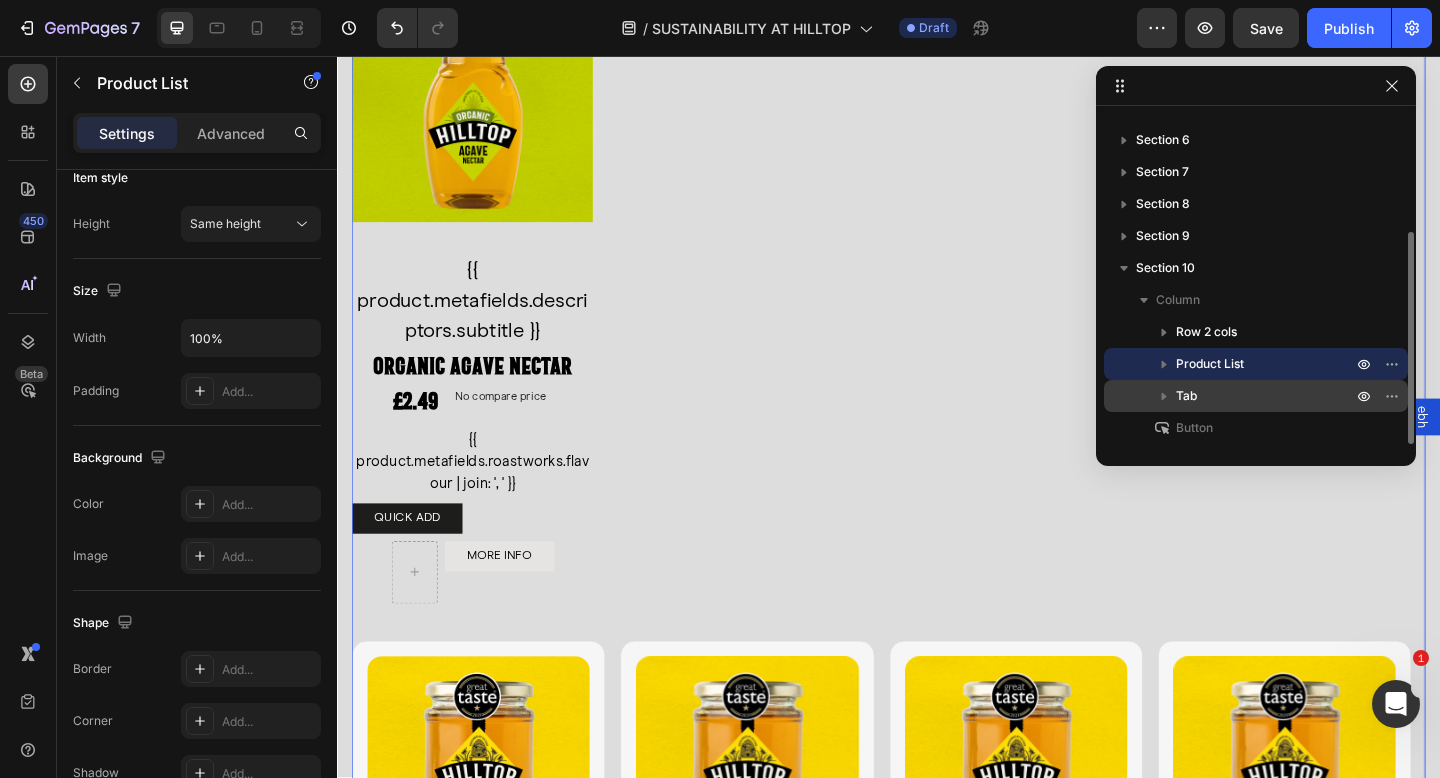 click 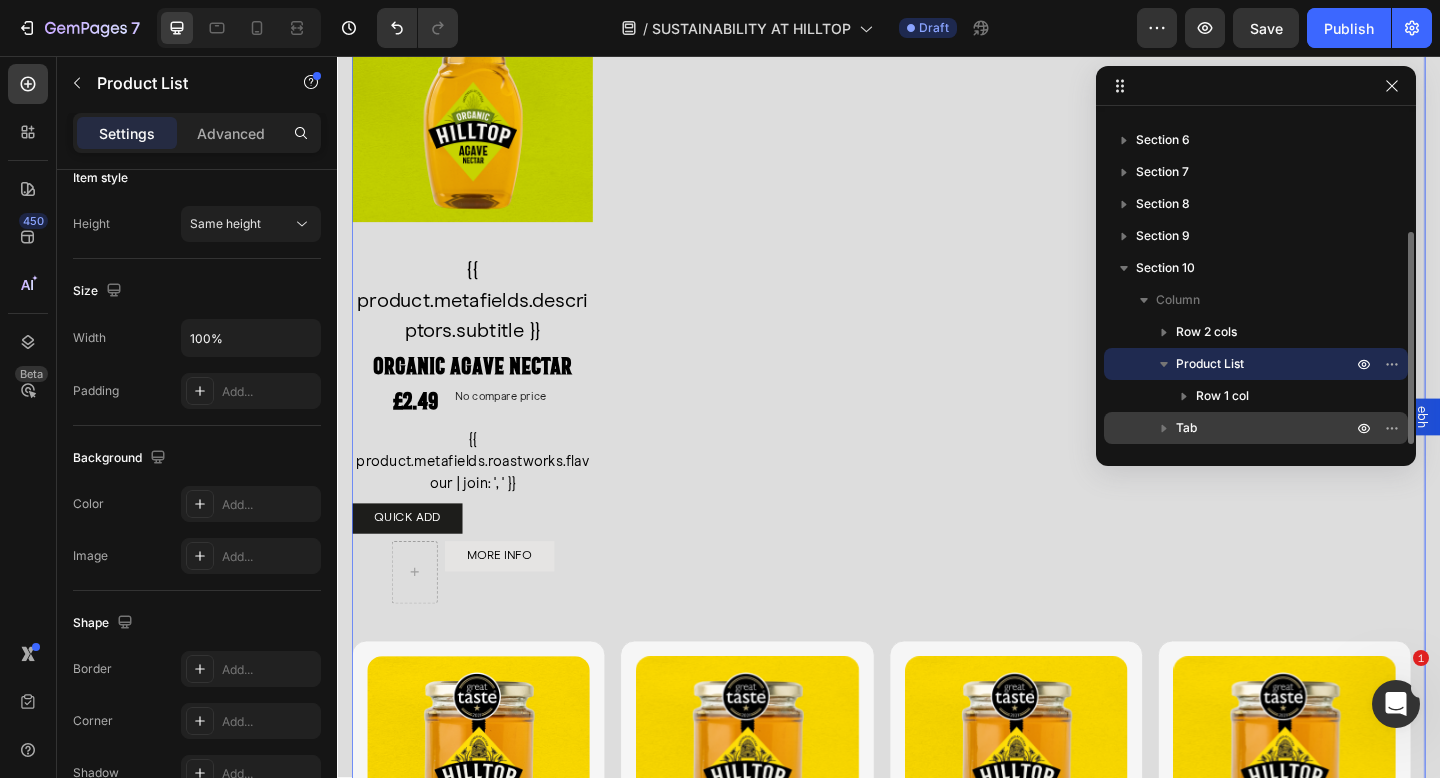 scroll, scrollTop: 186, scrollLeft: 0, axis: vertical 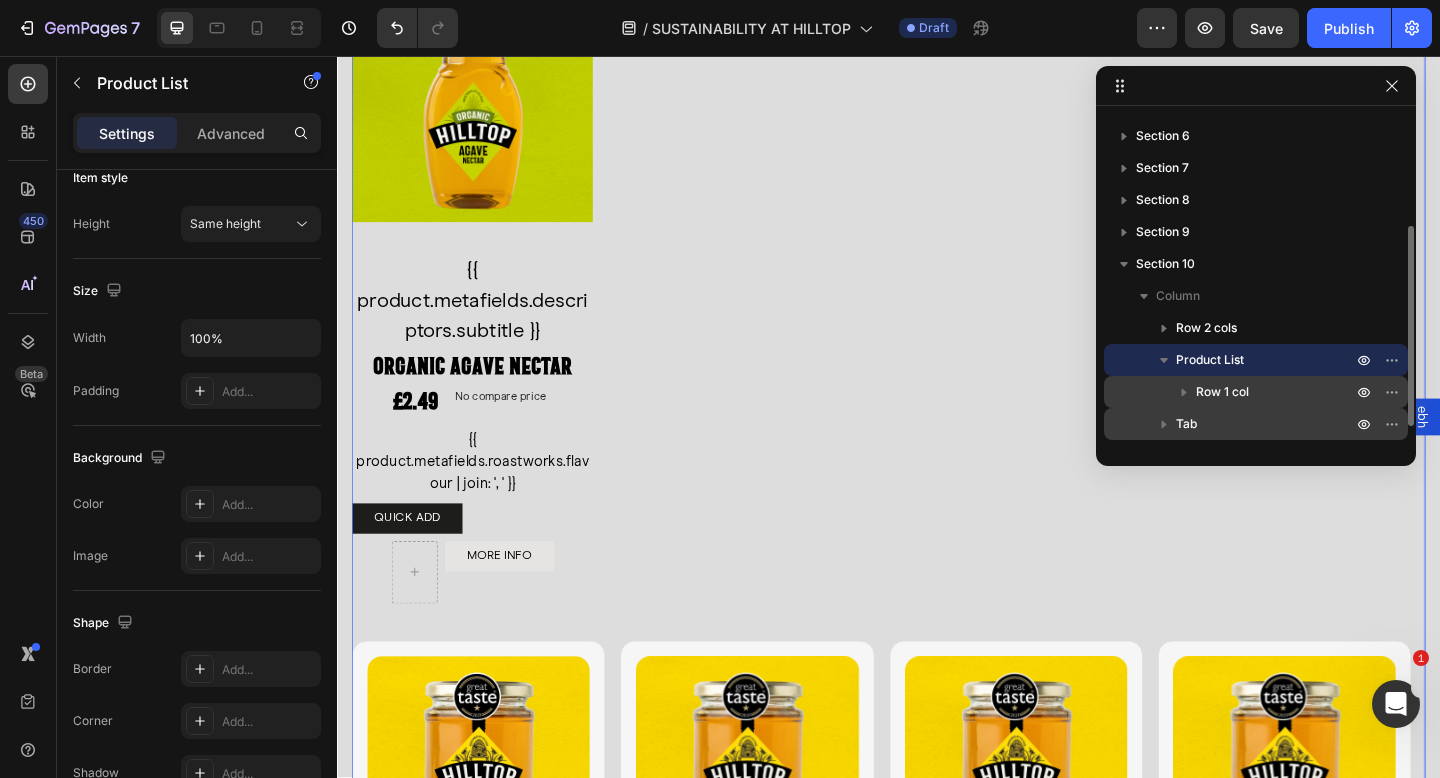 click 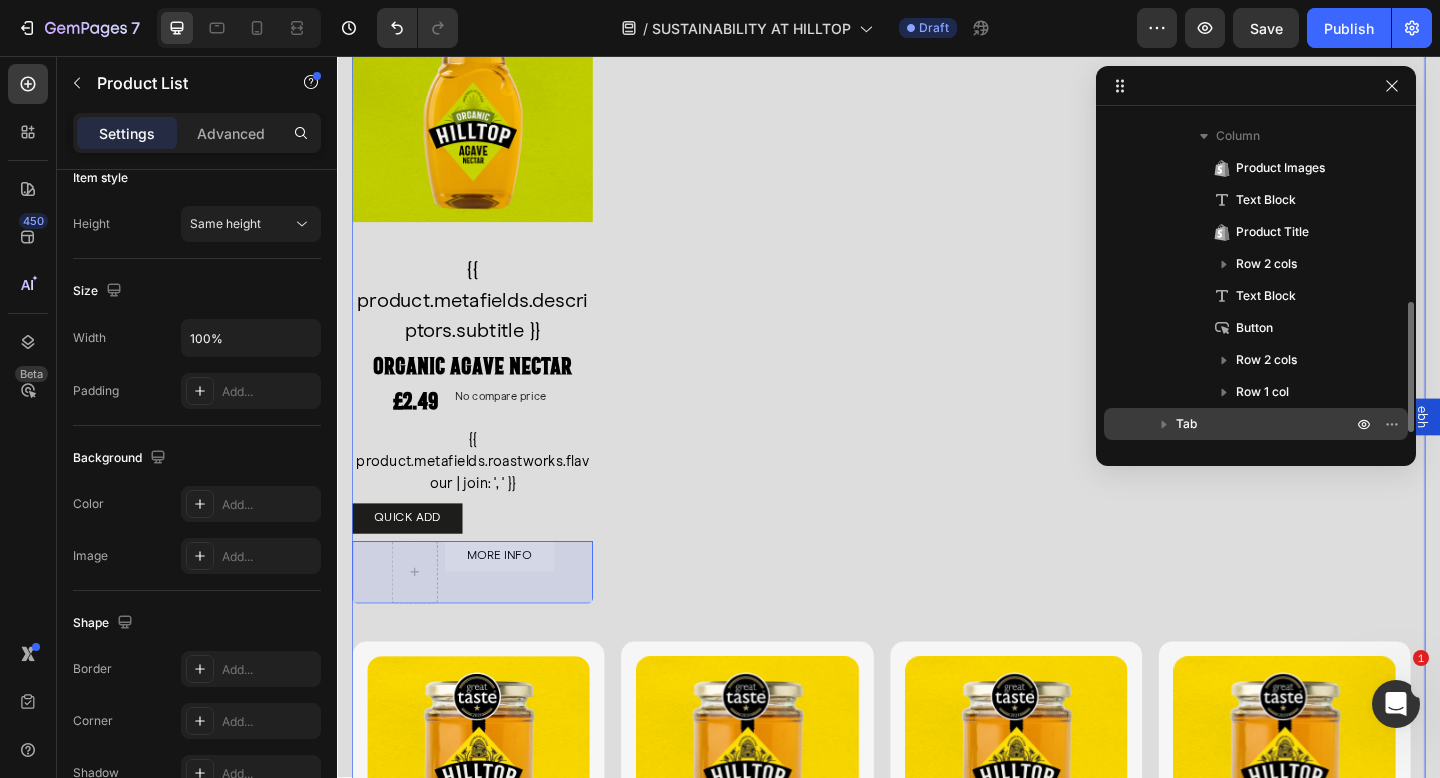 scroll, scrollTop: 430, scrollLeft: 0, axis: vertical 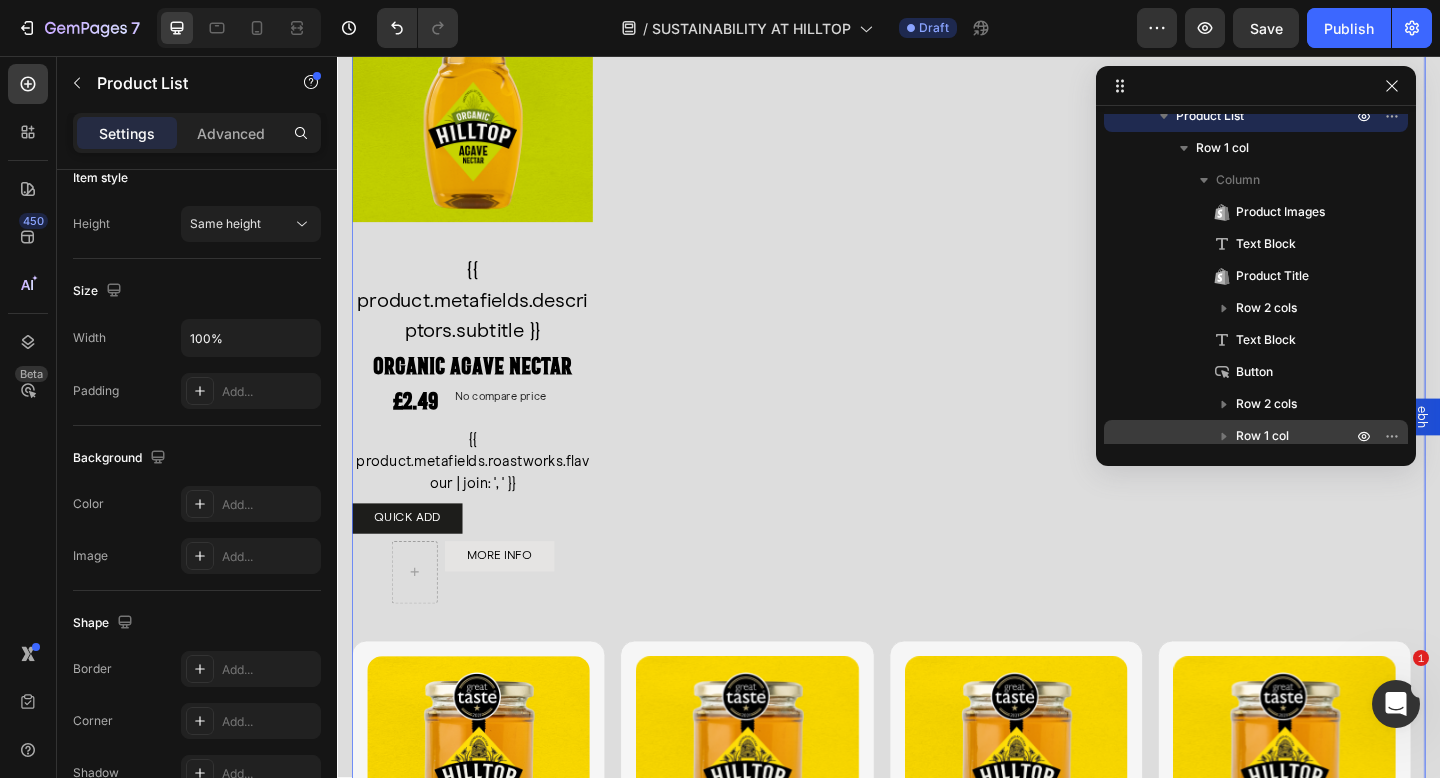 click on "Row 1 col" at bounding box center [1256, 436] 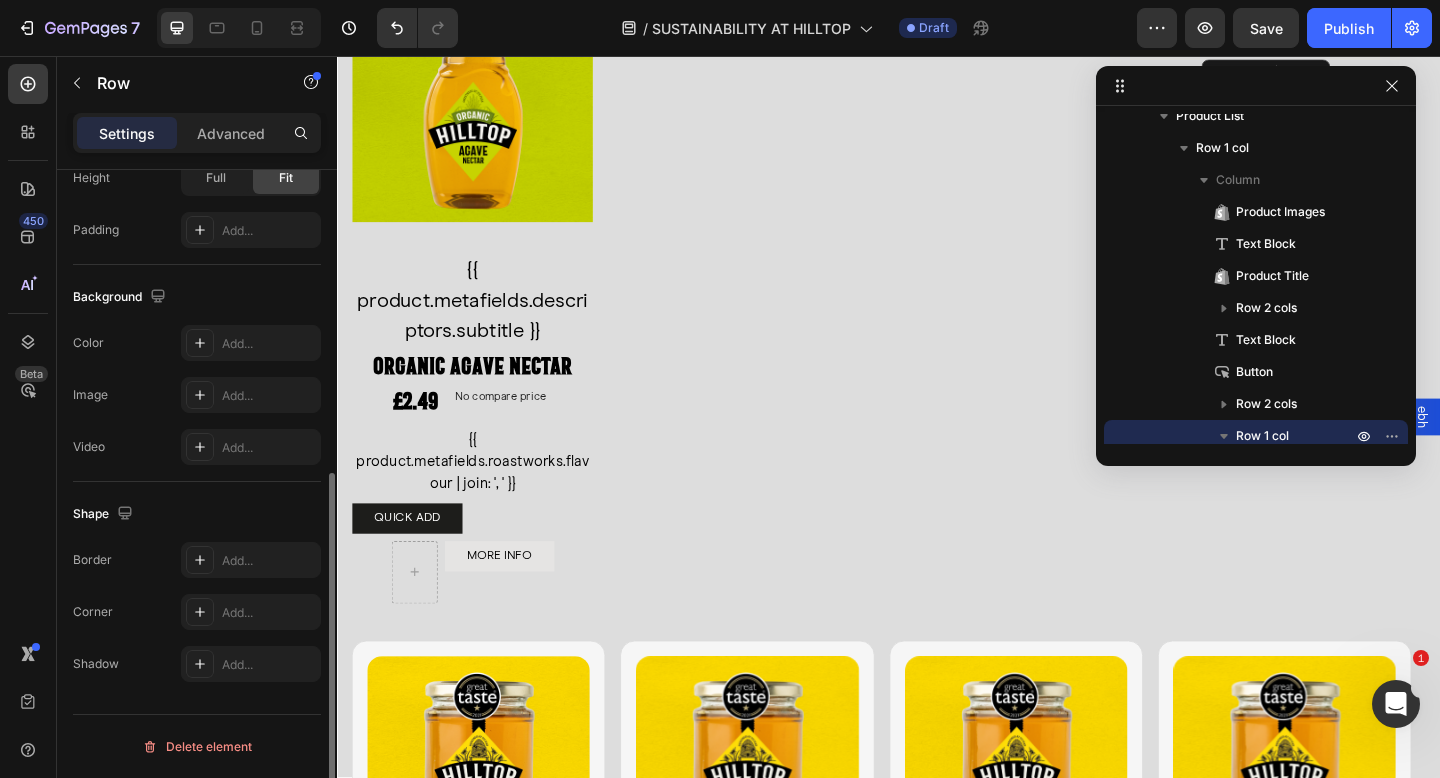 scroll, scrollTop: 602, scrollLeft: 0, axis: vertical 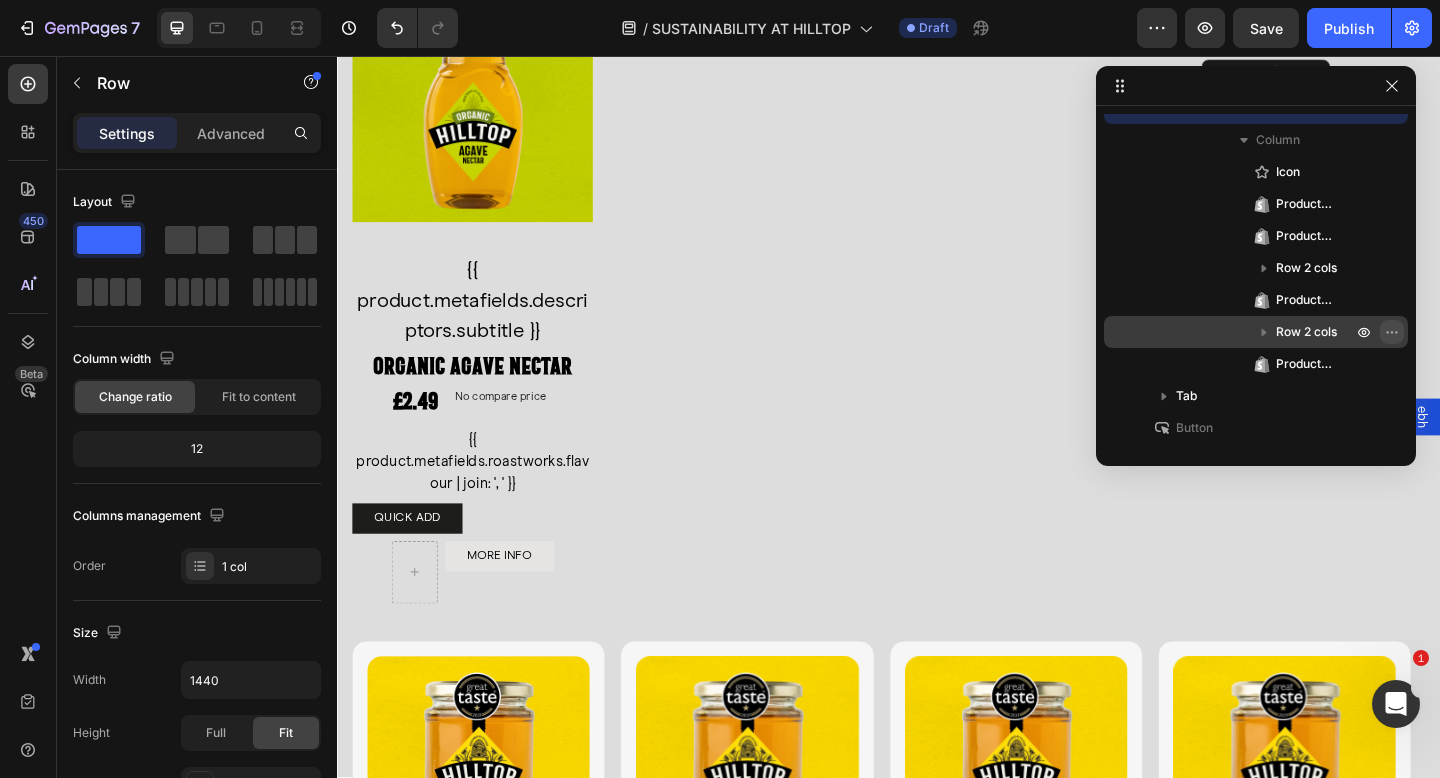click 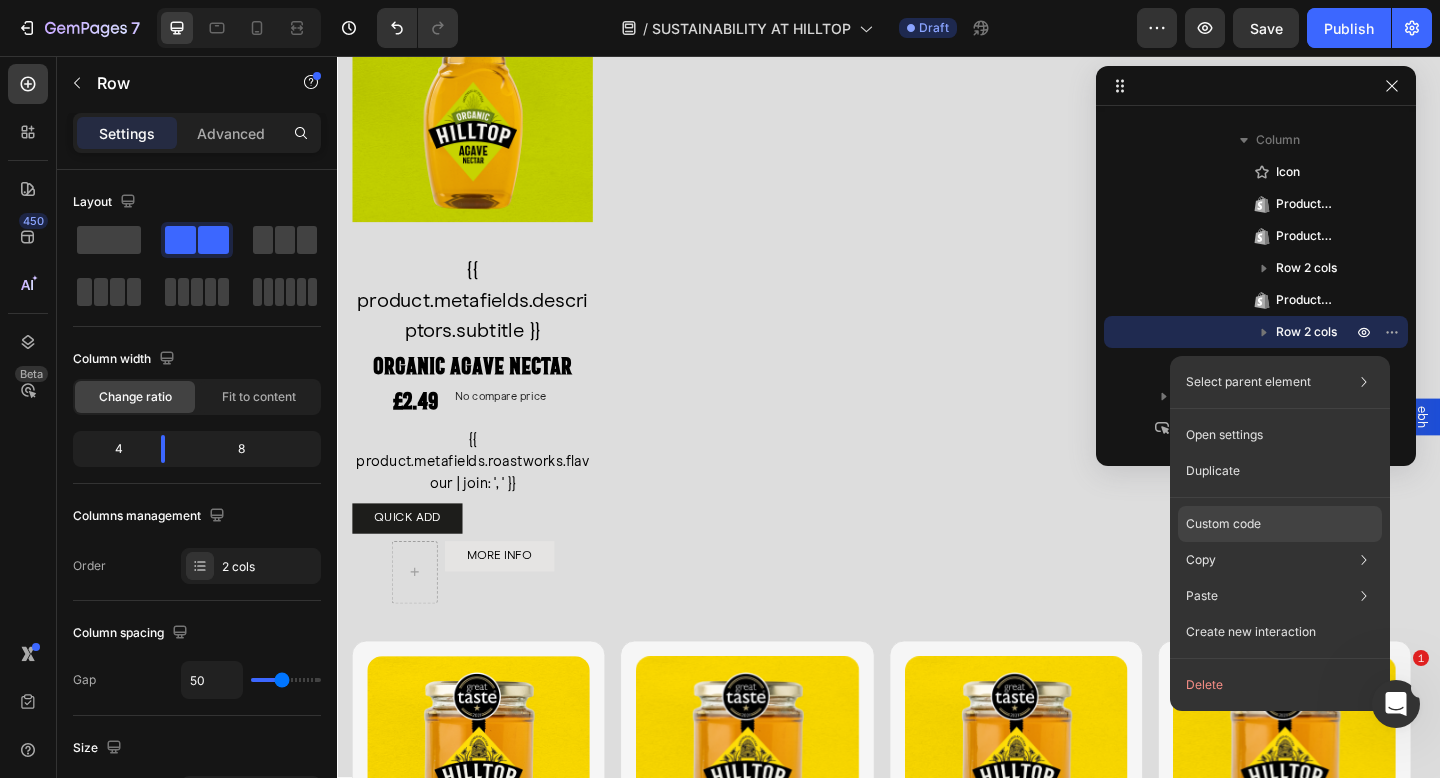 click on "Custom code" 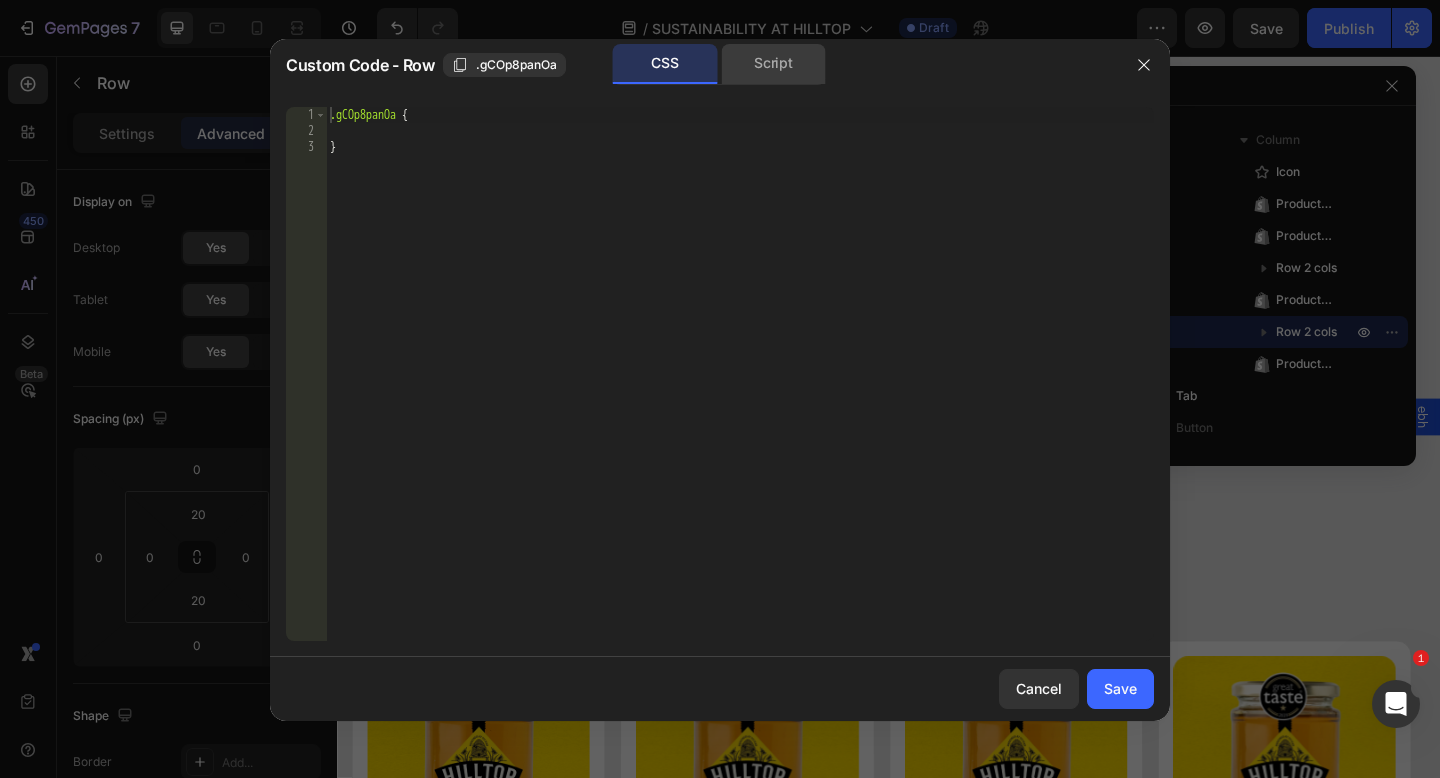 click on "Script" 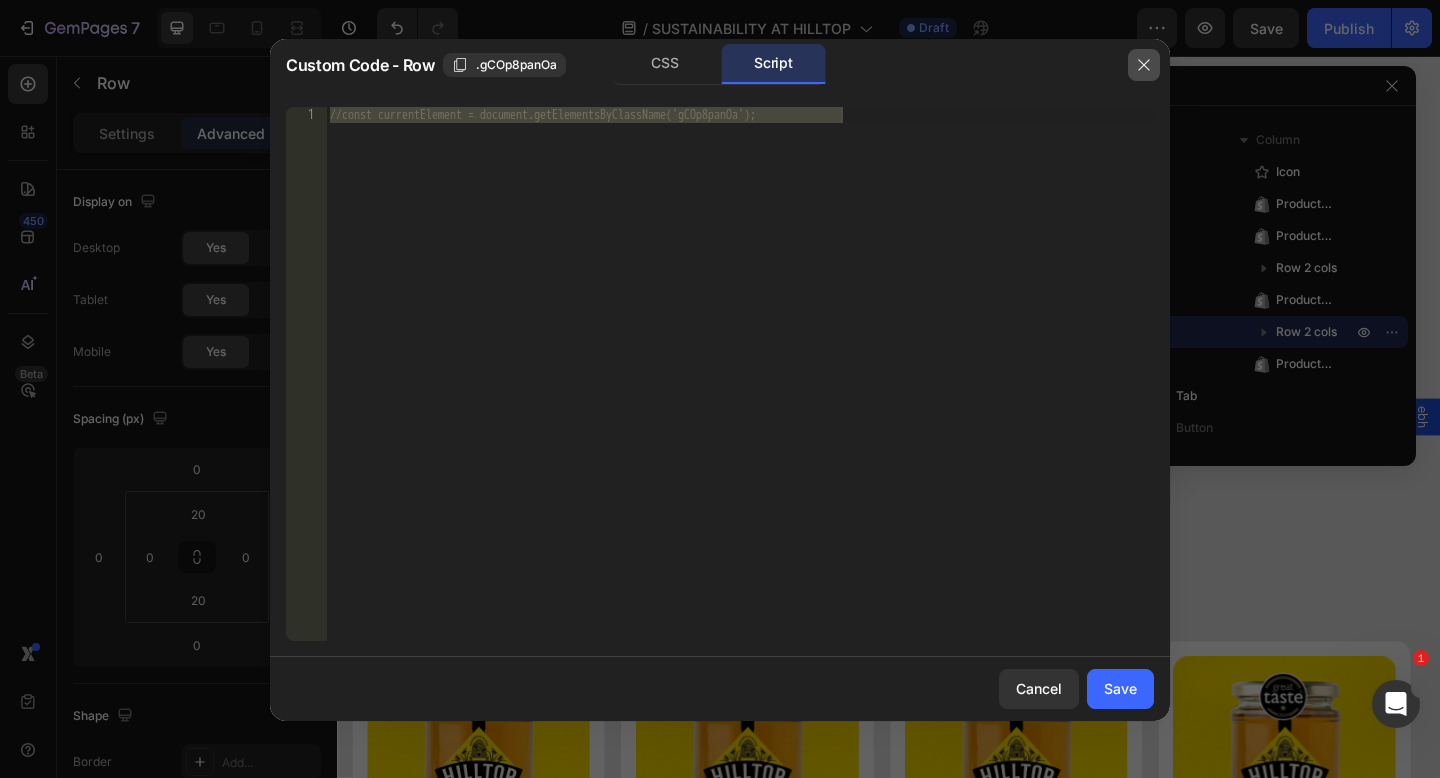 click 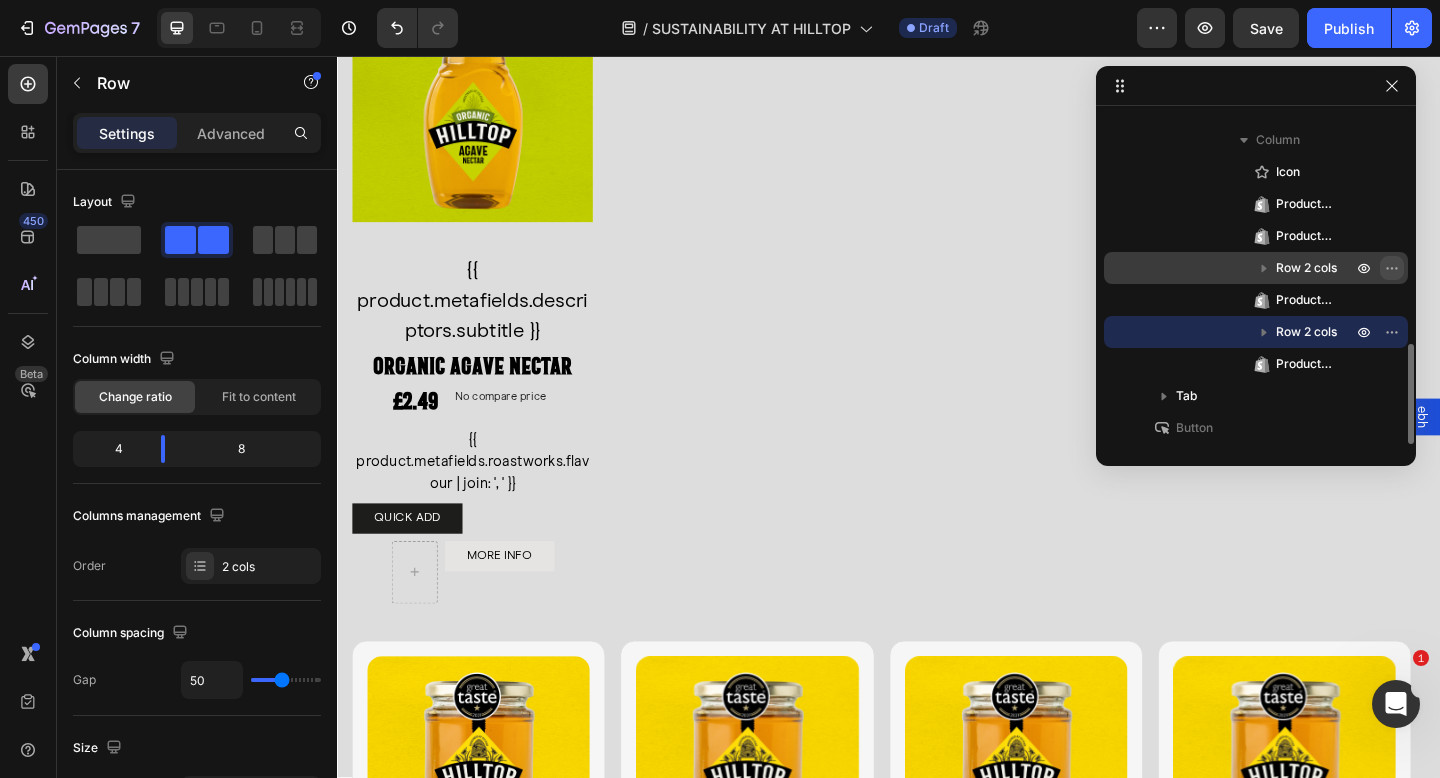click 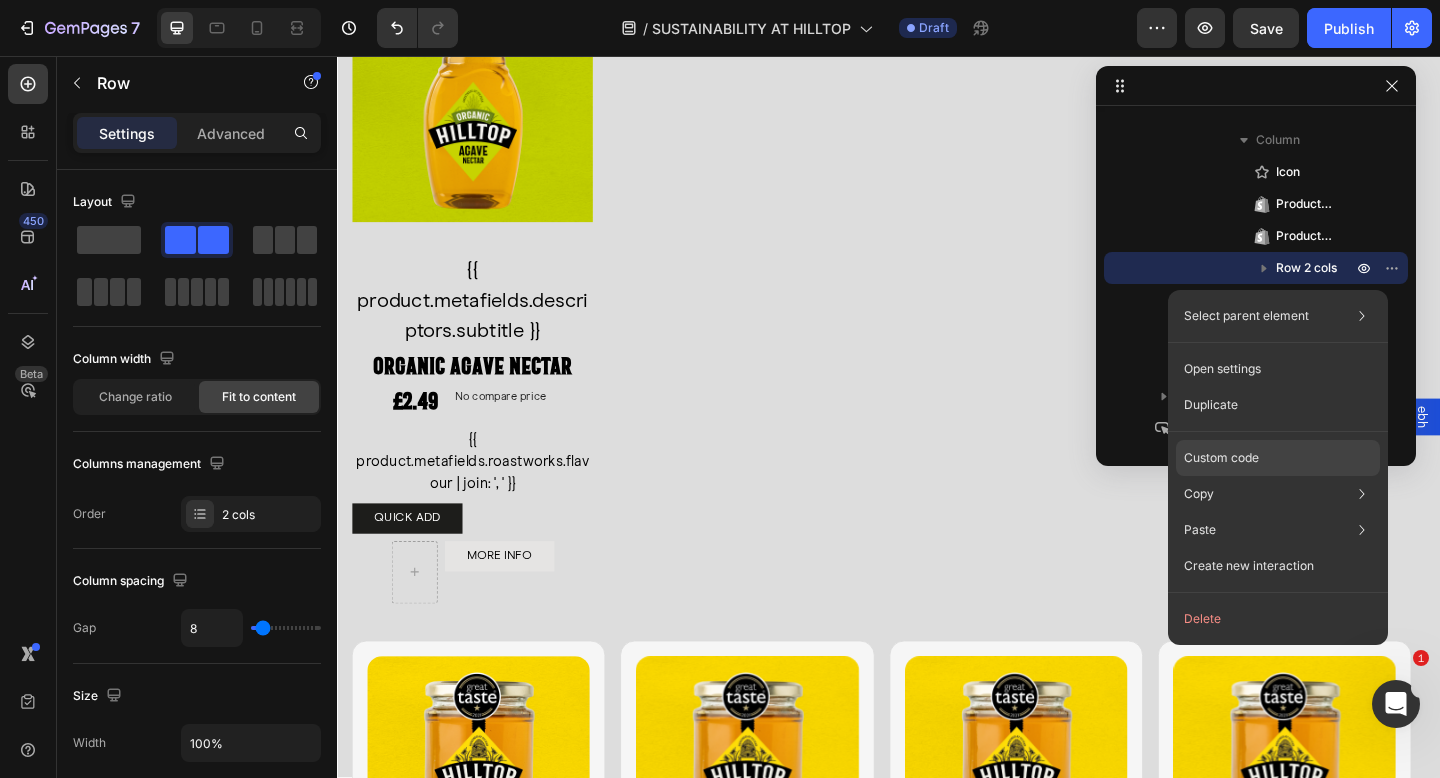 click on "Custom code" 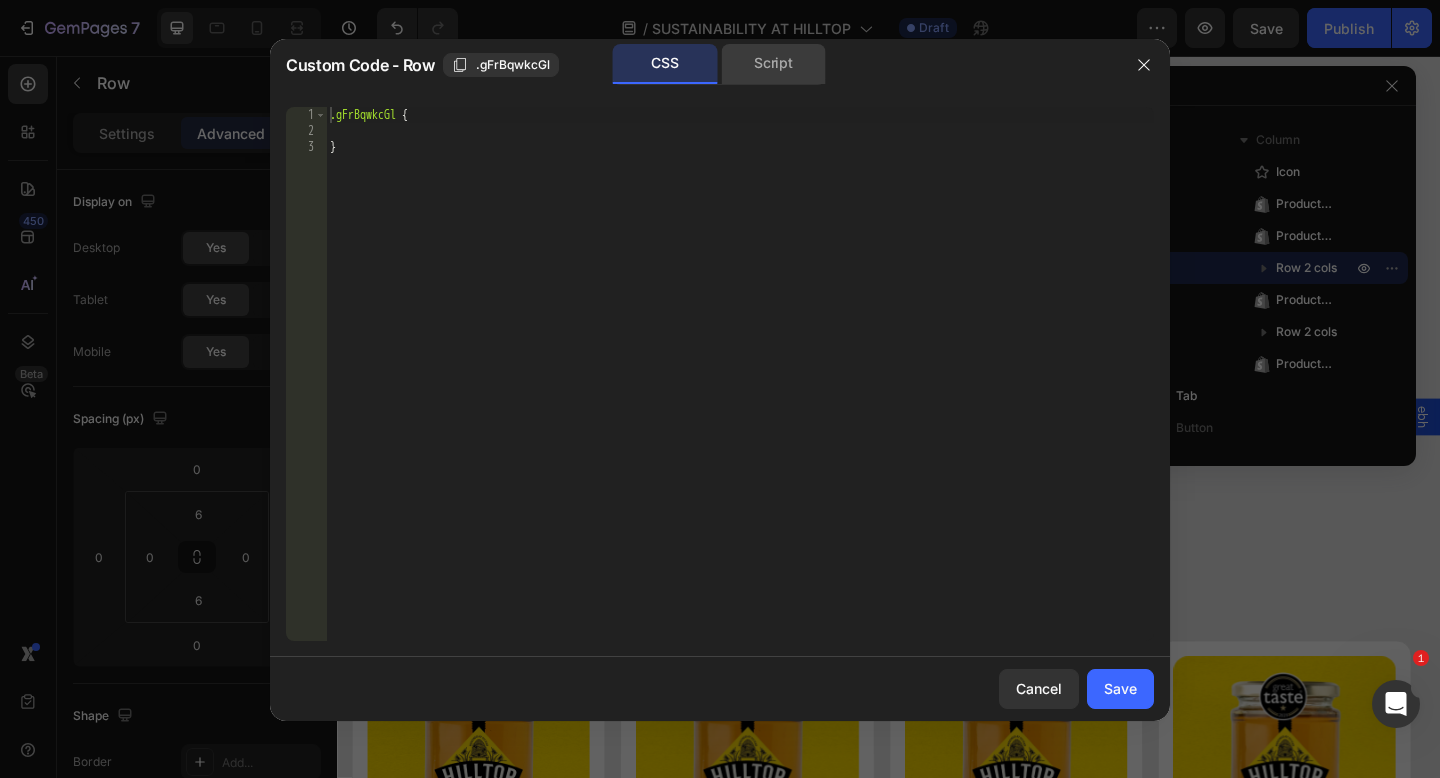 click on "Script" 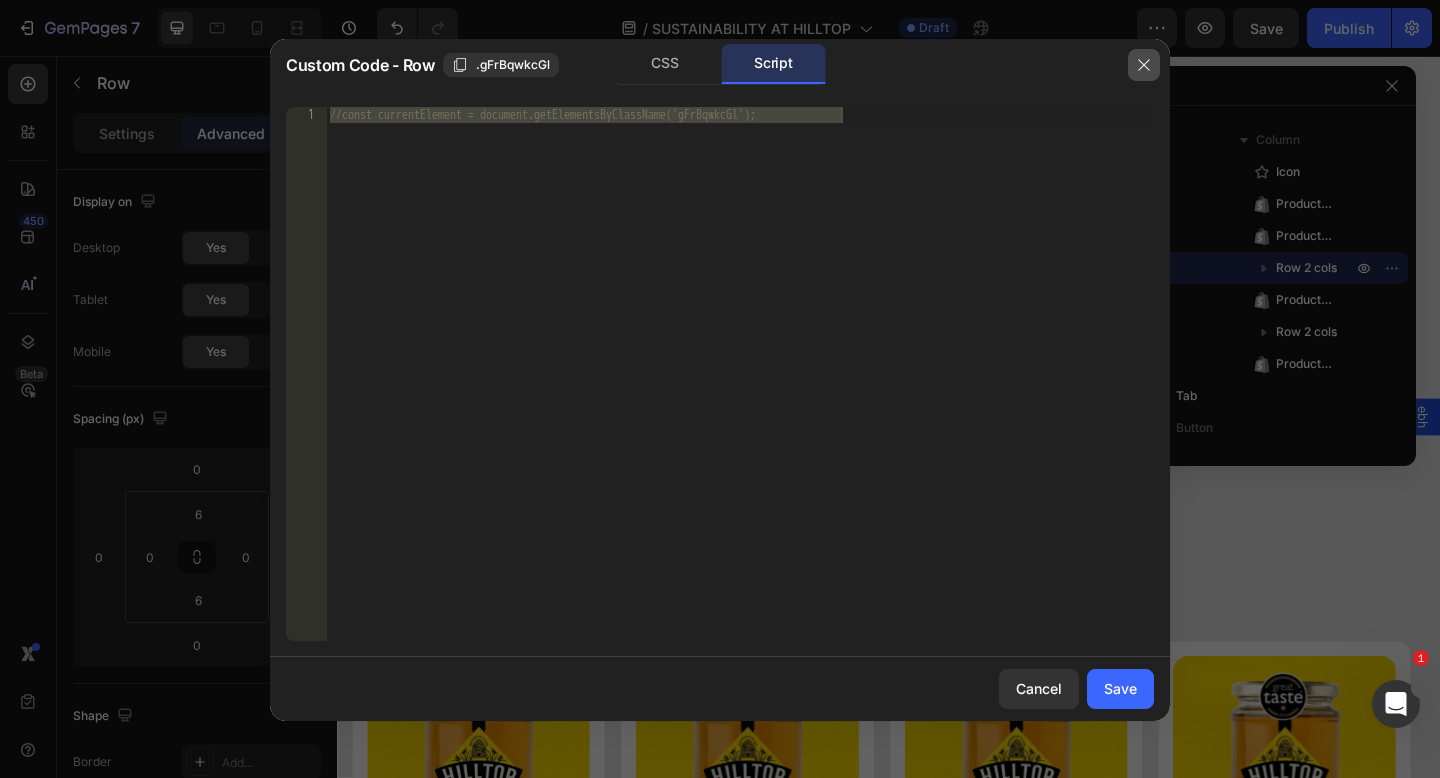 click 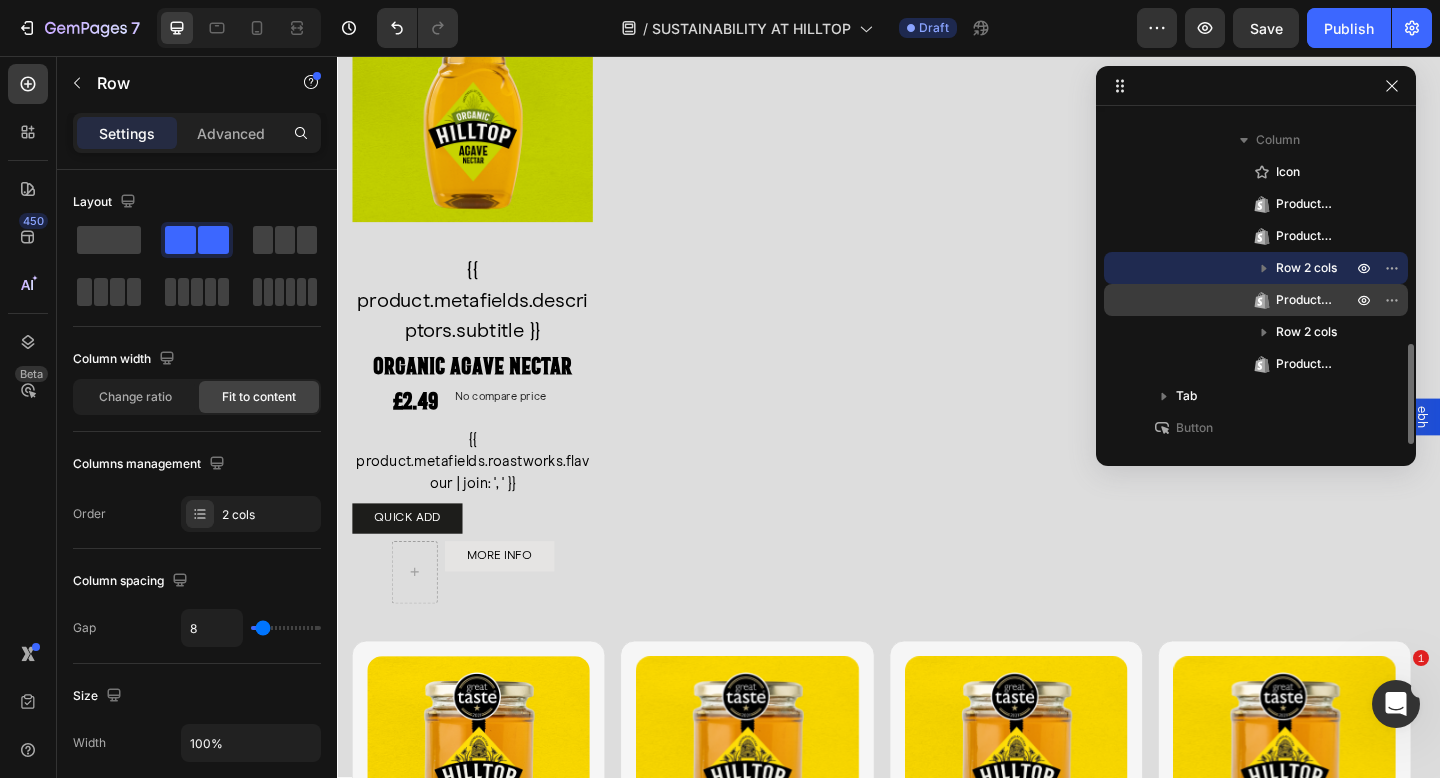 click on "Product Variants & Swatches" at bounding box center [1256, 300] 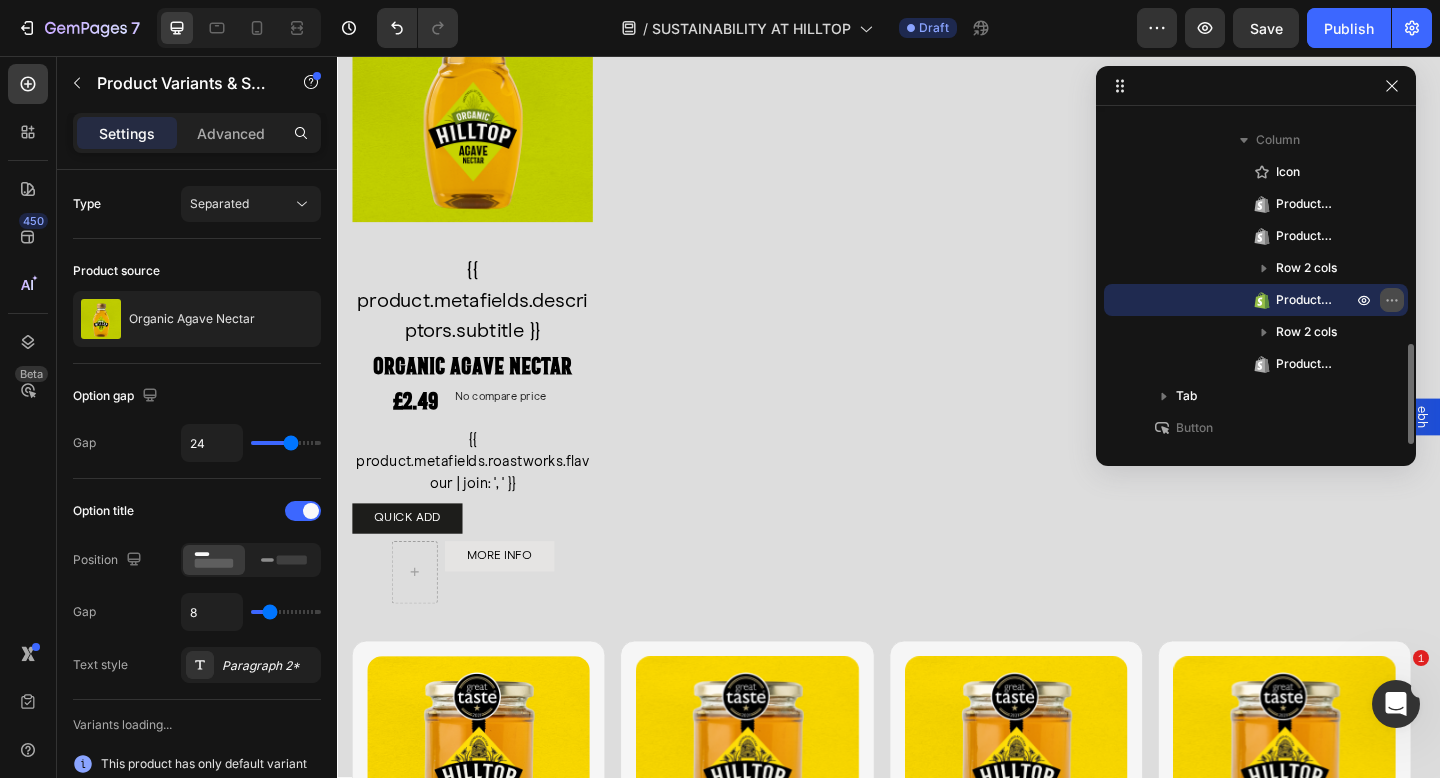 click 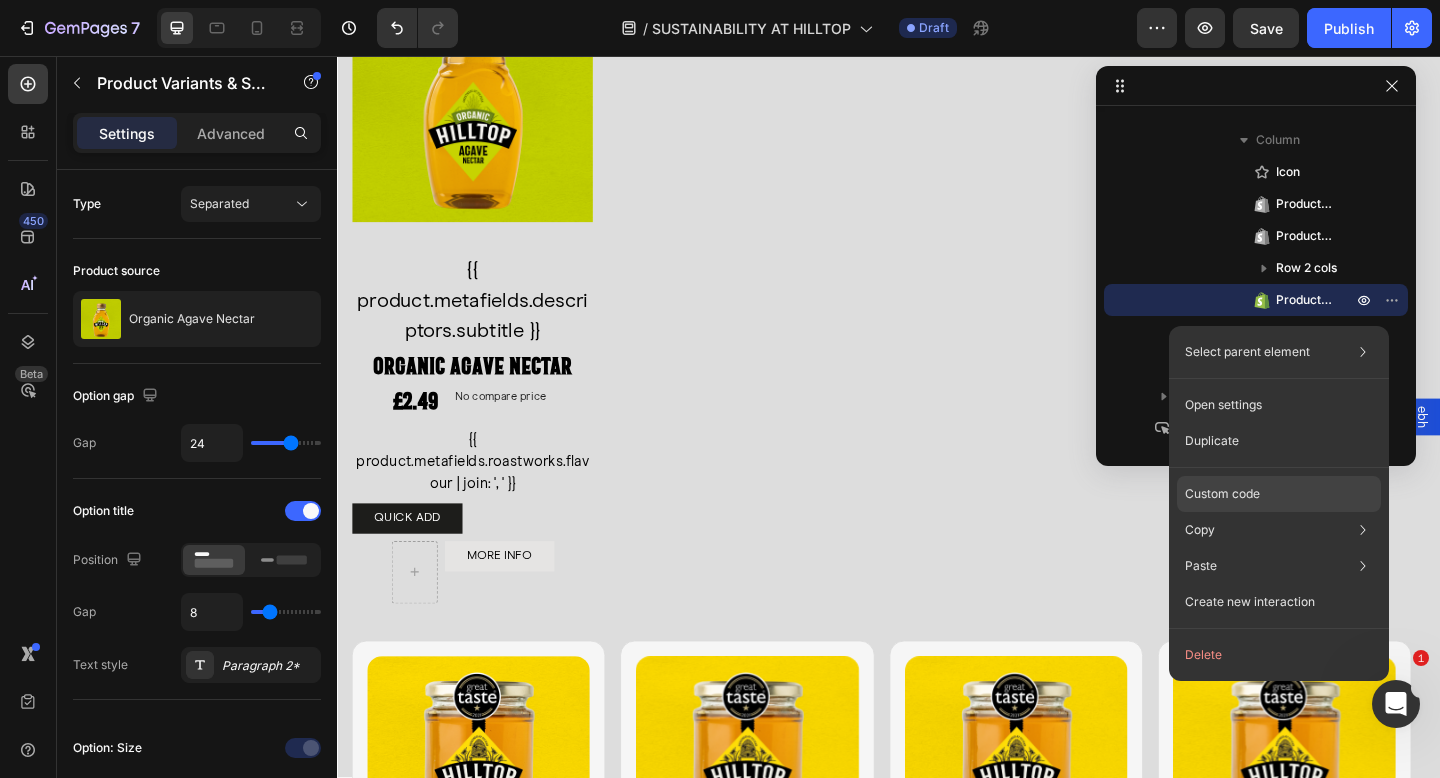 click on "Custom code" 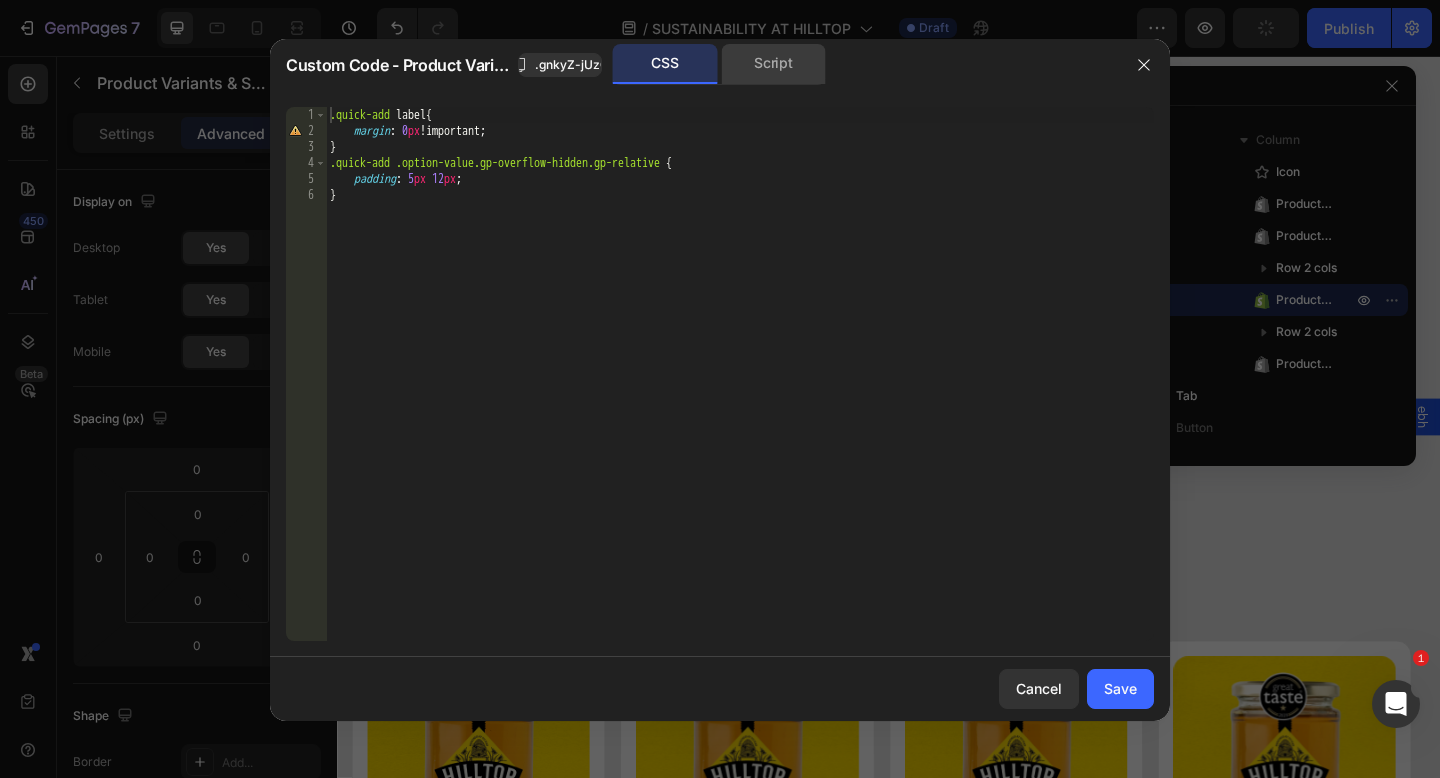 click on "Script" 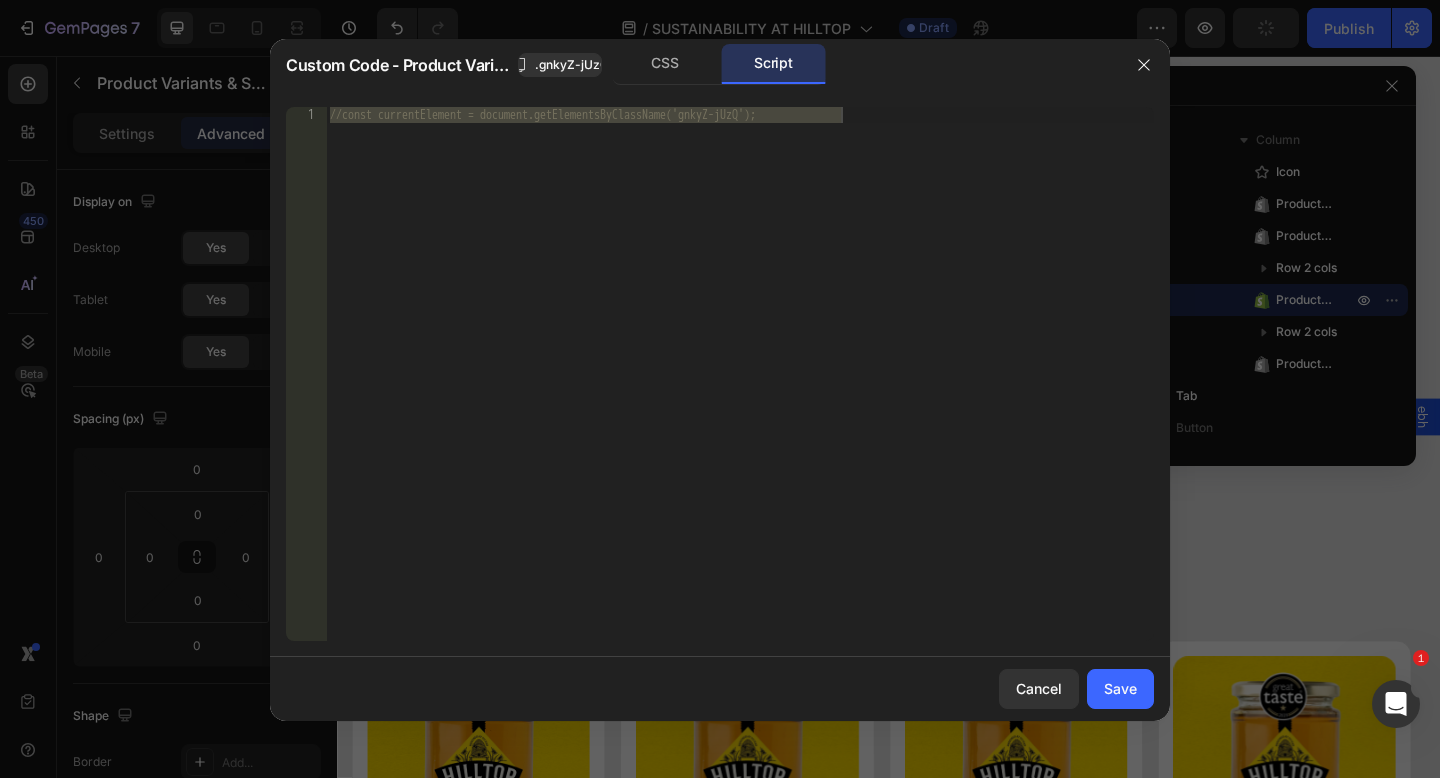 click 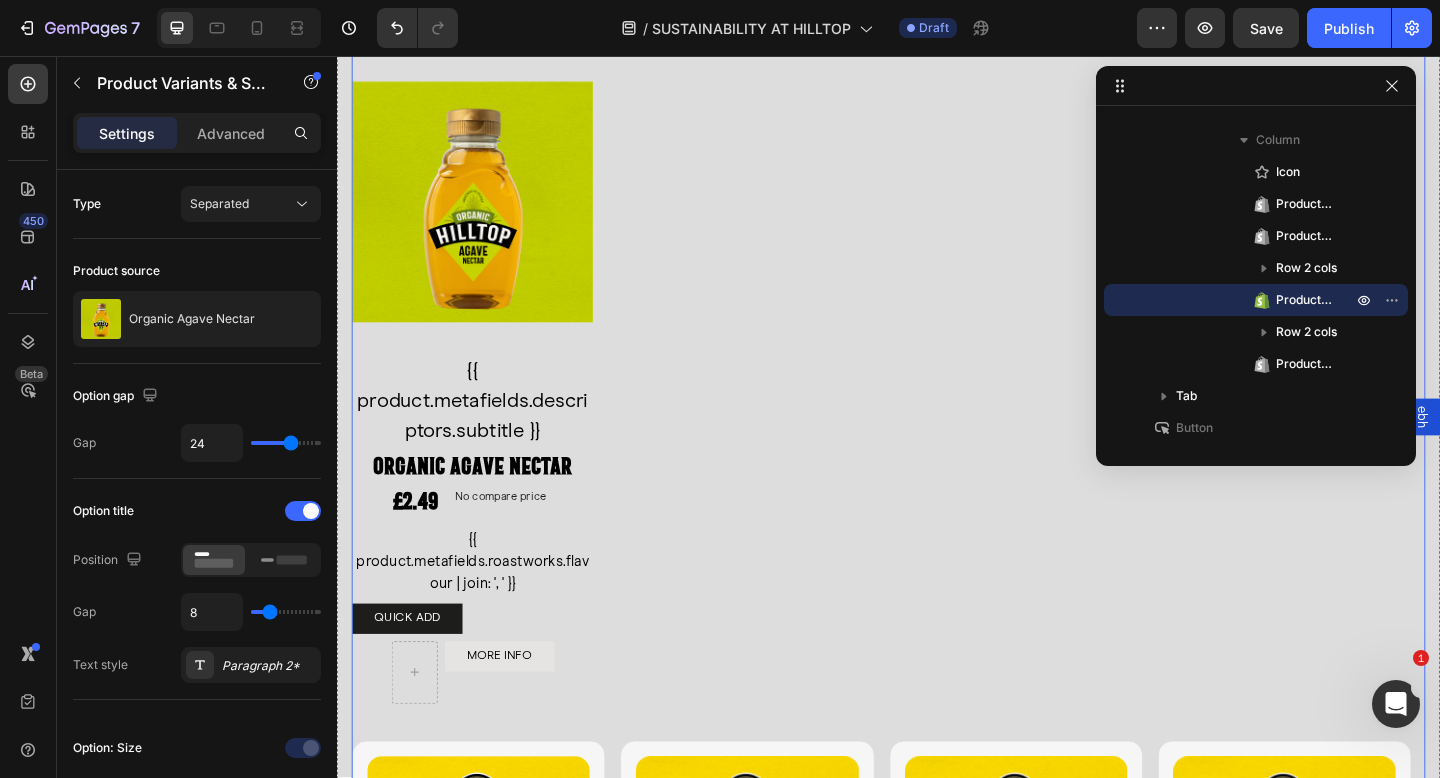 scroll, scrollTop: 4339, scrollLeft: 0, axis: vertical 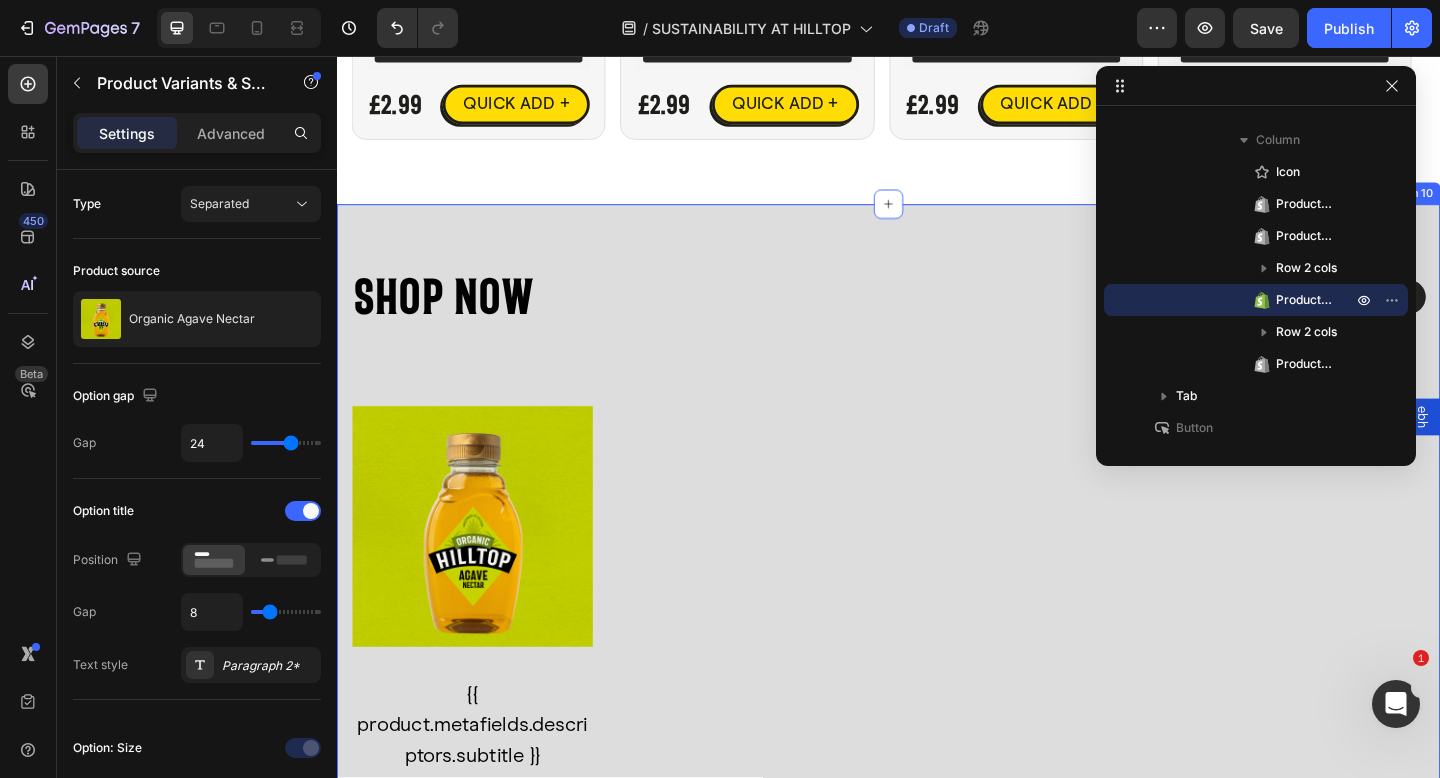 click on "Shop Now Heading
View All Button Row Product Images {{ product.metafields.descriptors.subtitle }} Text Block Organic Agave Nectar Product Title £2.49 Product Price Product Price No compare price Product Price Row {{ product.metafields.roastworks.flavour | join: ', ' }} Text Block QUICK ADD Button
MORE INFO Product View More Row
Icon Hilltop Product Vendor Organic Agave Nectar Product Title £2.49 Product Price Product Price No compare price Product Price Row Size: Squeezy - 330g Squeezy - 330g Squeezy - 330g Squeezy - 330g Squeezy - 680g Squeezy - 680g Squeezy - 680g Product Variants & Swatches   0
1
Product Quantity Add To cart Product Cart Button Row View full details Product View More Row Row Product List Product List Best Sellers Blossom Honey Manuka Honey Product Images Everyday Blossom Honey Product Title Judge.me - Preview Badge (Stars) Judge.me £2.99 Product Price Product Price QUICK ADD + Button Row Product Judge.me Row" at bounding box center (937, 974) 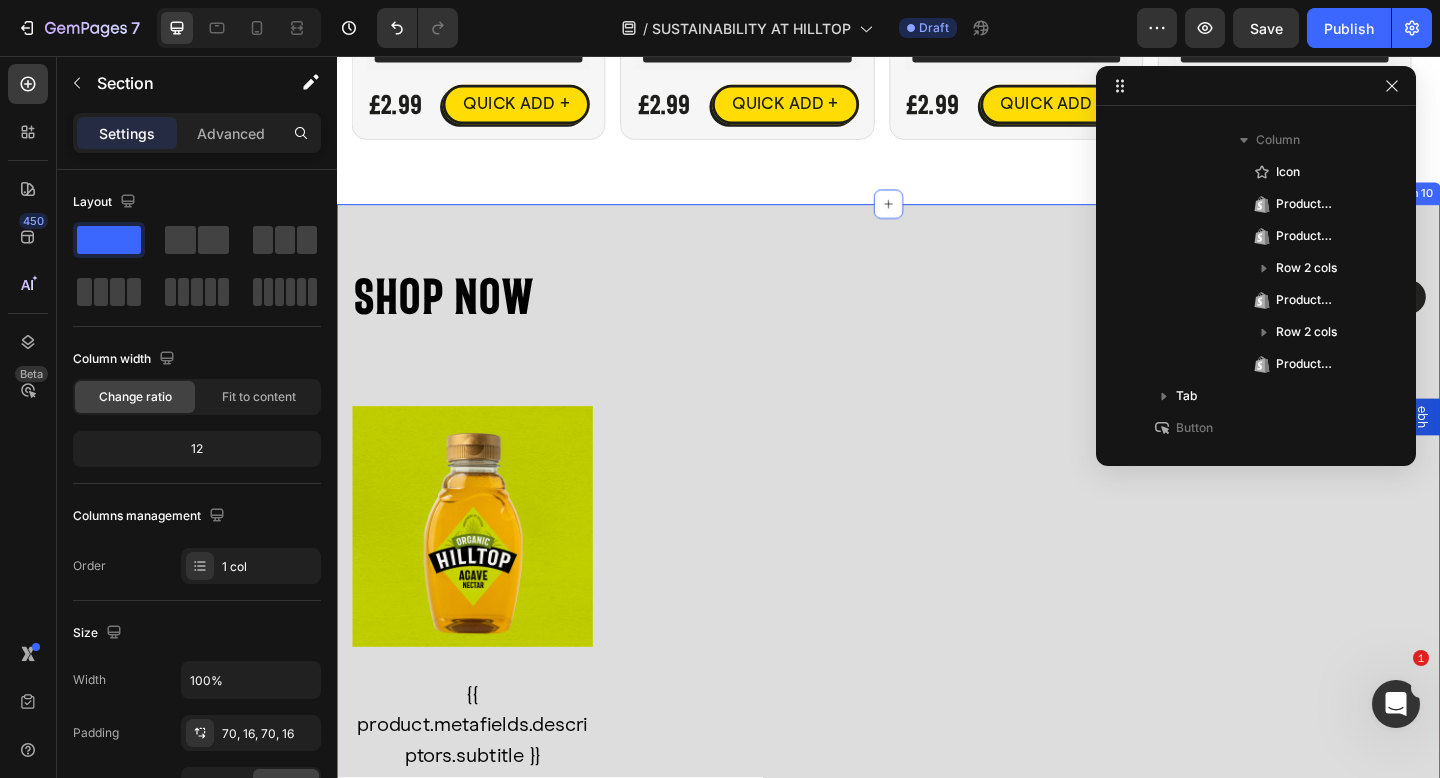 scroll, scrollTop: 186, scrollLeft: 0, axis: vertical 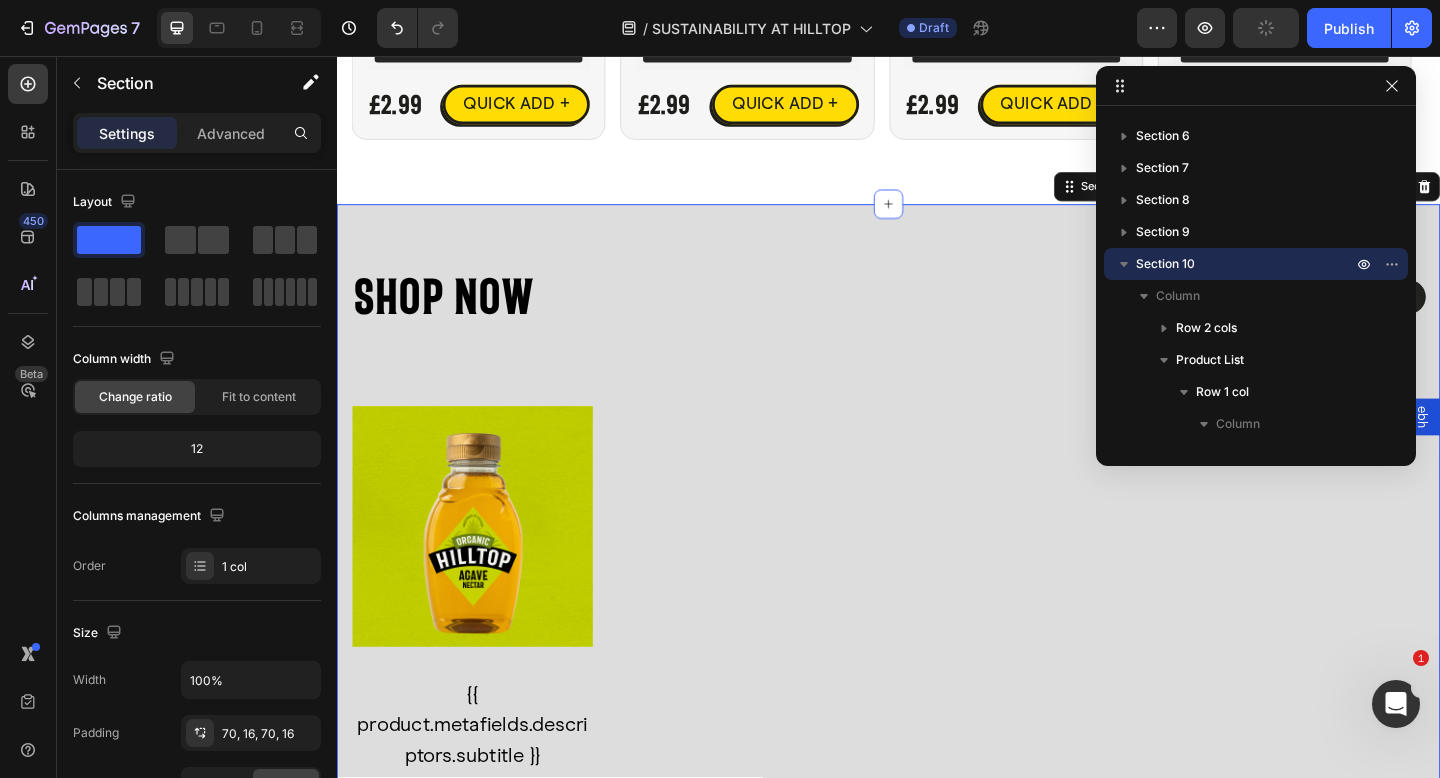 click on "Shop Now Heading
View All Button Row Product Images {{ product.metafields.descriptors.subtitle }} Text Block Organic Agave Nectar Product Title £2.49 Product Price Product Price No compare price Product Price Row {{ product.metafields.roastworks.flavour | join: ', ' }} Text Block QUICK ADD Button
MORE INFO Product View More Row
Icon Hilltop Product Vendor Organic Agave Nectar Product Title £2.49 Product Price Product Price No compare price Product Price Row Size: Squeezy - 330g Squeezy - 330g Squeezy - 330g Squeezy - 330g Squeezy - 680g Squeezy - 680g Squeezy - 680g Product Variants & Swatches
1
Product Quantity Add To cart Product Cart Button Row View full details Product View More Row Row Product List Product List Best Sellers Blossom Honey Manuka Honey Product Images Everyday Blossom Honey Product Title Judge.me - Preview Badge (Stars) Judge.me £2.99 Product Price Product Price QUICK ADD + Button Row Product Product Images" at bounding box center (937, 974) 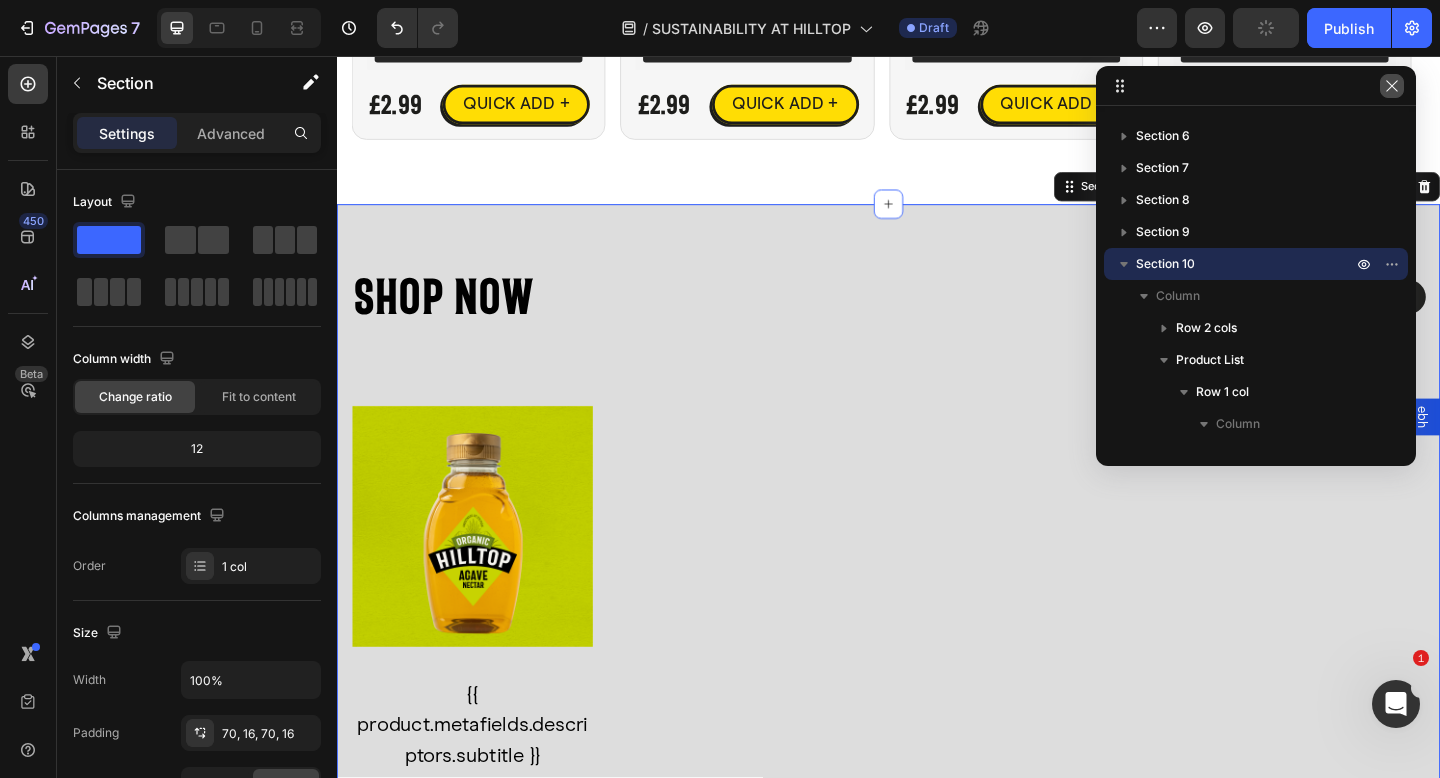 click at bounding box center [1392, 86] 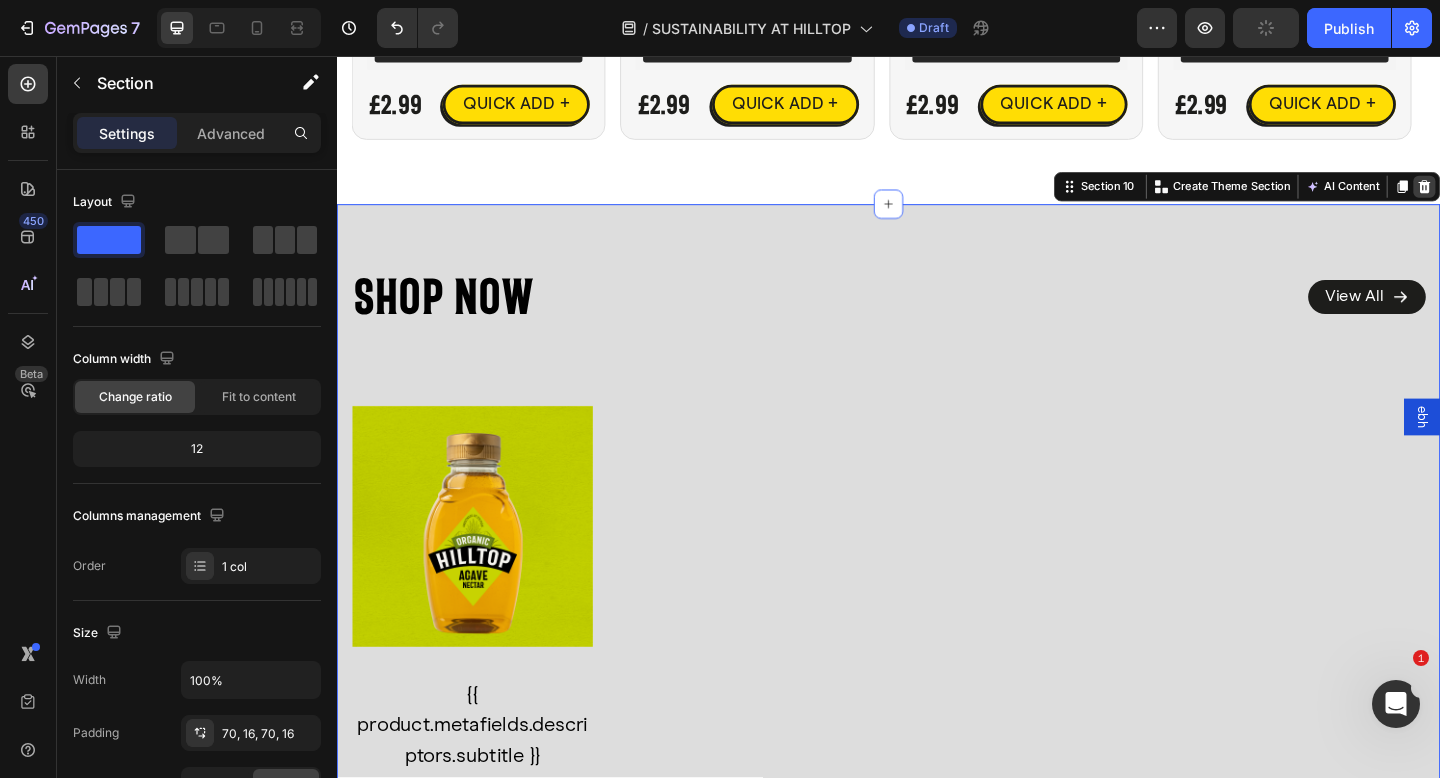 click 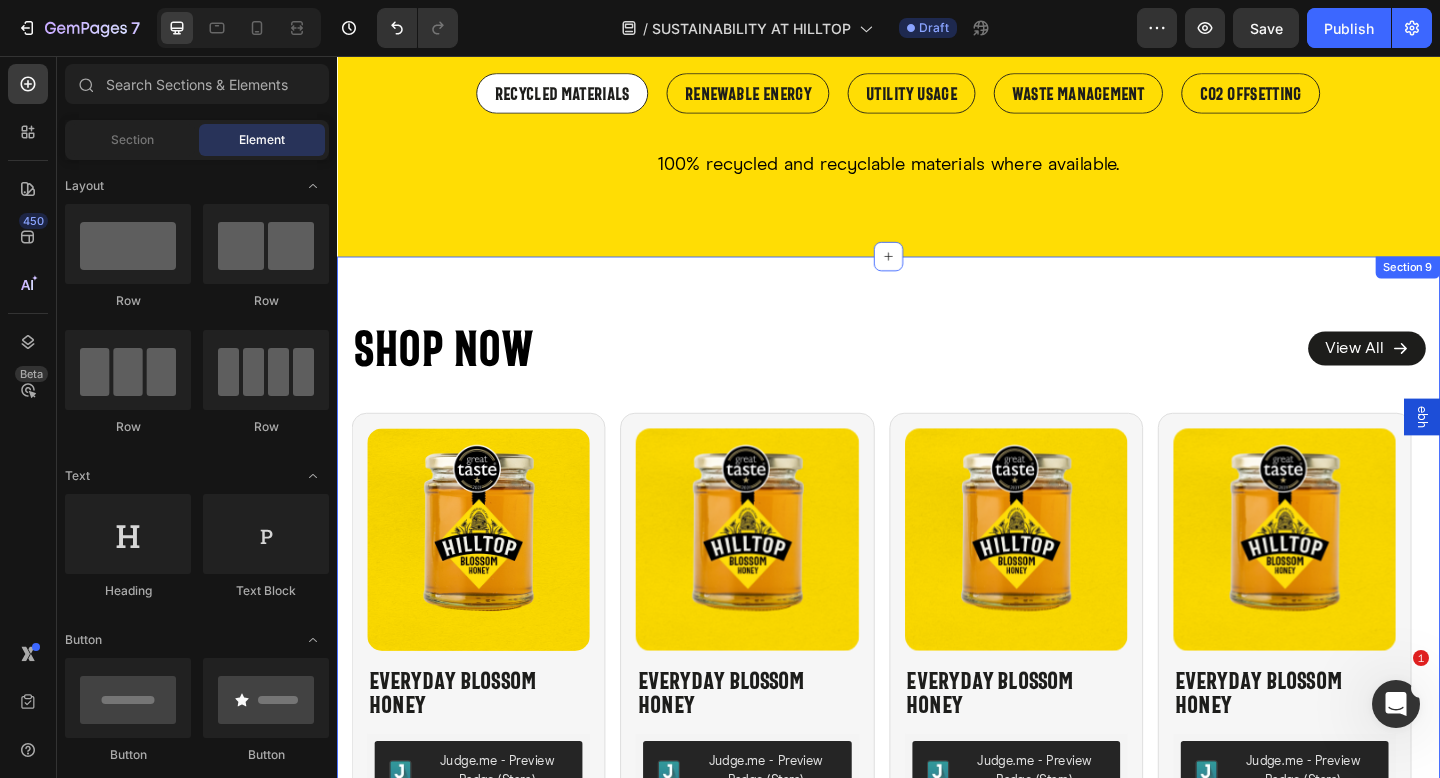 scroll, scrollTop: 3402, scrollLeft: 0, axis: vertical 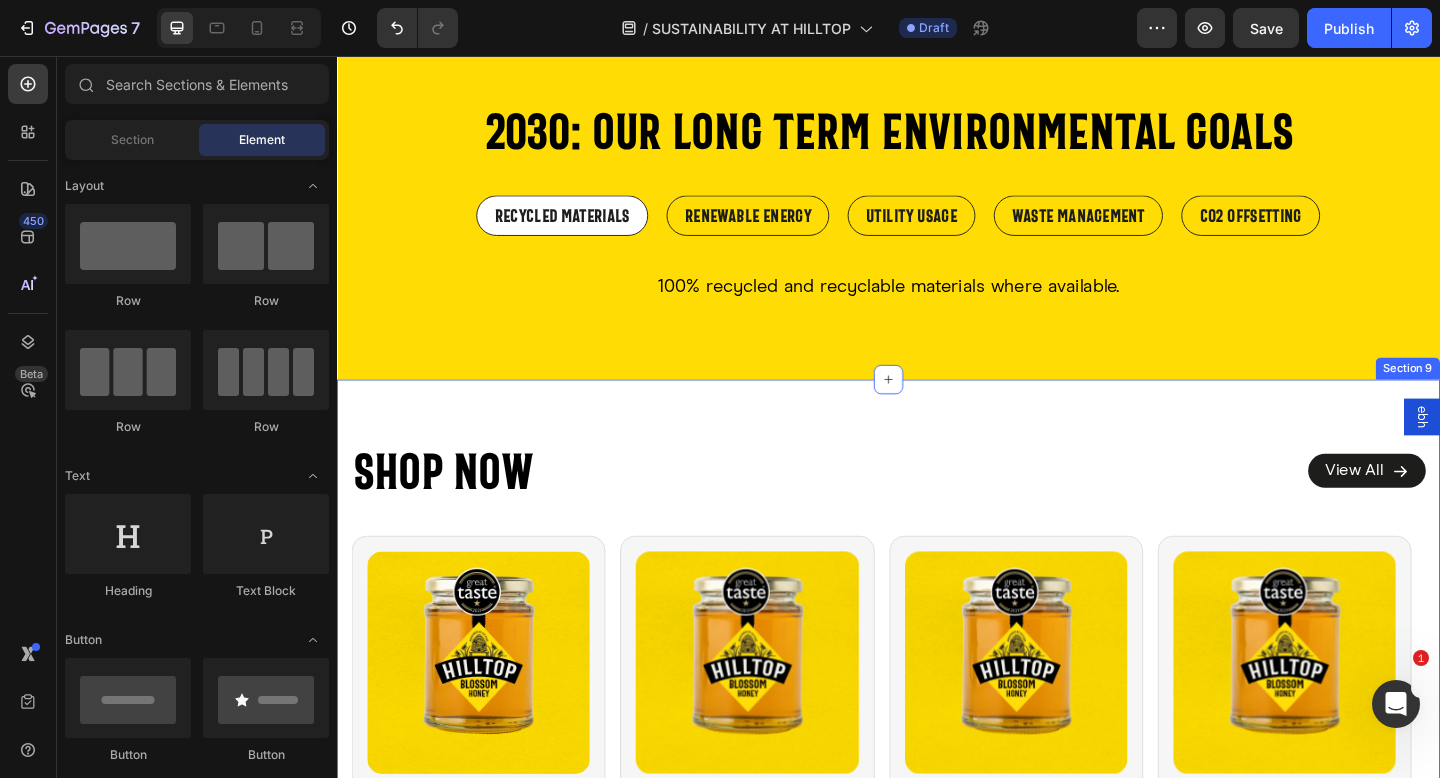 click on "Shop Now Heading
View All Button Row Best Sellers Blossom Honey Manuka Honey Product Images Everyday Blossom Honey Product Title Judge.me - Preview Badge (Stars) Judge.me £2.99 Product Price Product Price QUICK ADD + Button Row Product Product Images Everyday Blossom Honey Product Title Judge.me - Preview Badge (Stars) Judge.me £2.99 Product Price Product Price QUICK ADD + Button Row Product Product Images Everyday Blossom Honey Product Title Judge.me - Preview Badge (Stars) Judge.me £2.99 Product Price Product Price QUICK ADD + Button Row Product Product Images Everyday Blossom Honey Product Title Judge.me - Preview Badge (Stars) Judge.me £2.99 Product Price Product Price QUICK ADD + Button Row Product Product Images Everyday Blossom Honey Product Title Judge.me - Preview Badge (Stars) Judge.me £2.99 Product Price Product Price" at bounding box center (937, 782) 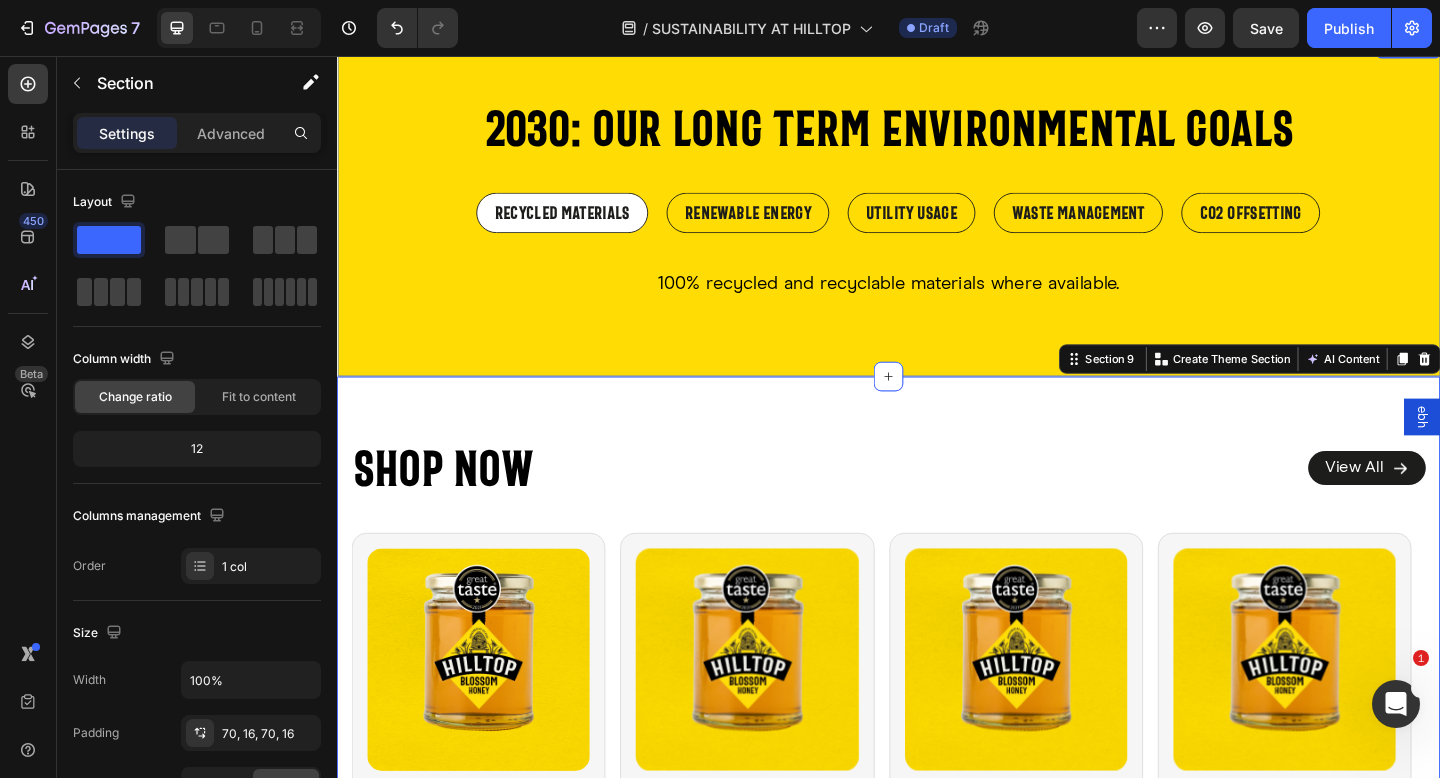 scroll, scrollTop: 3406, scrollLeft: 0, axis: vertical 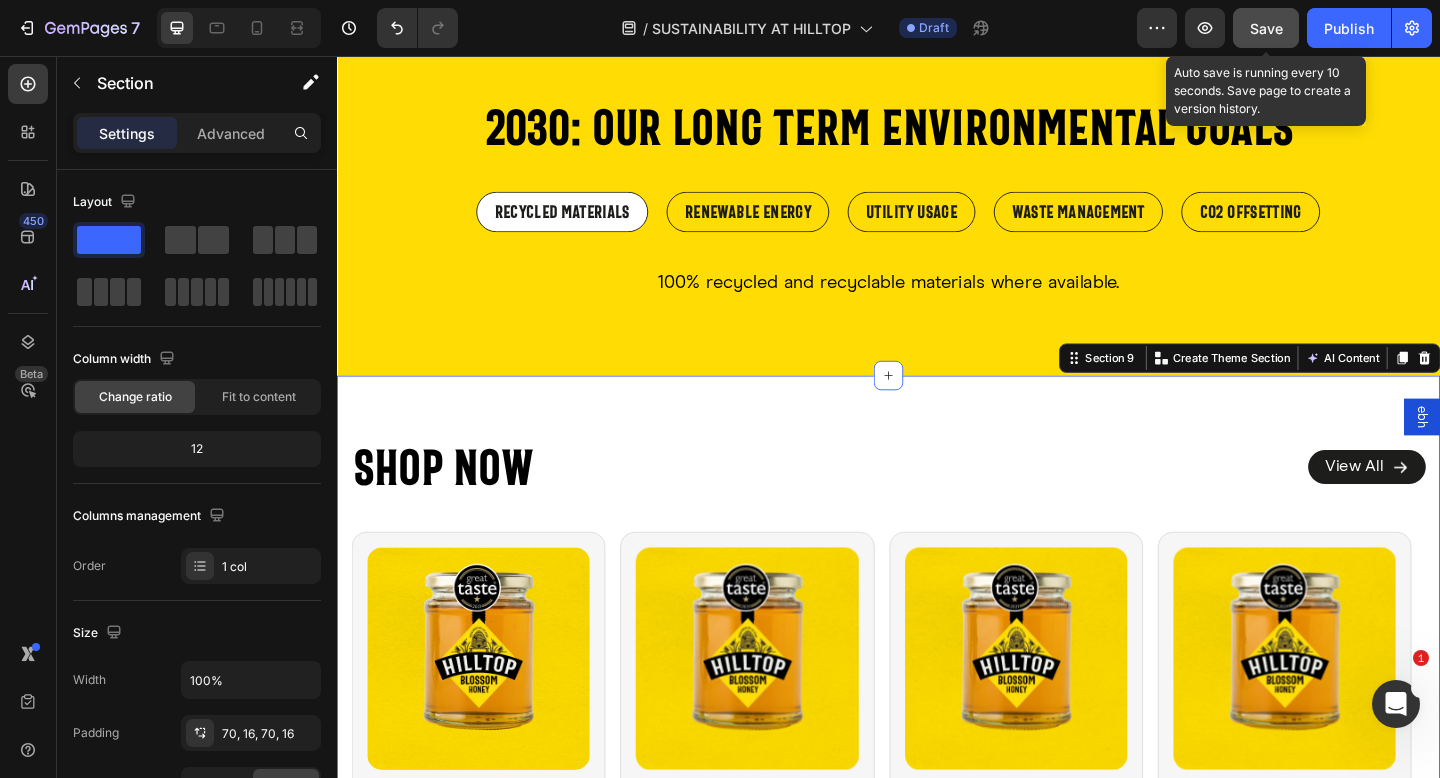 click on "Save" at bounding box center [1266, 28] 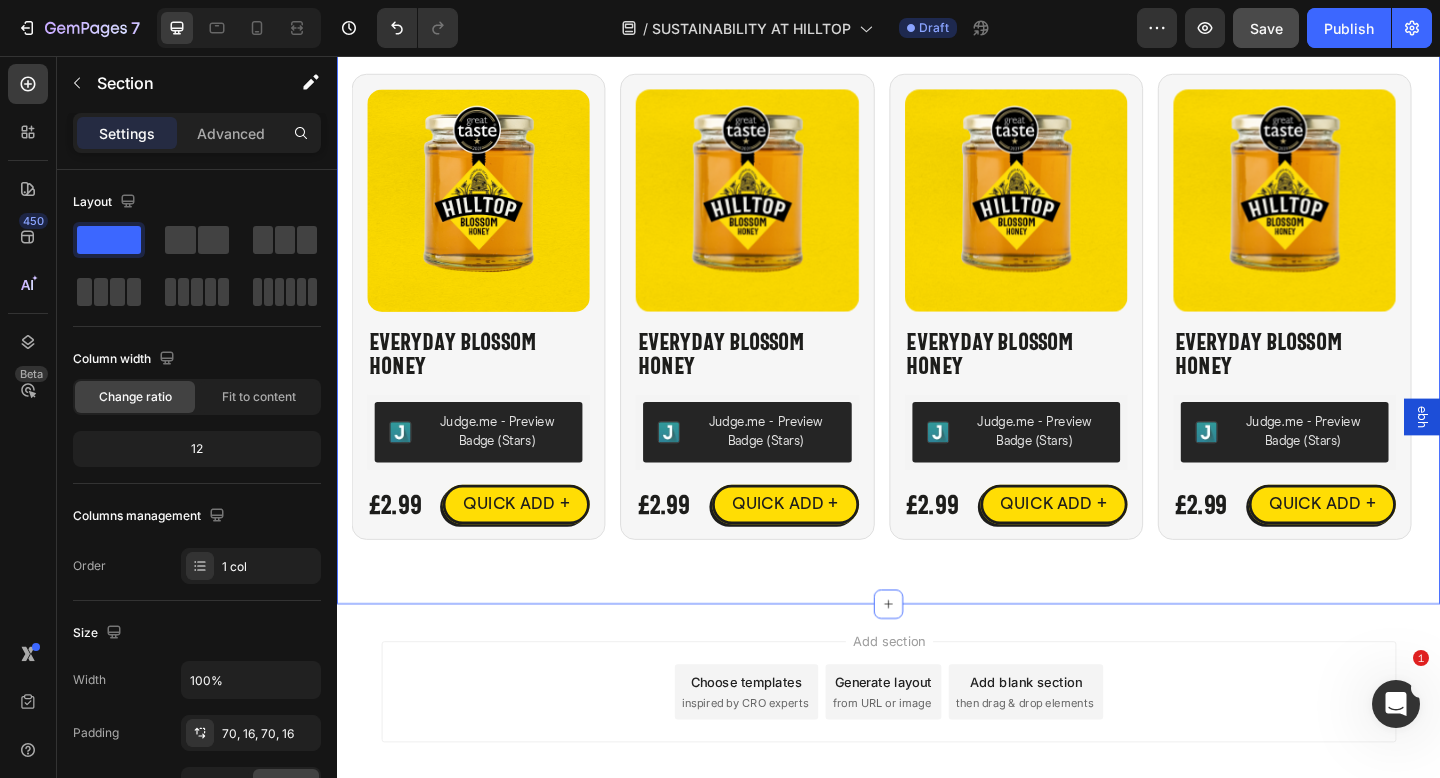 scroll, scrollTop: 3823, scrollLeft: 0, axis: vertical 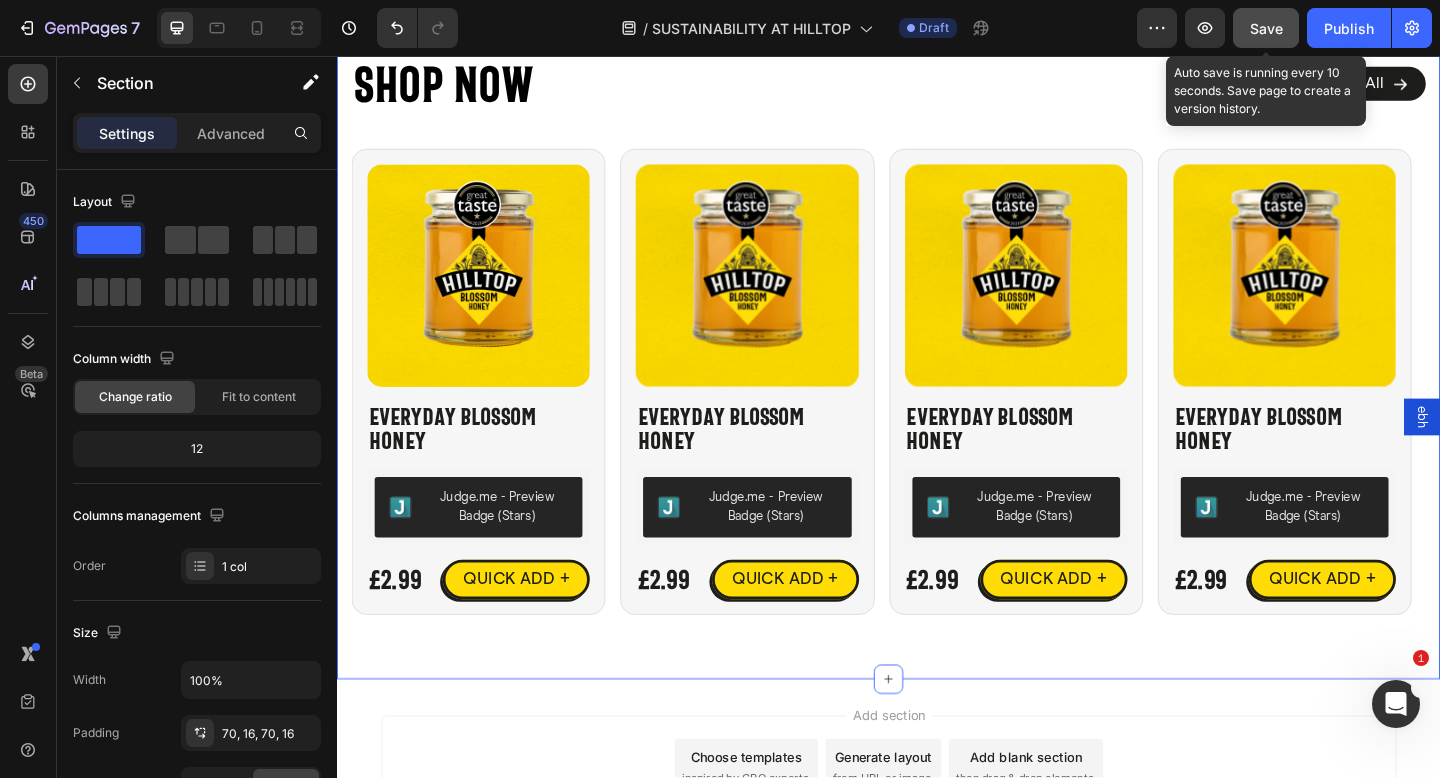 click on "Save" 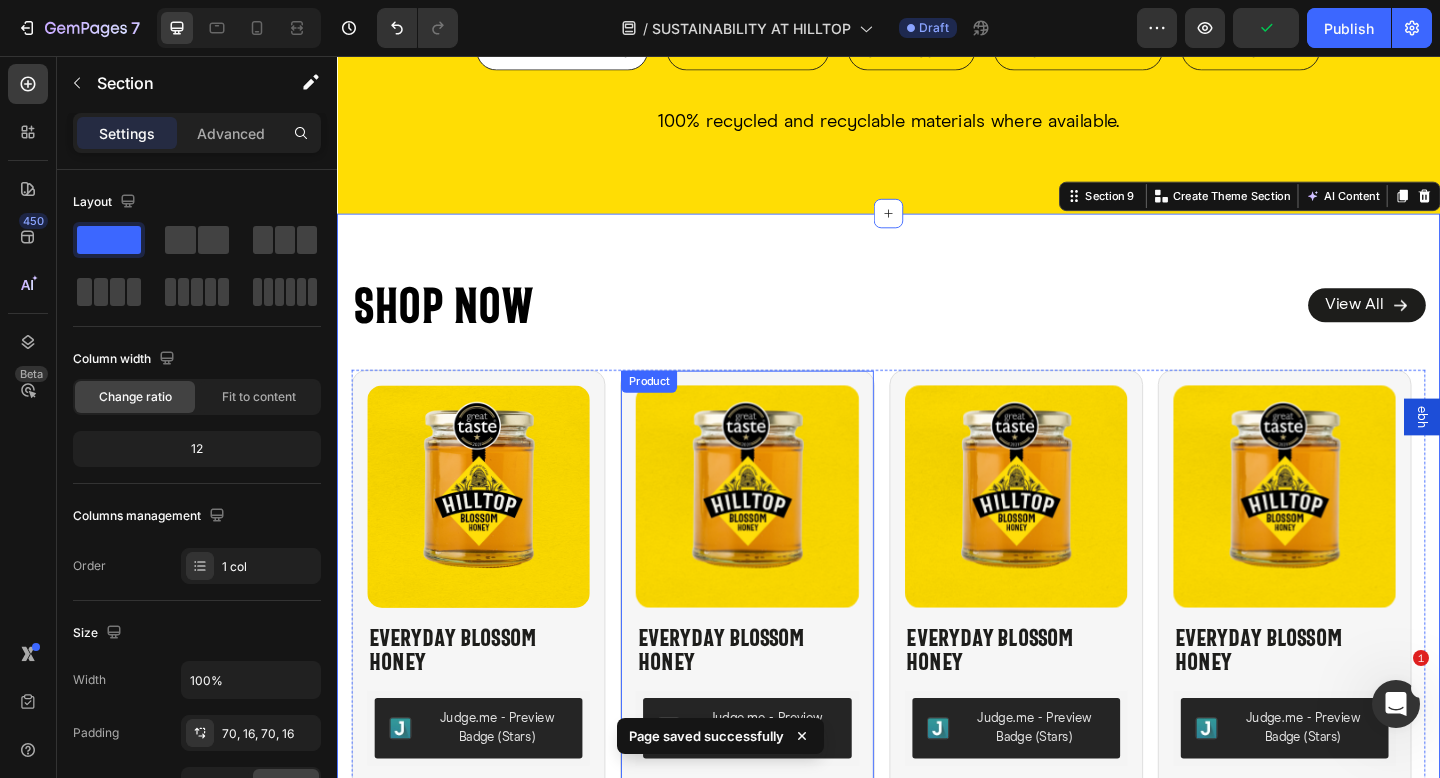 scroll, scrollTop: 3519, scrollLeft: 0, axis: vertical 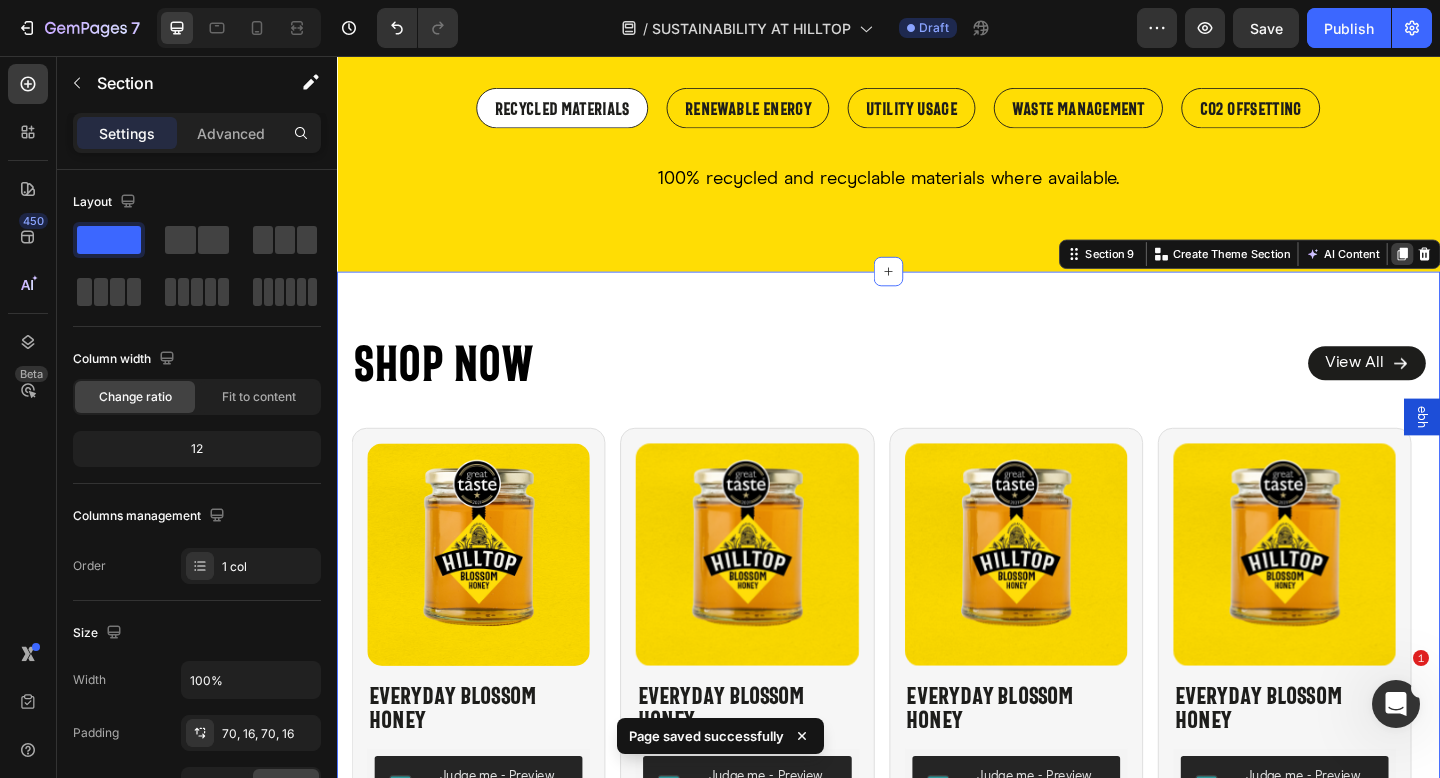 click at bounding box center [1496, 272] 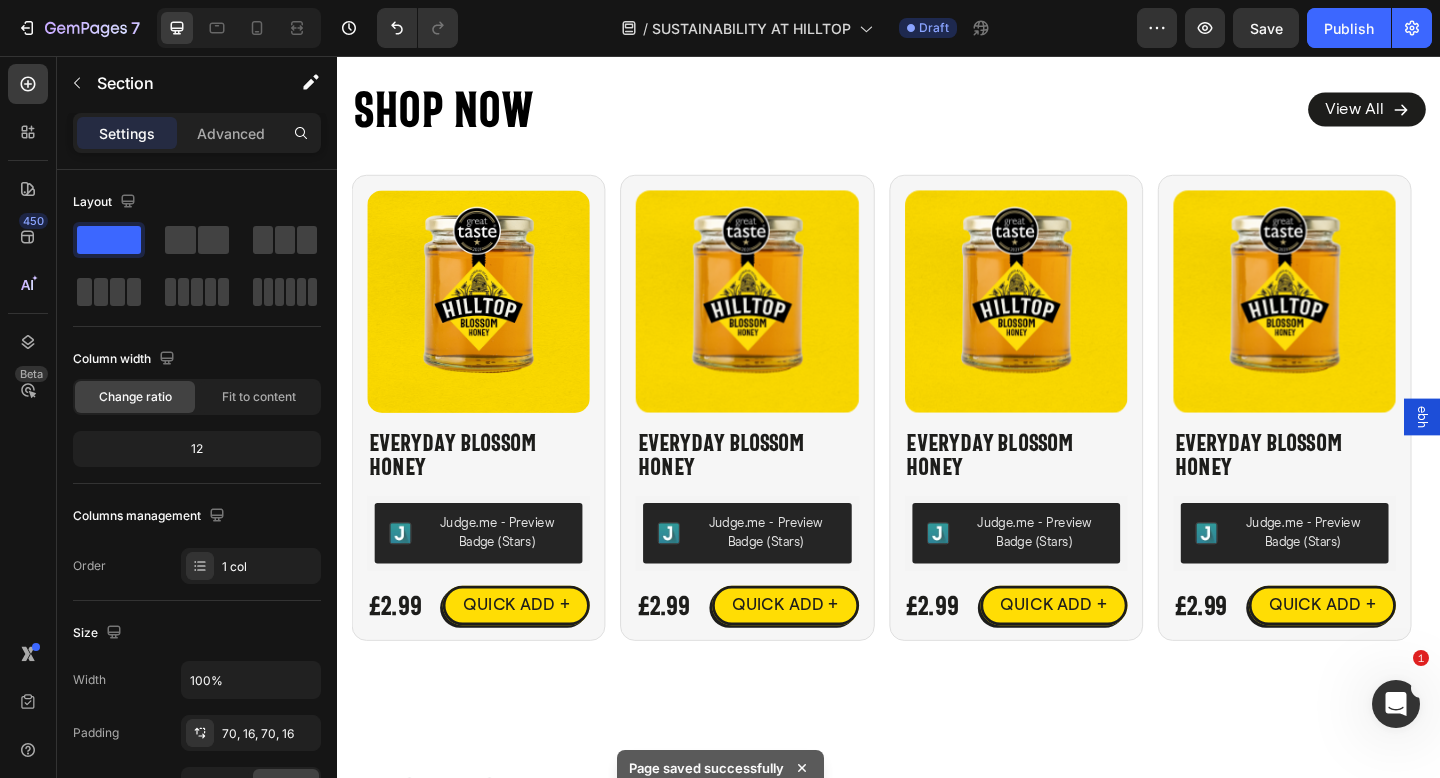 scroll, scrollTop: 4431, scrollLeft: 0, axis: vertical 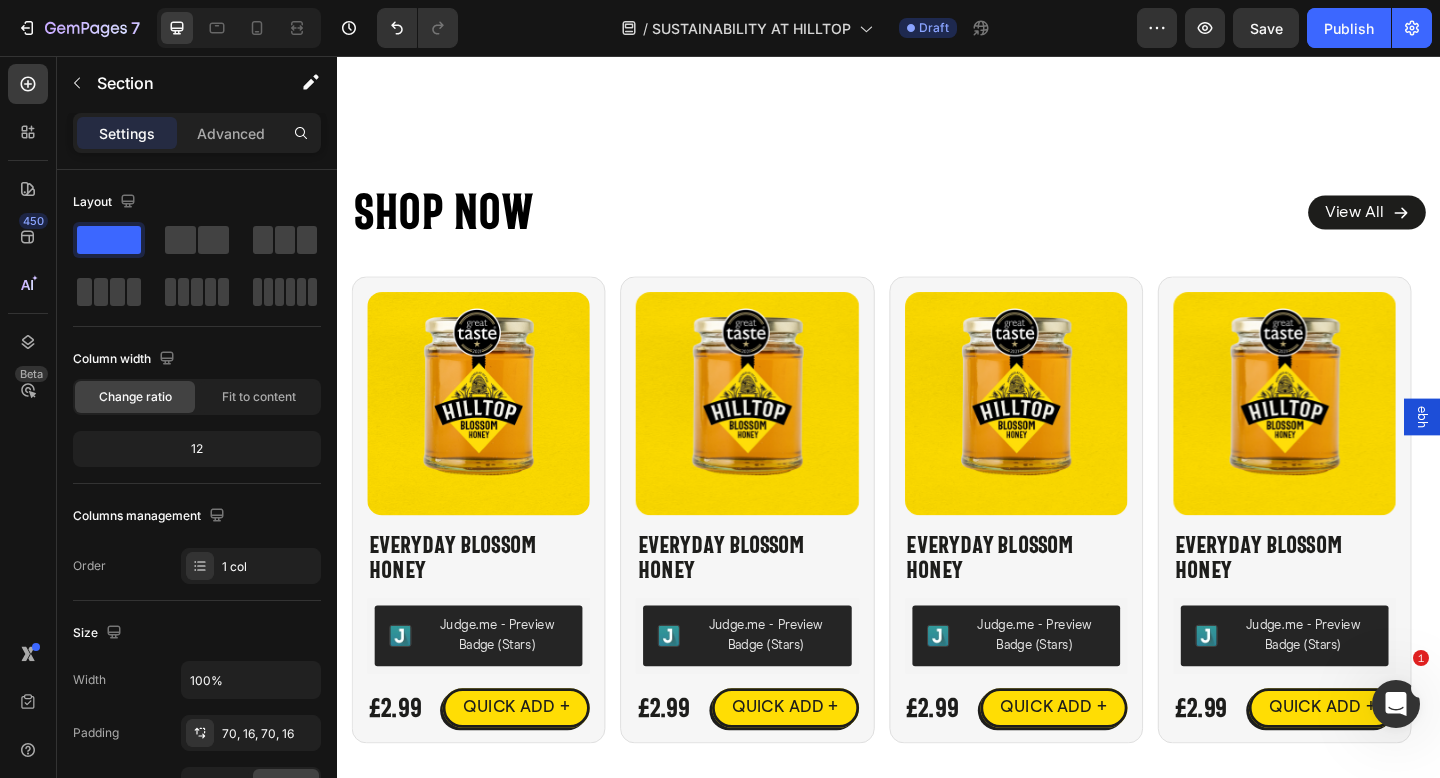 click on "Shop Now Heading
View All Button Row Best Sellers Blossom Honey Manuka Honey Product Images Everyday Blossom Honey Product Title Judge.me - Preview Badge (Stars) Judge.me £2.99 Product Price Product Price QUICK ADD + Button Row Product Product Images Everyday Blossom Honey Product Title Judge.me - Preview Badge (Stars) Judge.me £2.99 Product Price Product Price QUICK ADD + Button Row Product Product Images Everyday Blossom Honey Product Title Judge.me - Preview Badge (Stars) Judge.me £2.99 Product Price Product Price QUICK ADD + Button Row Product Product Images Everyday Blossom Honey Product Title Judge.me - Preview Badge (Stars) Judge.me £2.99 Product Price Product Price QUICK ADD + Button Row Product Product Images Everyday Blossom Honey Product Title Judge.me - Preview Badge (Stars) Judge.me £2.99 Product Price Product Price" at bounding box center [937, 500] 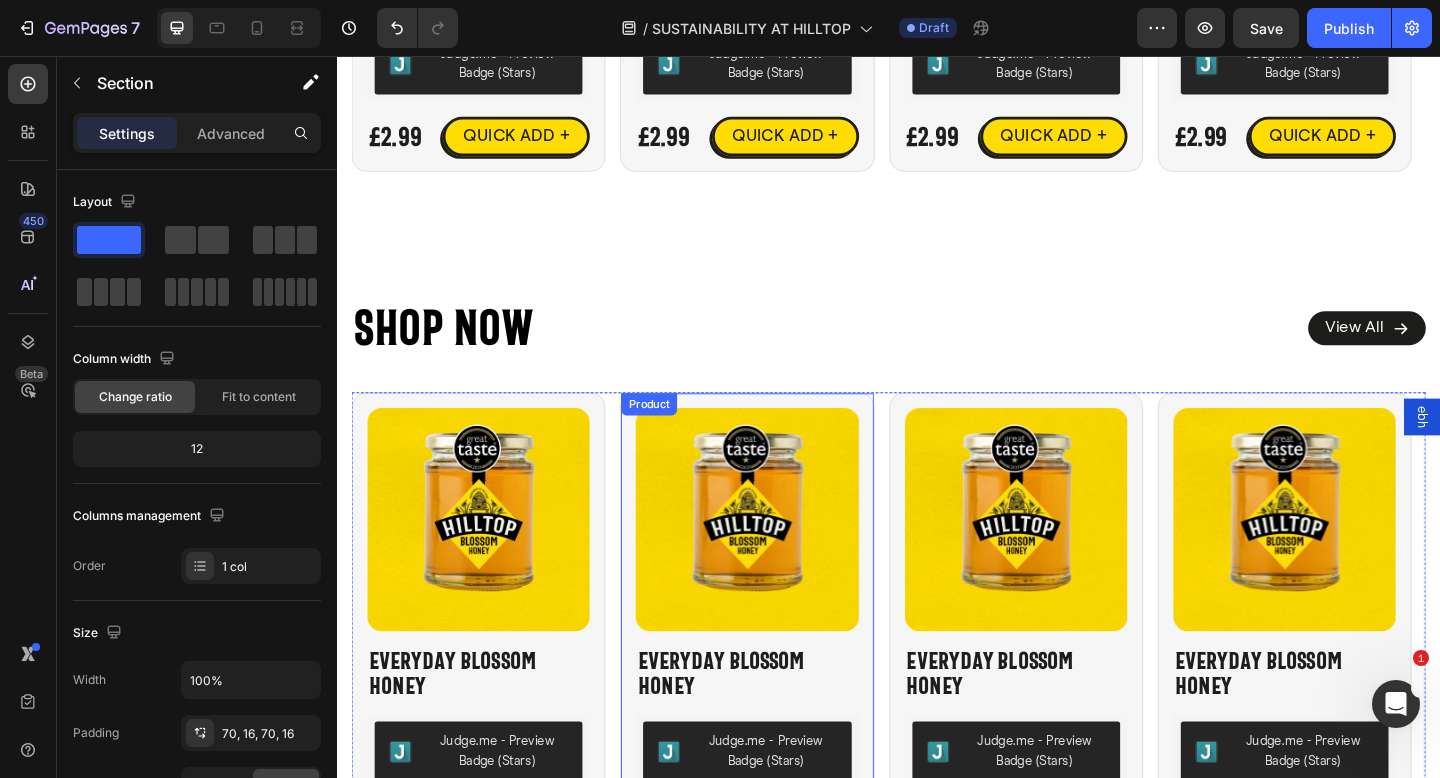 scroll, scrollTop: 4303, scrollLeft: 0, axis: vertical 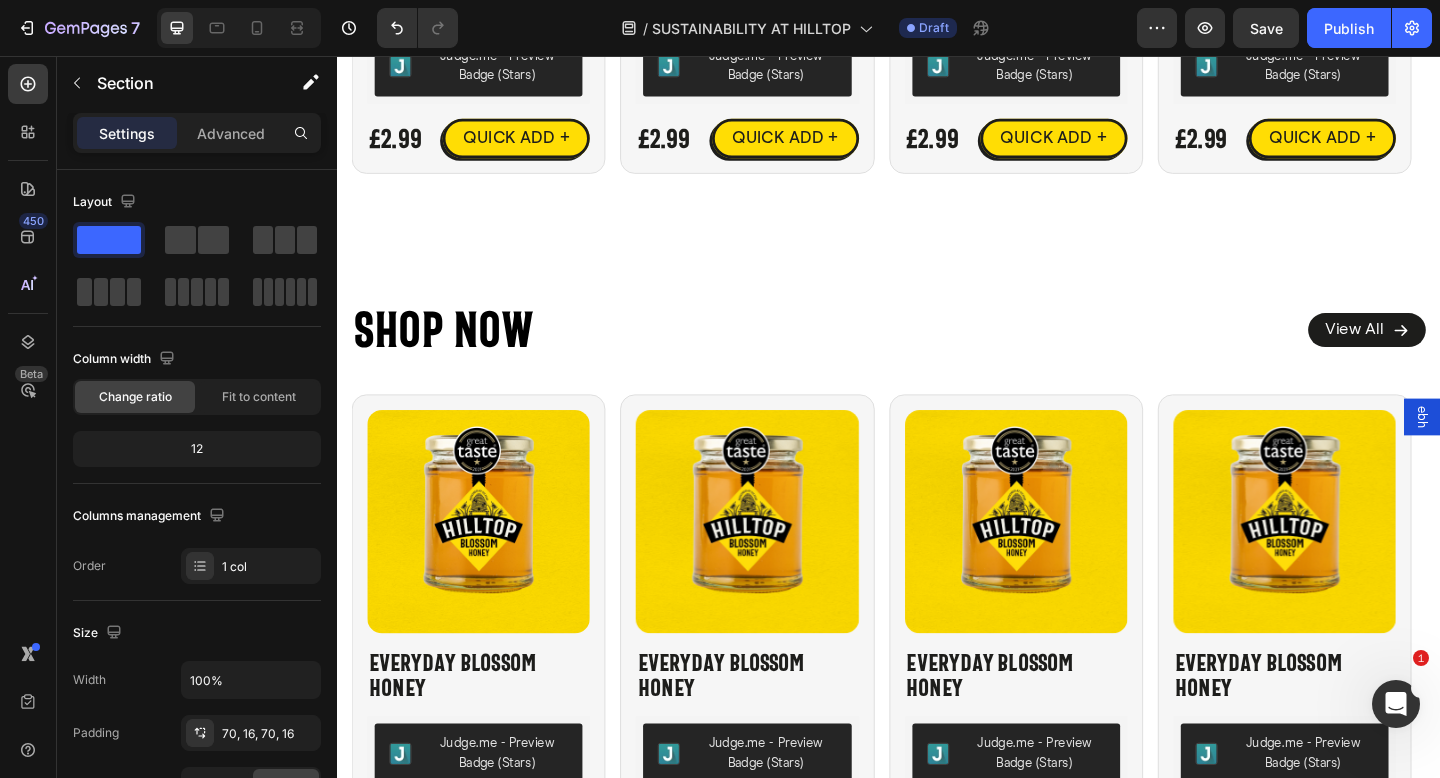 click on "Shop Now Heading
View All Button Row Best Sellers Blossom Honey Manuka Honey Product Images Everyday Blossom Honey Product Title Judge.me - Preview Badge (Stars) Judge.me £2.99 Product Price Product Price QUICK ADD + Button Row Product Product Images Everyday Blossom Honey Product Title Judge.me - Preview Badge (Stars) Judge.me £2.99 Product Price Product Price QUICK ADD + Button Row Product Product Images Everyday Blossom Honey Product Title Judge.me - Preview Badge (Stars) Judge.me £2.99 Product Price Product Price QUICK ADD + Button Row Product Product Images Everyday Blossom Honey Product Title Judge.me - Preview Badge (Stars) Judge.me £2.99 Product Price Product Price QUICK ADD + Button Row Product Product Images Everyday Blossom Honey Product Title Judge.me - Preview Badge (Stars) Judge.me £2.99 Product Price Product Price" at bounding box center [937, 628] 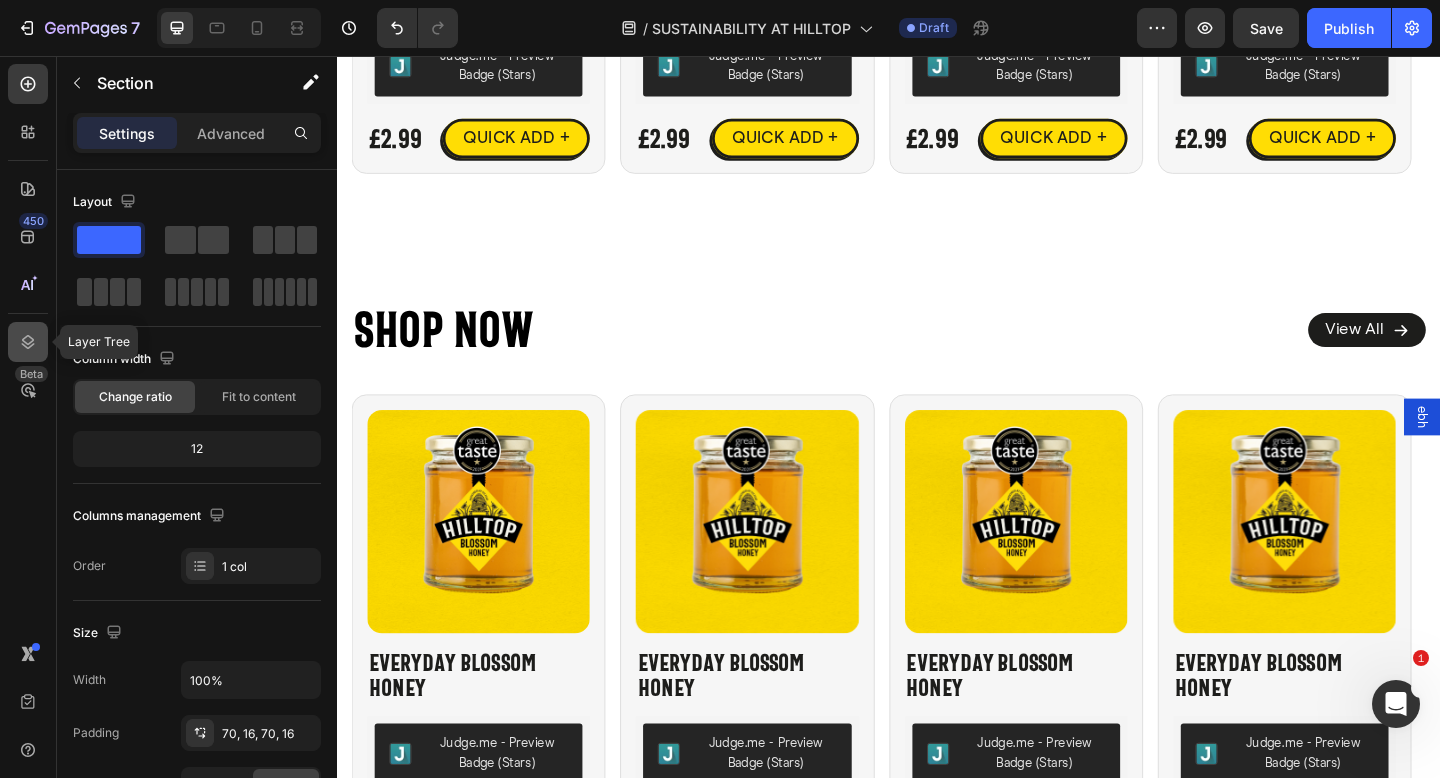 click 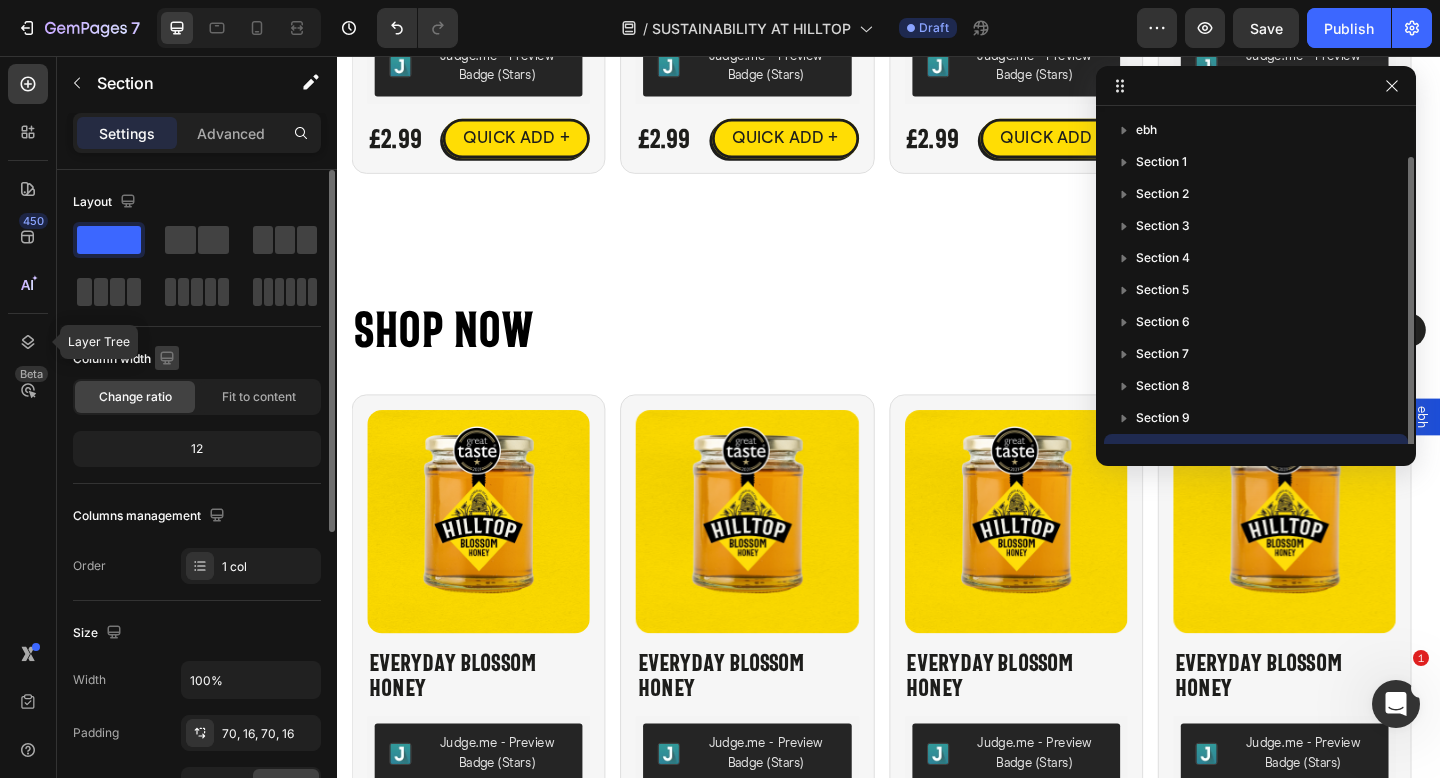 scroll, scrollTop: 22, scrollLeft: 0, axis: vertical 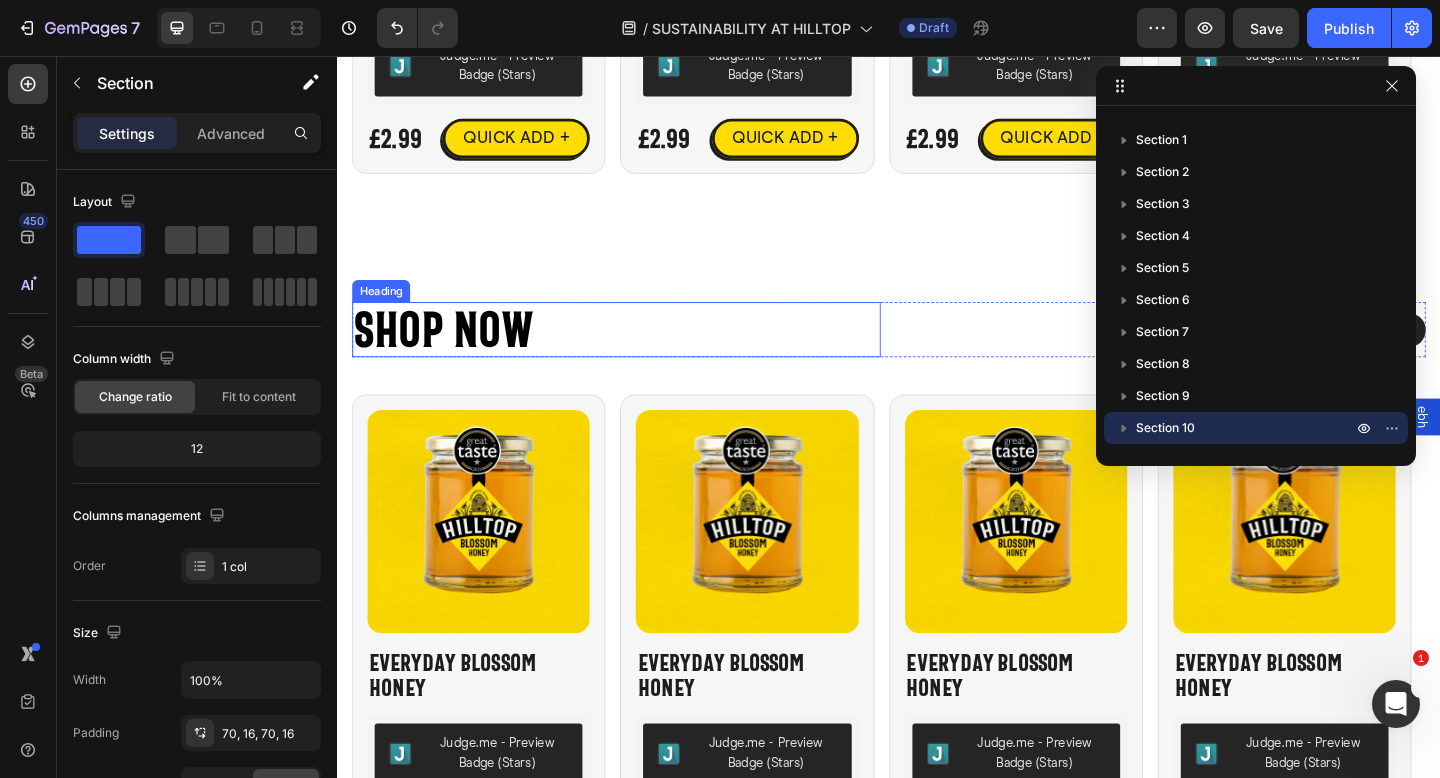 click on "Shop Now" at bounding box center [640, 354] 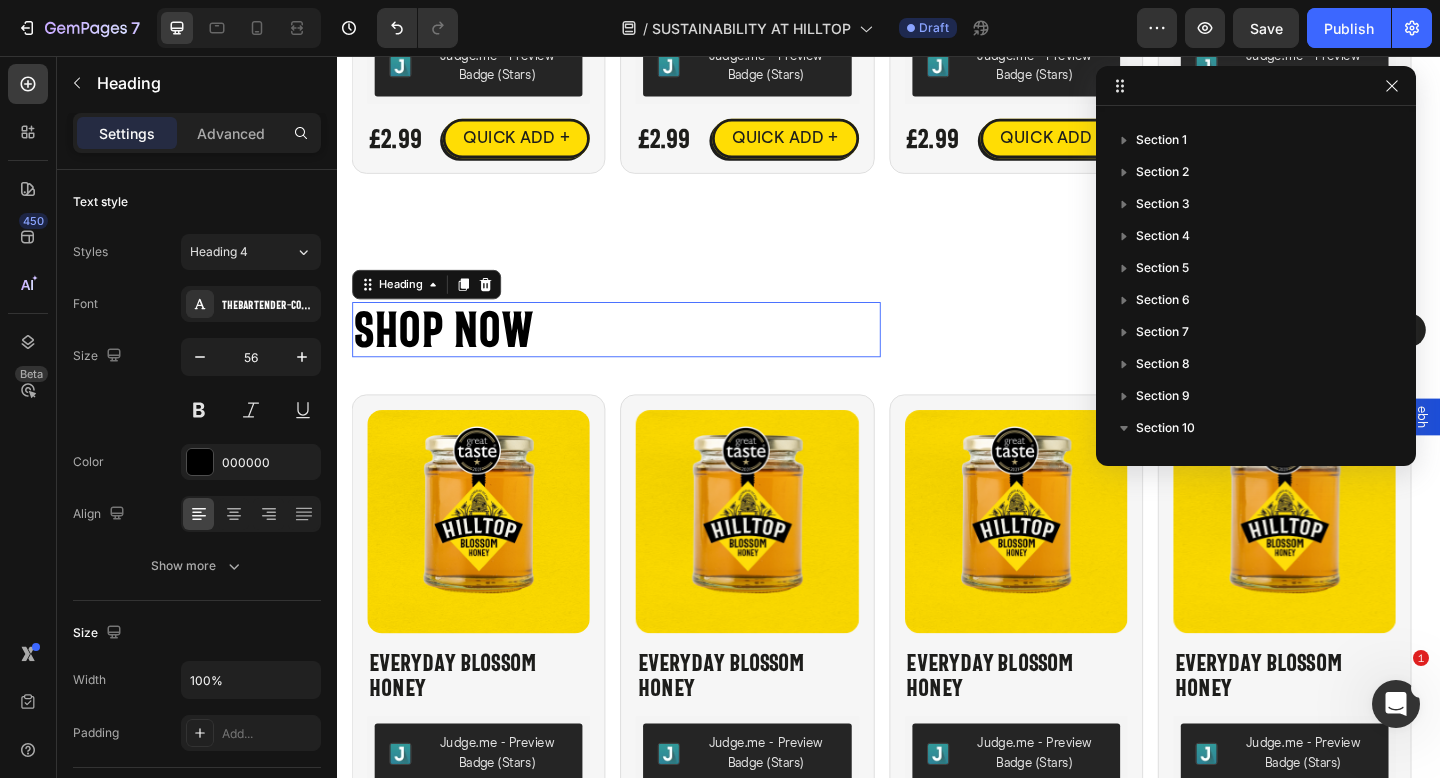 scroll, scrollTop: 278, scrollLeft: 0, axis: vertical 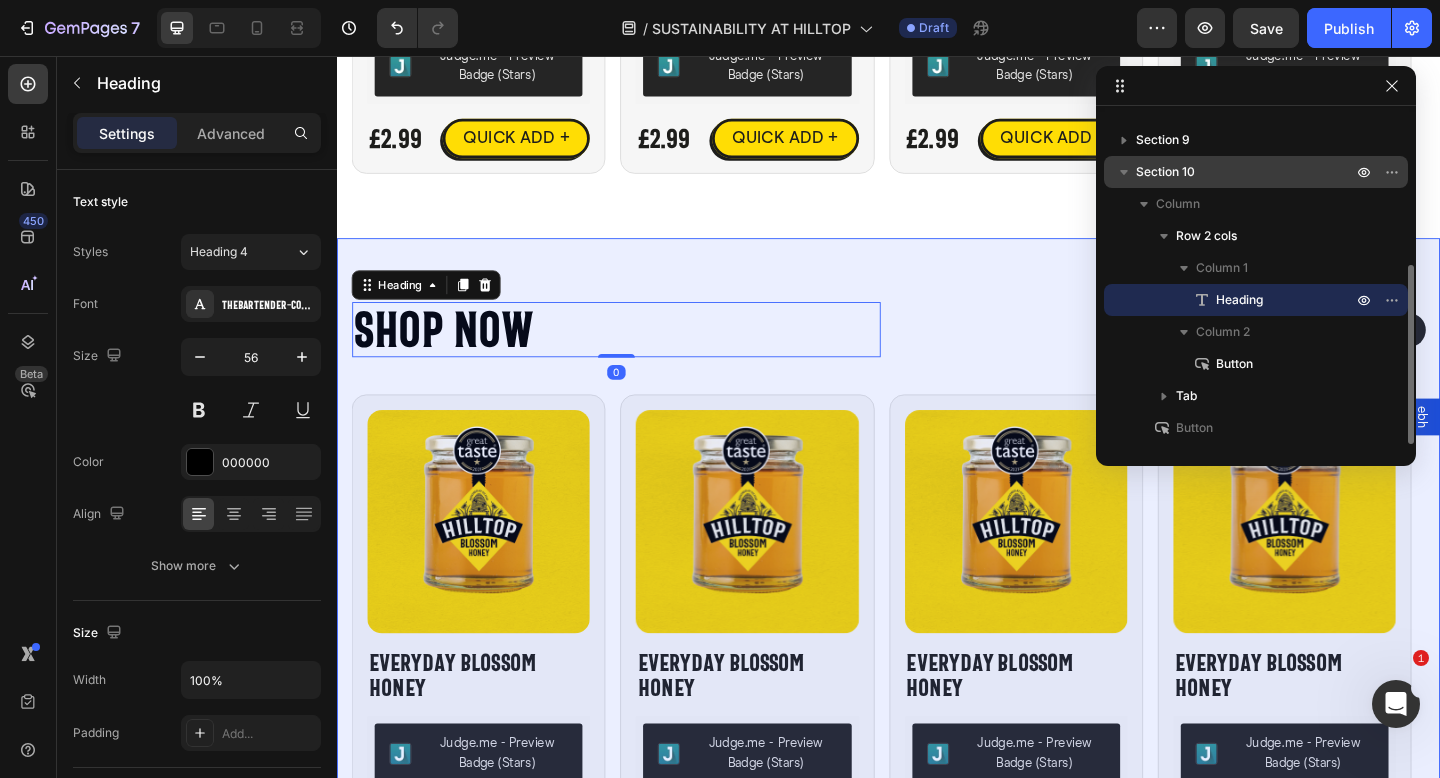 click on "Section 10" at bounding box center (1246, 172) 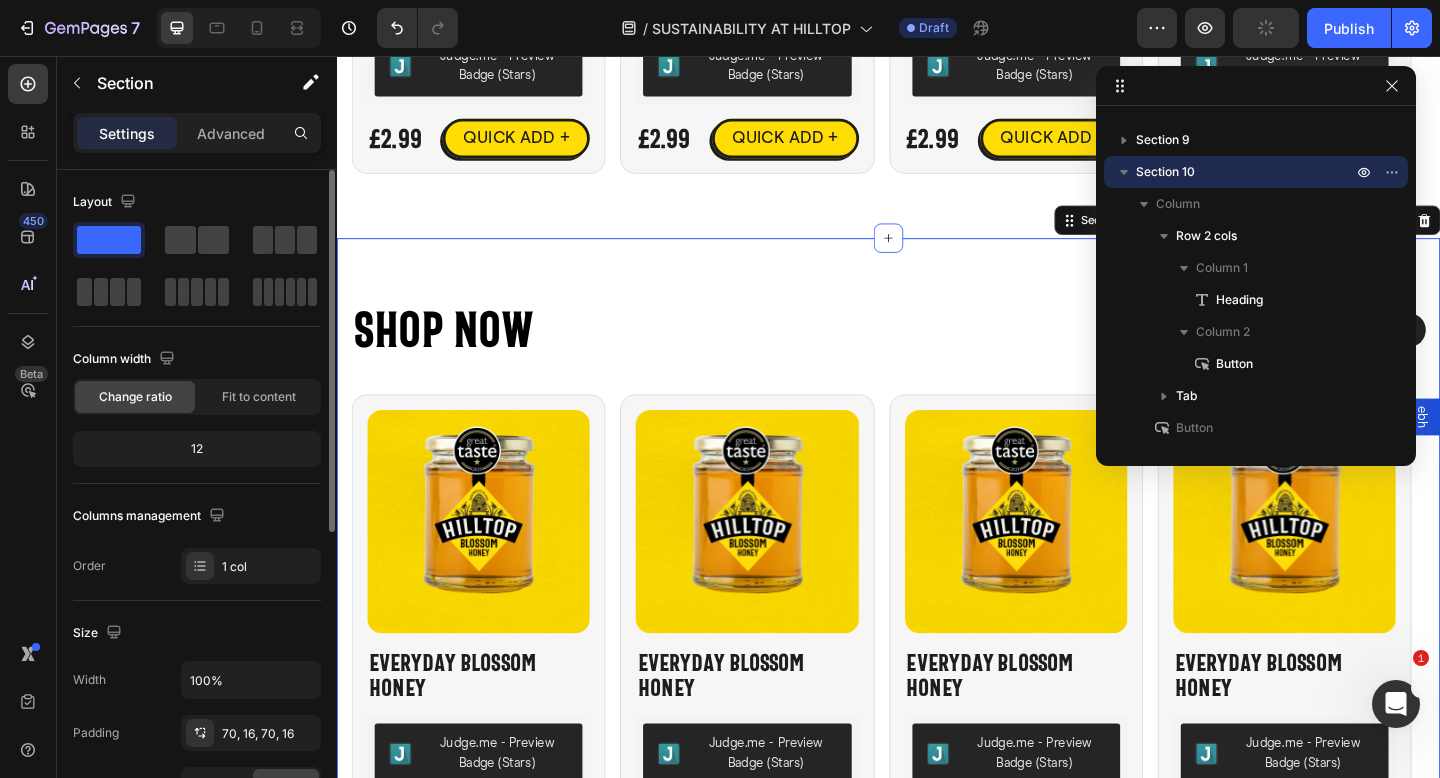 scroll, scrollTop: 366, scrollLeft: 0, axis: vertical 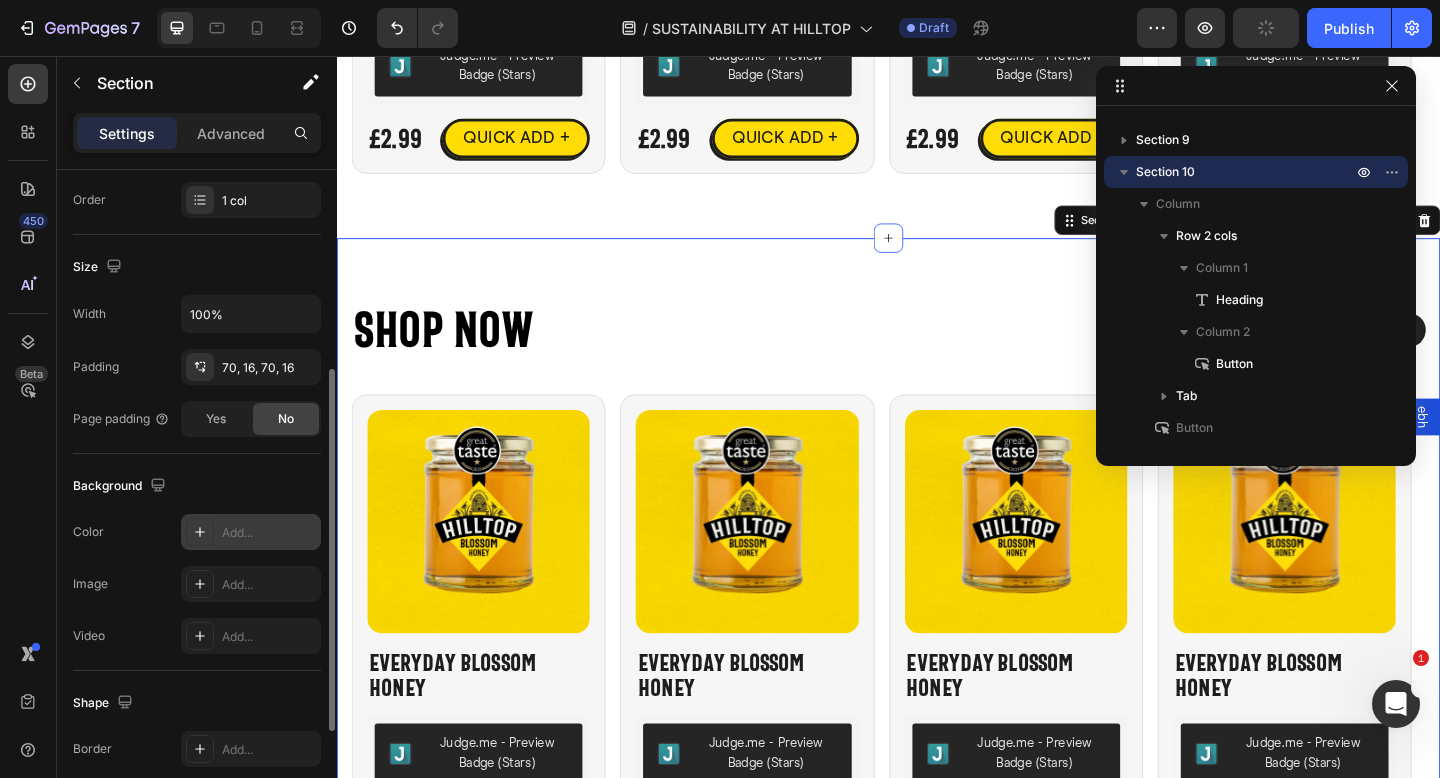 click on "Add..." at bounding box center (251, 532) 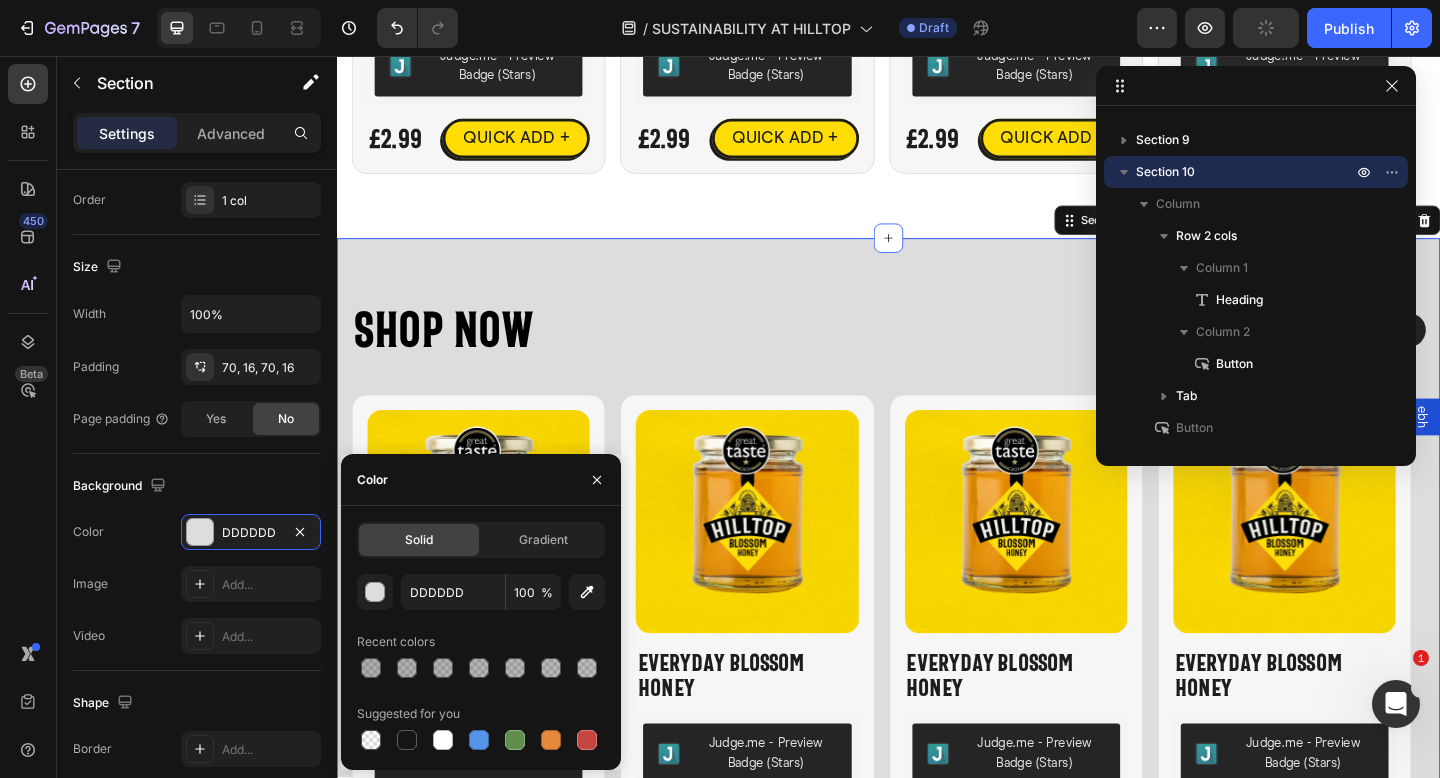 click on "Shop Now Heading
View All Button Row Best Sellers Blossom Honey Manuka Honey Product Images Everyday Blossom Honey Product Title Judge.me - Preview Badge (Stars) Judge.me £2.99 Product Price Product Price QUICK ADD + Button Row Product Product Images Everyday Blossom Honey Product Title Judge.me - Preview Badge (Stars) Judge.me £2.99 Product Price Product Price QUICK ADD + Button Row Product Product Images Everyday Blossom Honey Product Title Judge.me - Preview Badge (Stars) Judge.me £2.99 Product Price Product Price QUICK ADD + Button Row Product Product Images Everyday Blossom Honey Product Title Judge.me - Preview Badge (Stars) Judge.me £2.99 Product Price Product Price QUICK ADD + Button Row Product Product Images Everyday Blossom Honey Product Title Judge.me - Preview Badge (Stars) Judge.me £2.99 Product Price Product Price" at bounding box center [937, 628] 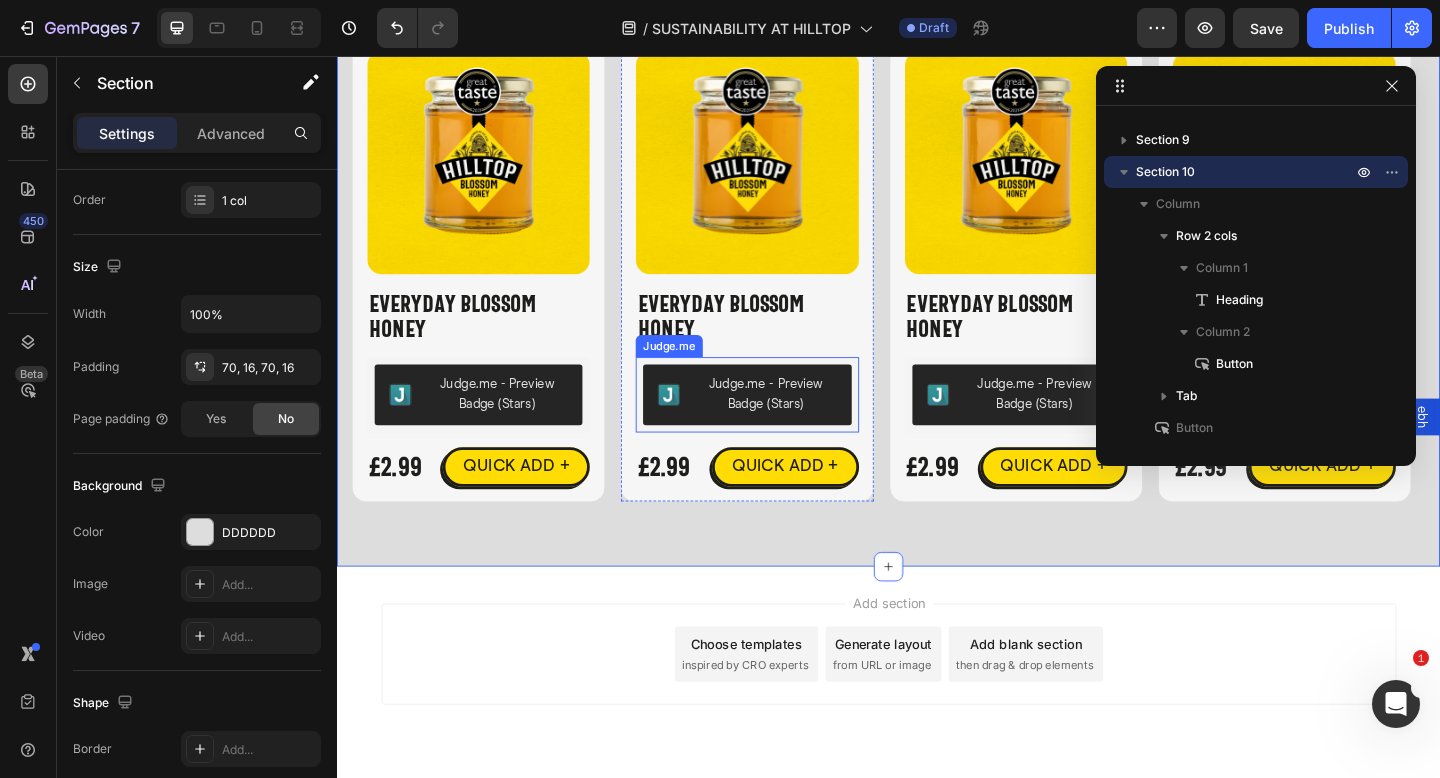 scroll, scrollTop: 4693, scrollLeft: 0, axis: vertical 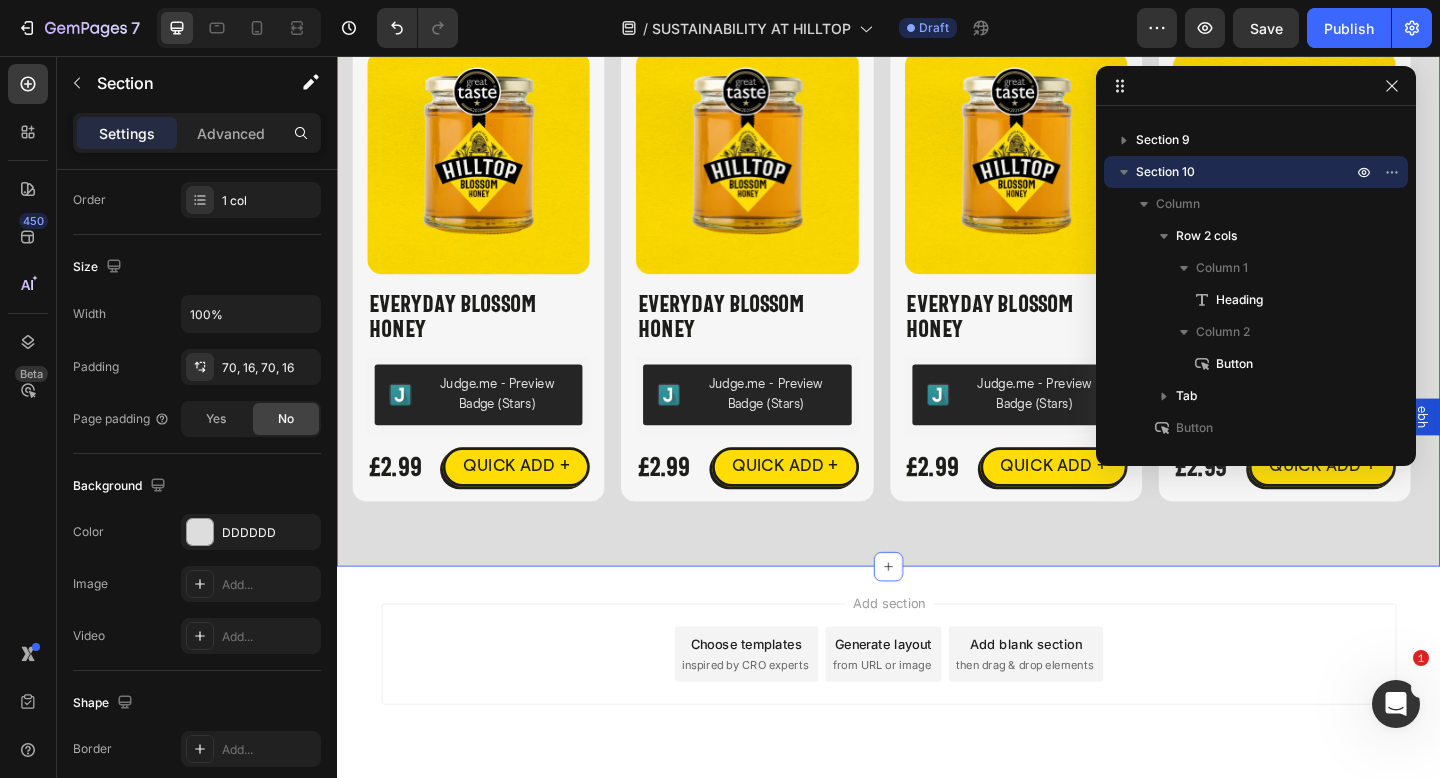 click on "Shop Now Heading
View All Button Row Best Sellers Blossom Honey Manuka Honey Product Images Everyday Blossom Honey Product Title Judge.me - Preview Badge (Stars) Judge.me £2.99 Product Price Product Price QUICK ADD + Button Row Product Product Images Everyday Blossom Honey Product Title Judge.me - Preview Badge (Stars) Judge.me £2.99 Product Price Product Price QUICK ADD + Button Row Product Product Images Everyday Blossom Honey Product Title Judge.me - Preview Badge (Stars) Judge.me £2.99 Product Price Product Price QUICK ADD + Button Row Product Product Images Everyday Blossom Honey Product Title Judge.me - Preview Badge (Stars) Judge.me £2.99 Product Price Product Price QUICK ADD + Button Row Product Product Images Everyday Blossom Honey Product Title Judge.me - Preview Badge (Stars) Judge.me £2.99 Product Price Product Price" at bounding box center [937, 238] 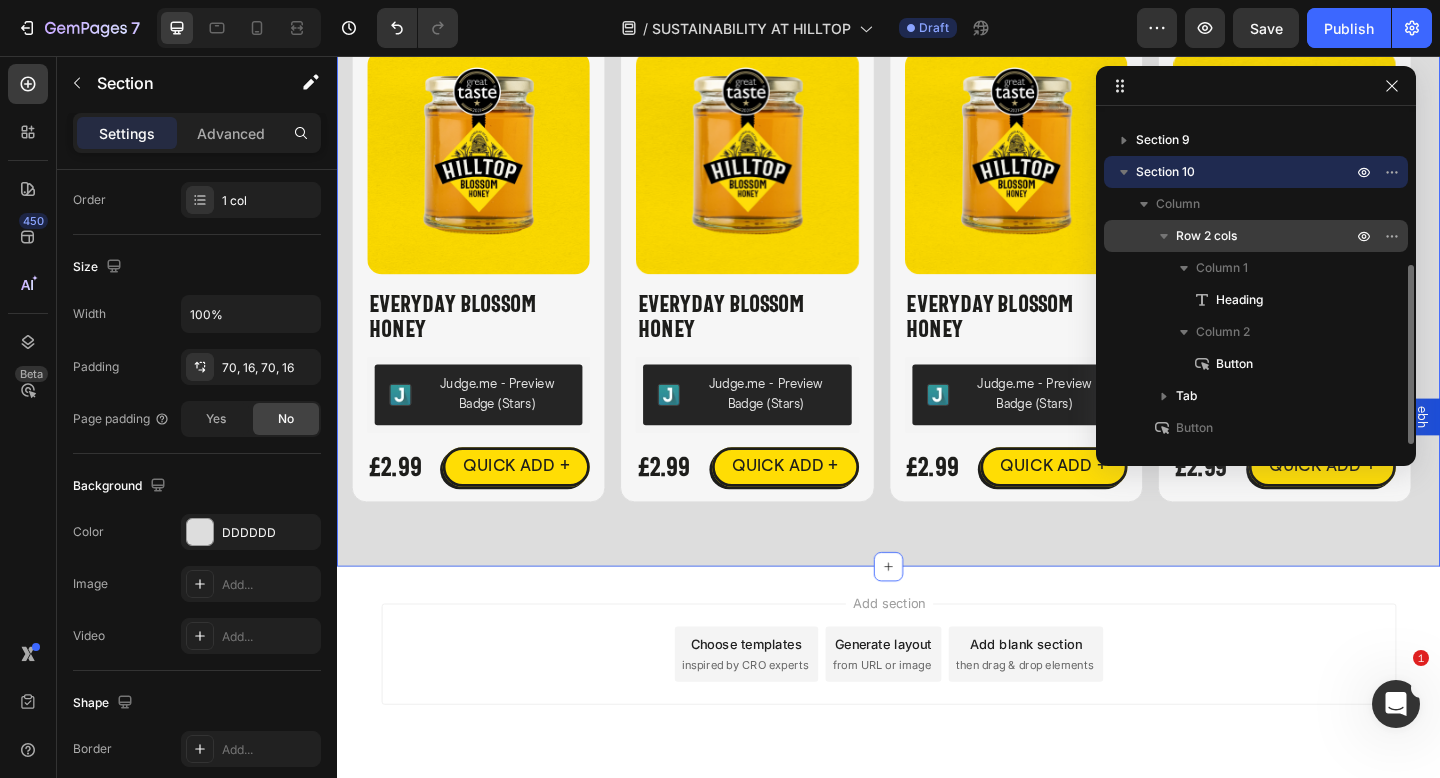 click 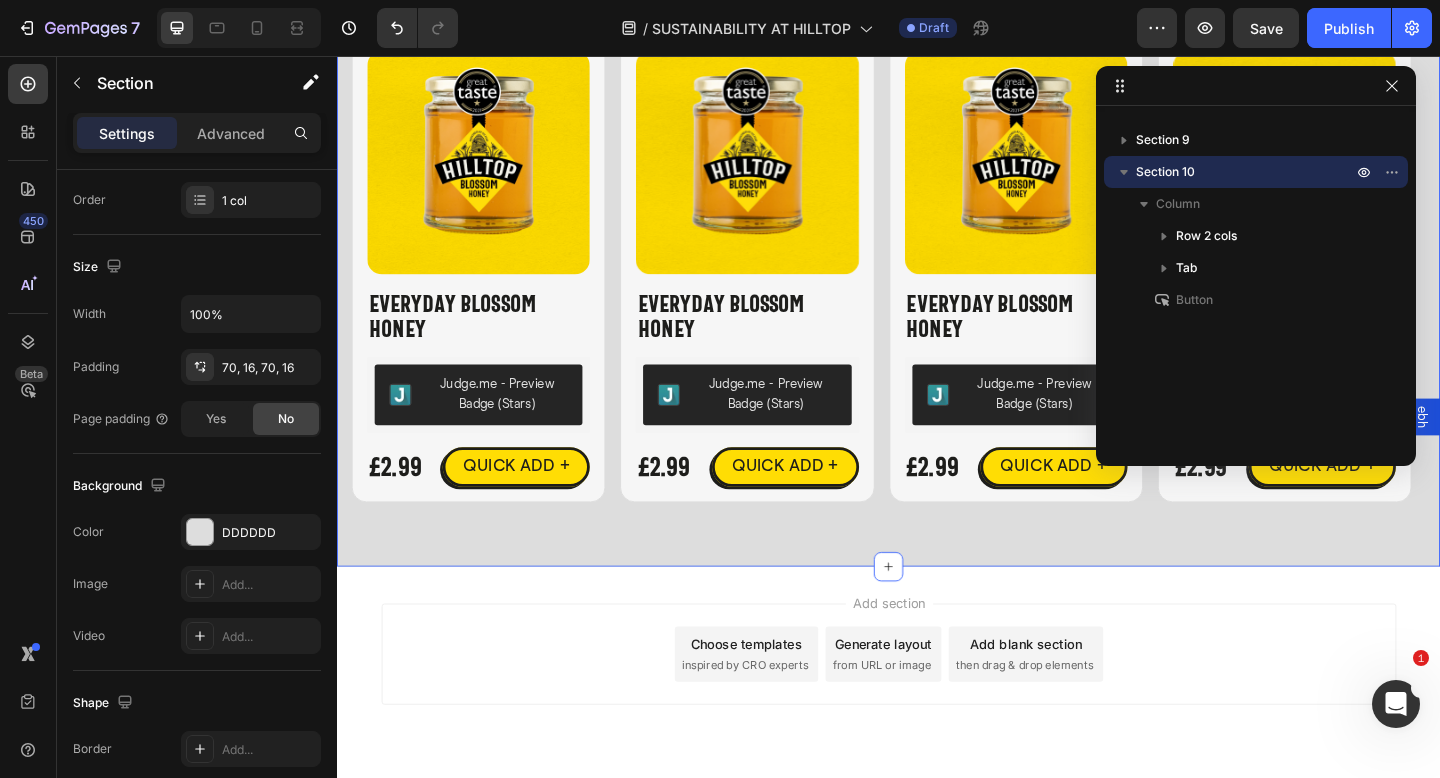 click on "Shop Now Heading
View All Button Row Best Sellers Blossom Honey Manuka Honey Product Images Everyday Blossom Honey Product Title Judge.me - Preview Badge (Stars) Judge.me £2.99 Product Price Product Price QUICK ADD + Button Row Product Product Images Everyday Blossom Honey Product Title Judge.me - Preview Badge (Stars) Judge.me £2.99 Product Price Product Price QUICK ADD + Button Row Product Product Images Everyday Blossom Honey Product Title Judge.me - Preview Badge (Stars) Judge.me £2.99 Product Price Product Price QUICK ADD + Button Row Product Product Images Everyday Blossom Honey Product Title Judge.me - Preview Badge (Stars) Judge.me £2.99 Product Price Product Price QUICK ADD + Button Row Product Product Images Everyday Blossom Honey Product Title Judge.me - Preview Badge (Stars) Judge.me £2.99 Product Price Product Price" at bounding box center [937, 238] 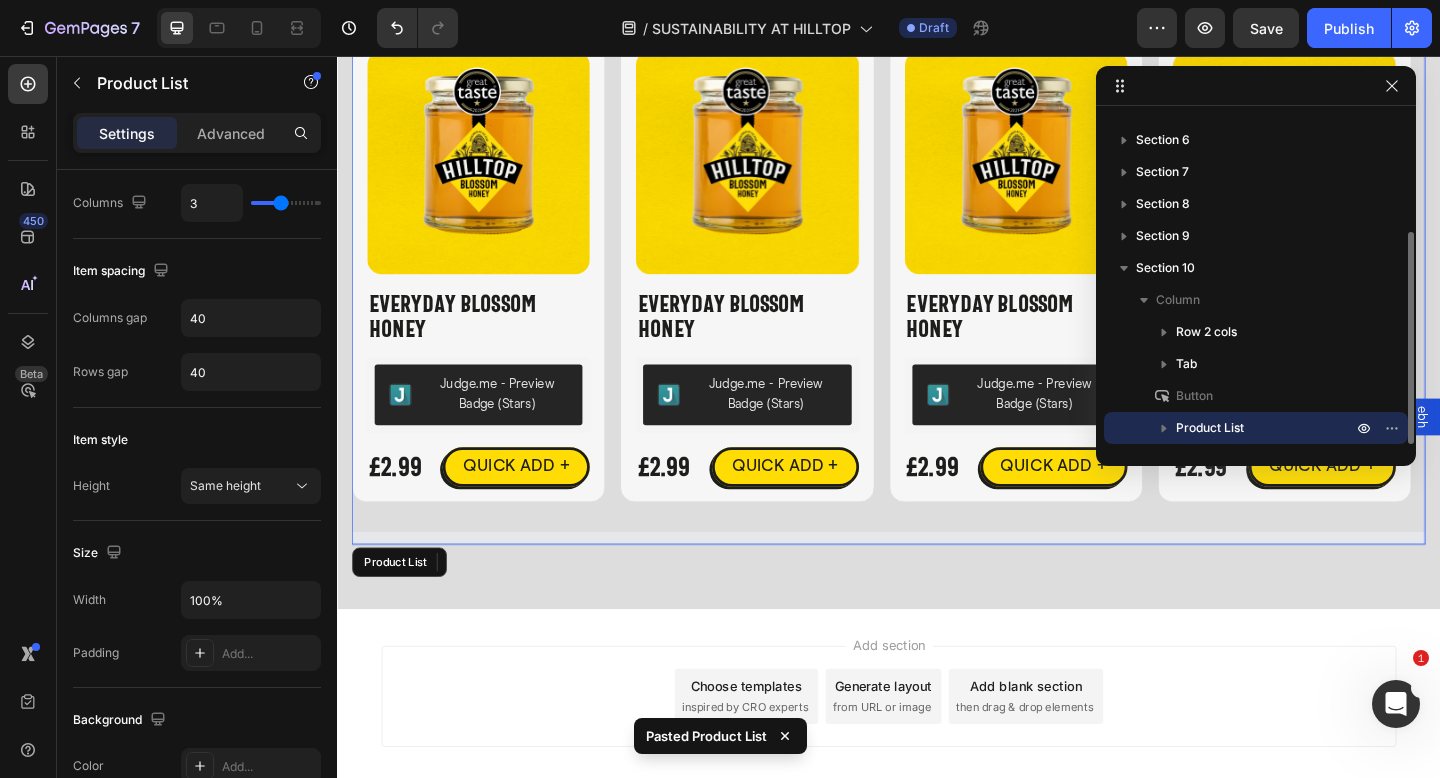 scroll, scrollTop: 182, scrollLeft: 0, axis: vertical 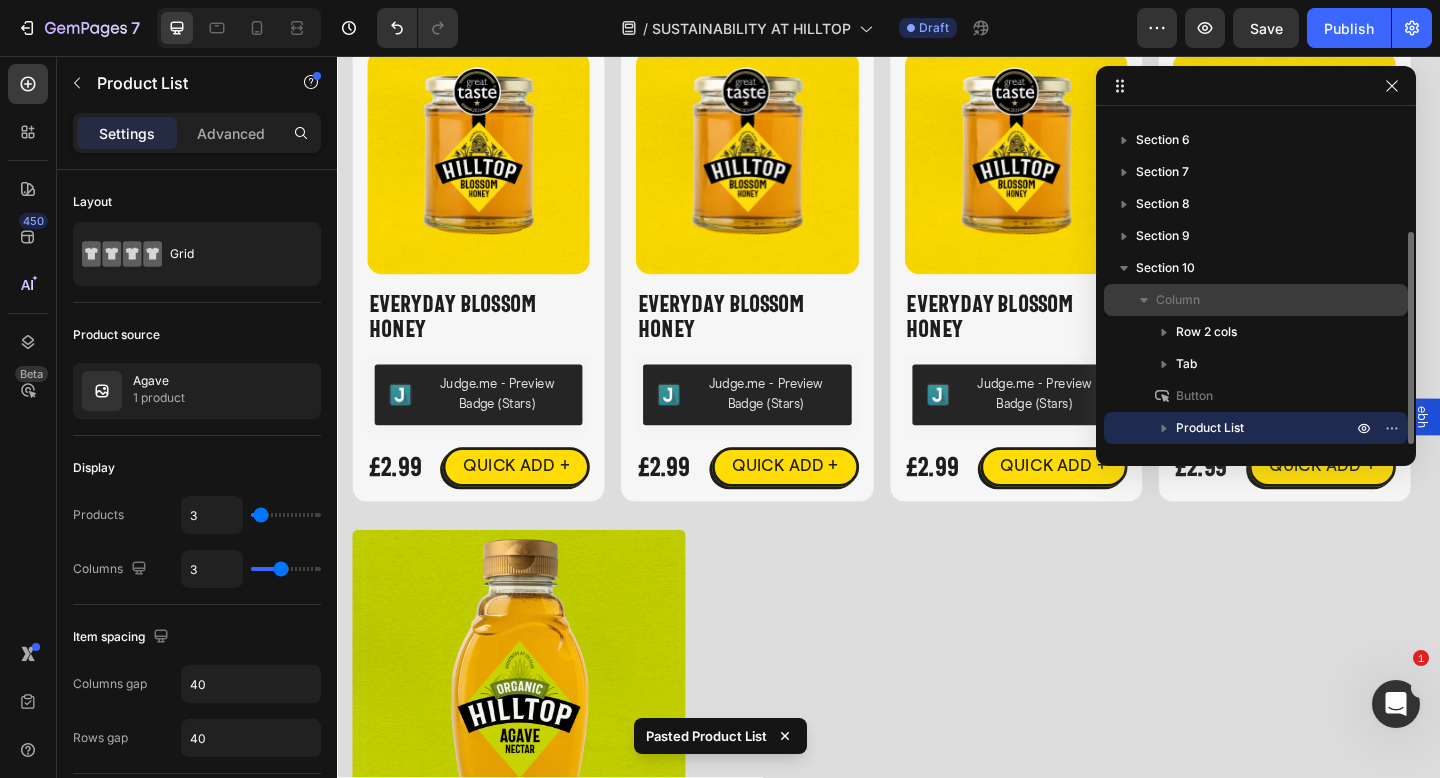 click 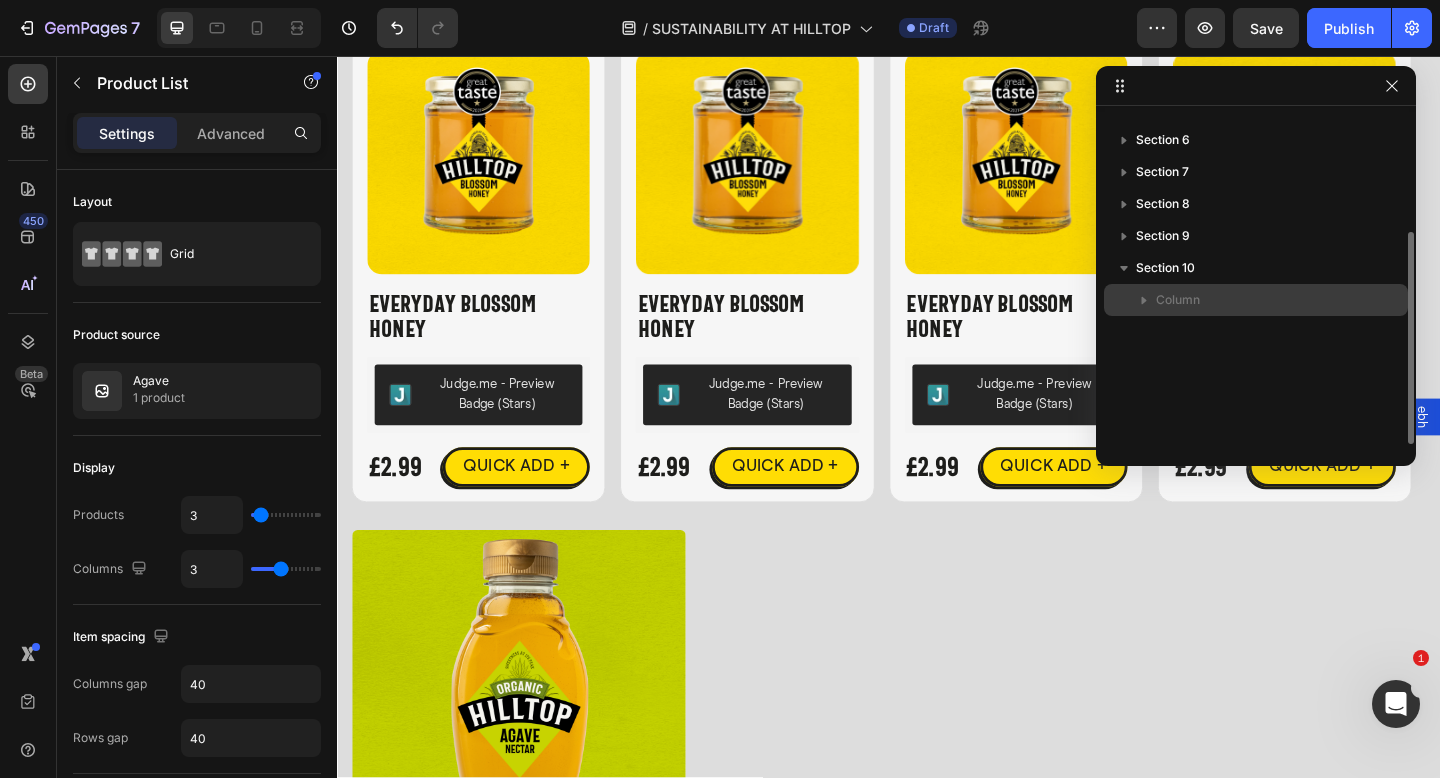 click 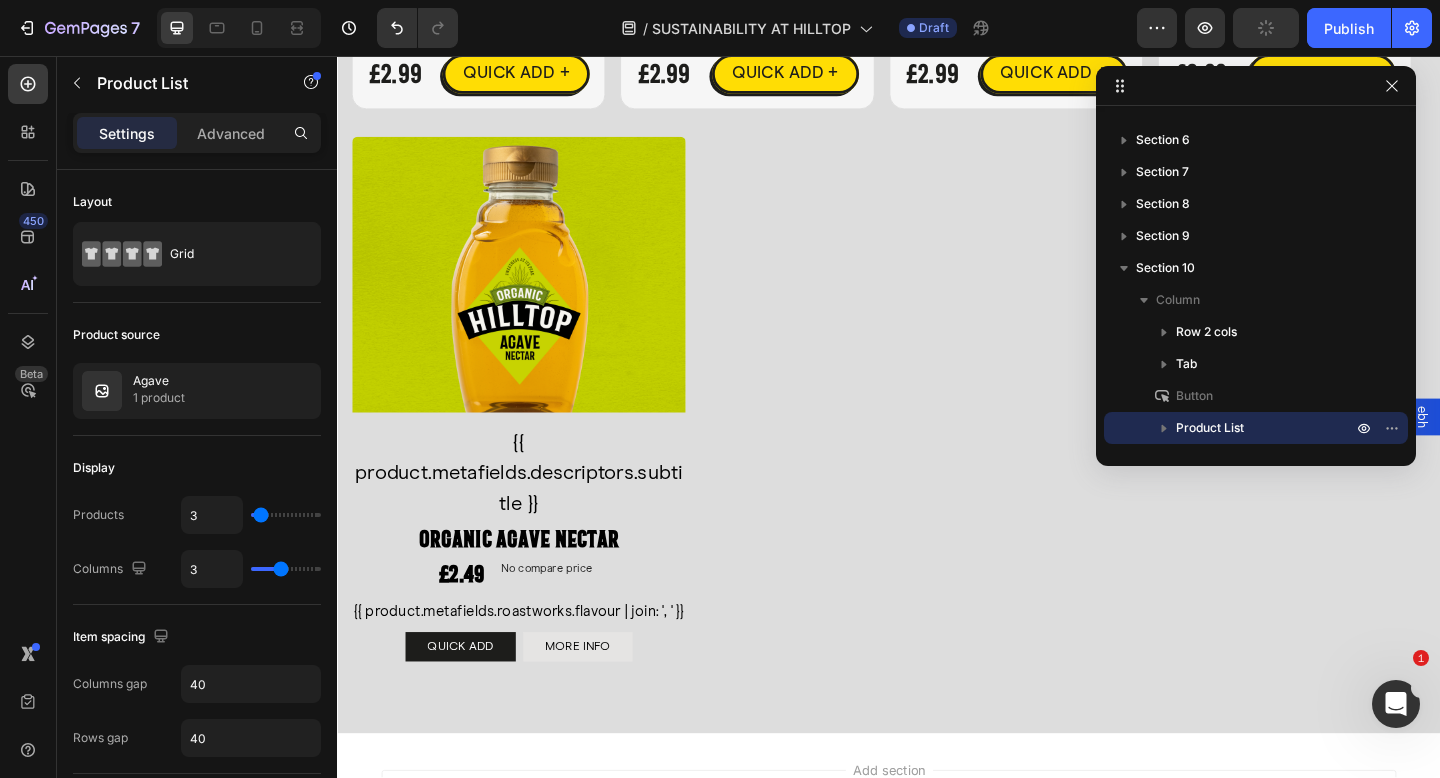 scroll, scrollTop: 5122, scrollLeft: 0, axis: vertical 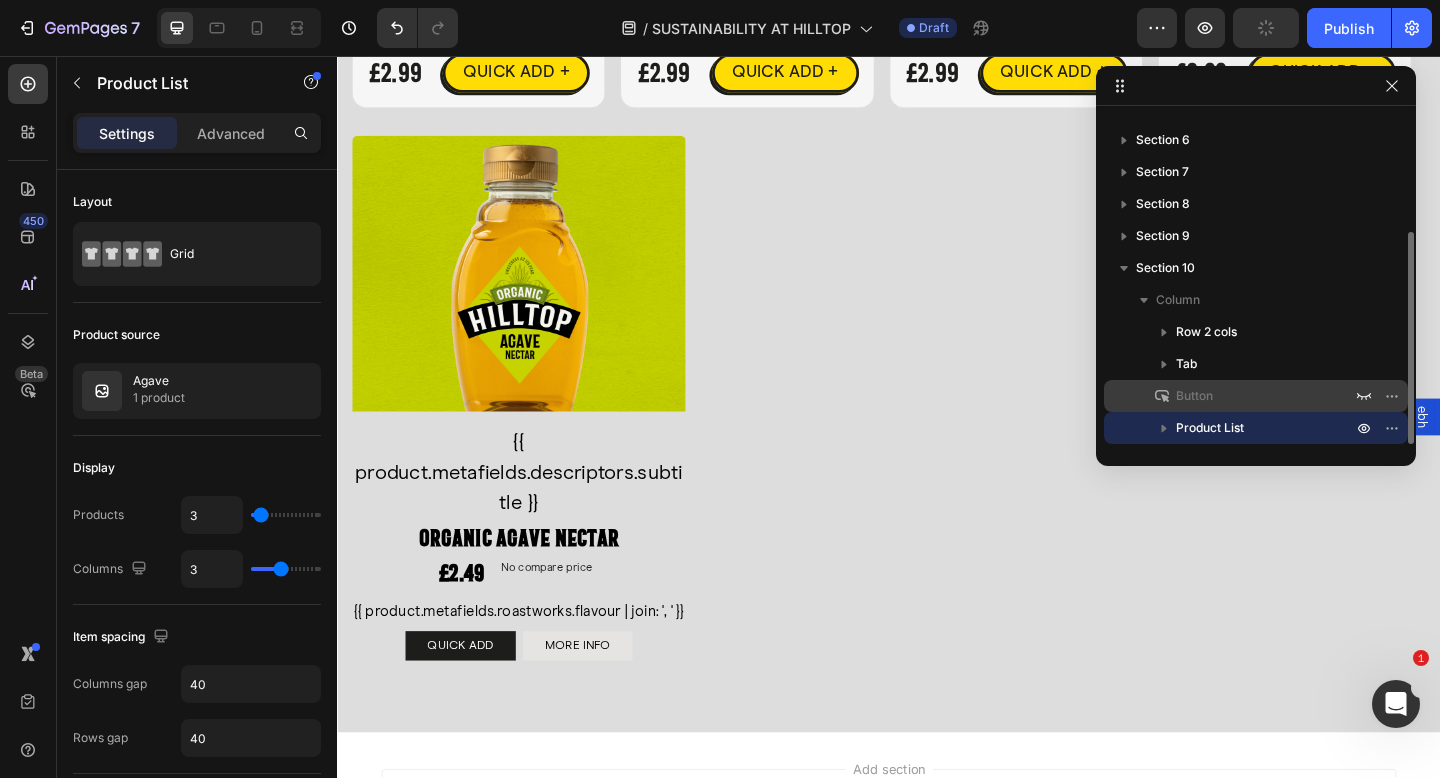 click on "Button" at bounding box center [1242, 396] 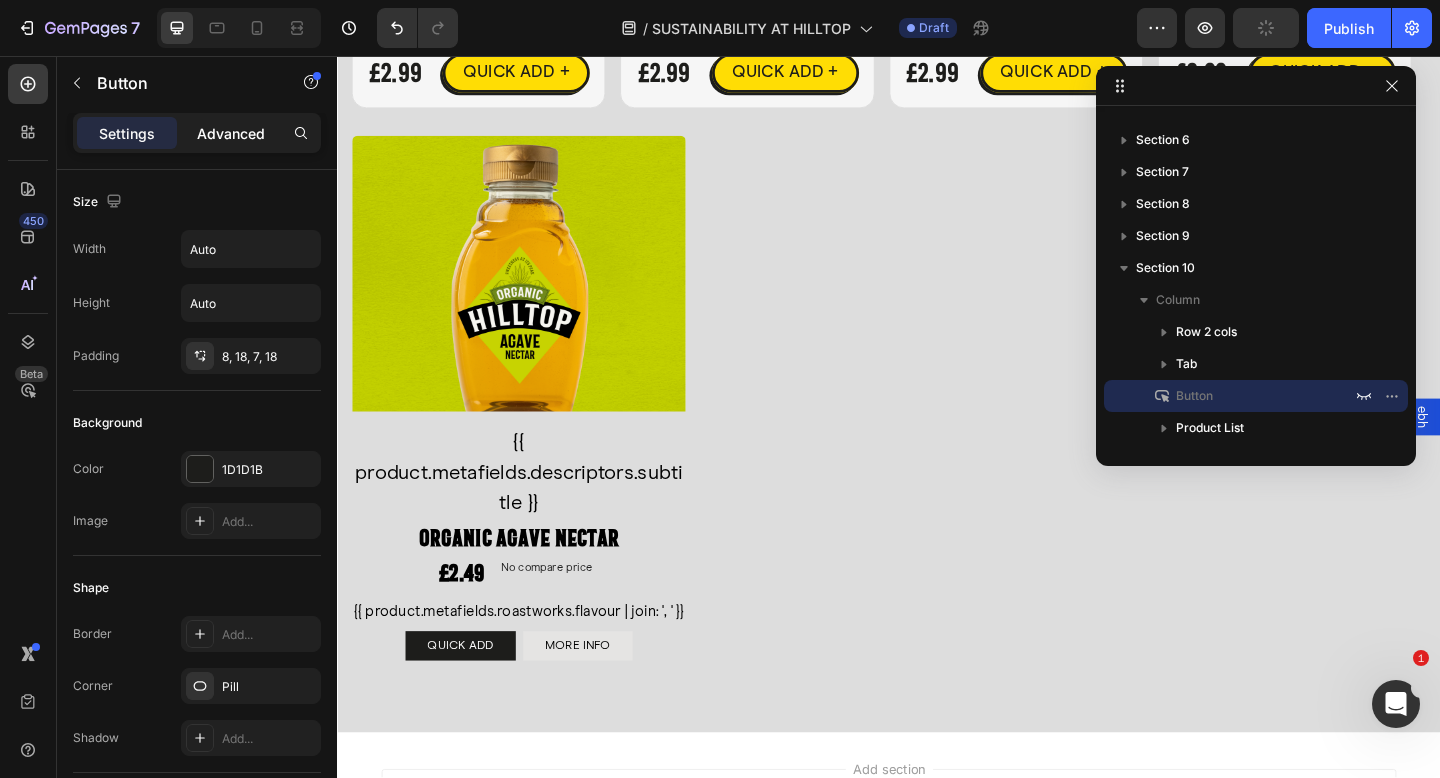 click on "Advanced" at bounding box center [231, 133] 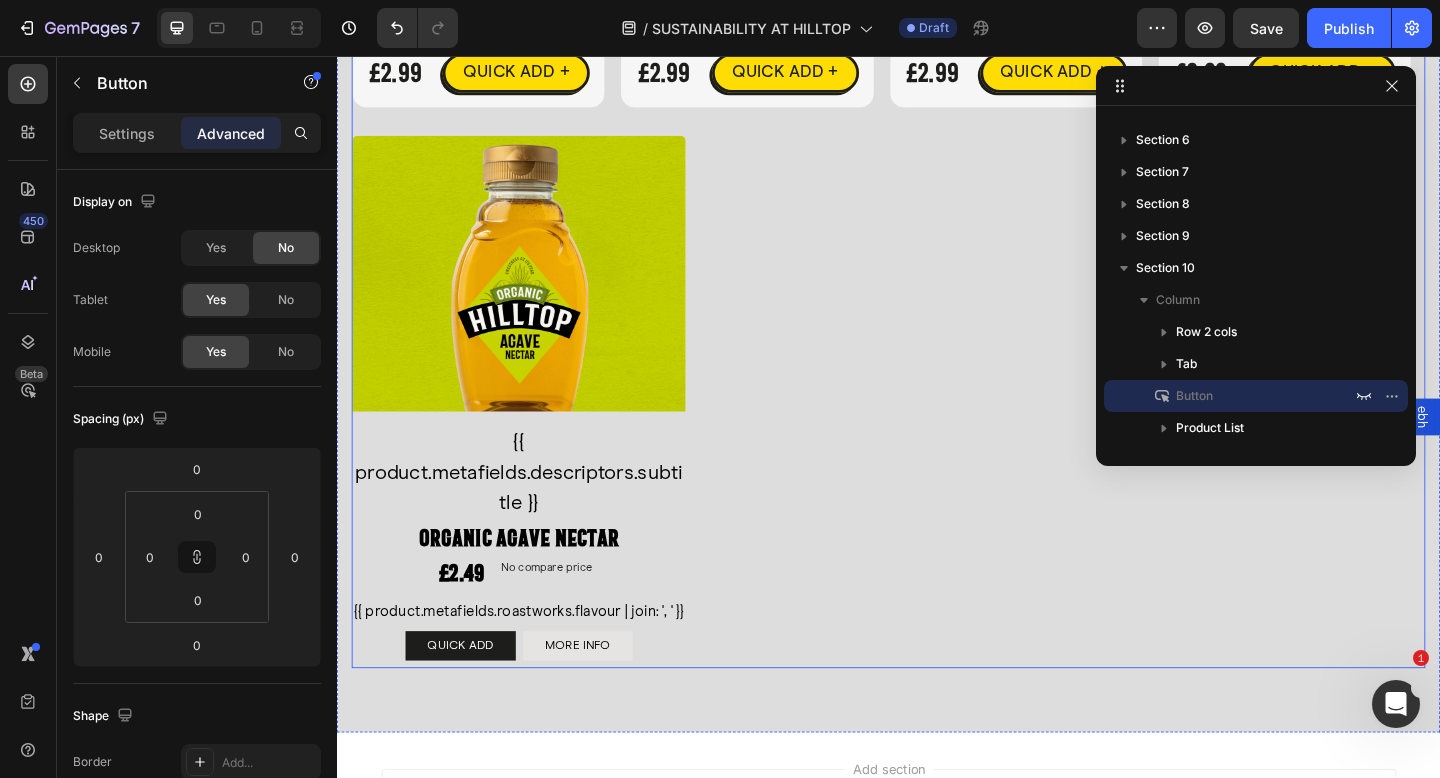 click on "Product Images {{ product.metafields.descriptors.subtitle }} Text Block Organic Agave Nectar Product Title £2.49 Product Price Product Price No compare price Product Price Row {{ product.metafields.roastworks.flavour | join: ', ' }} Text Block QUICK ADD Button MORE INFO Product View More Row
Icon Hilltop Product Vendor Organic Agave Nectar Product Title £2.49 Product Price Product Price No compare price Product Price Row Size: Squeezy - 330g Squeezy - 330g Squeezy - 330g Squeezy - 330g Squeezy - 680g Squeezy - 680g Squeezy - 680g Product Variants & Swatches
1
Product Quantity Add To cart Product Cart Button Row View full details Product View More Row Row Product List" at bounding box center [937, 433] 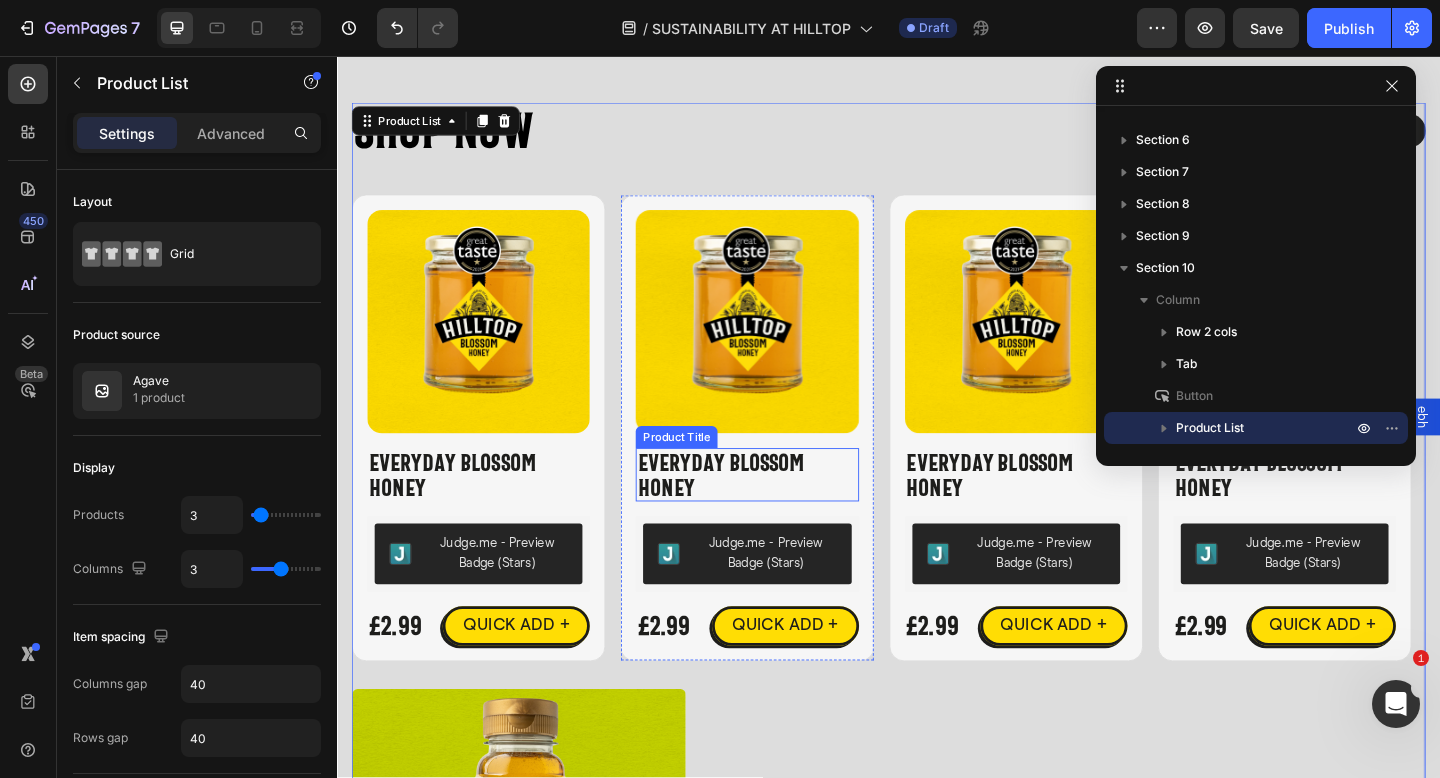 scroll, scrollTop: 4540, scrollLeft: 0, axis: vertical 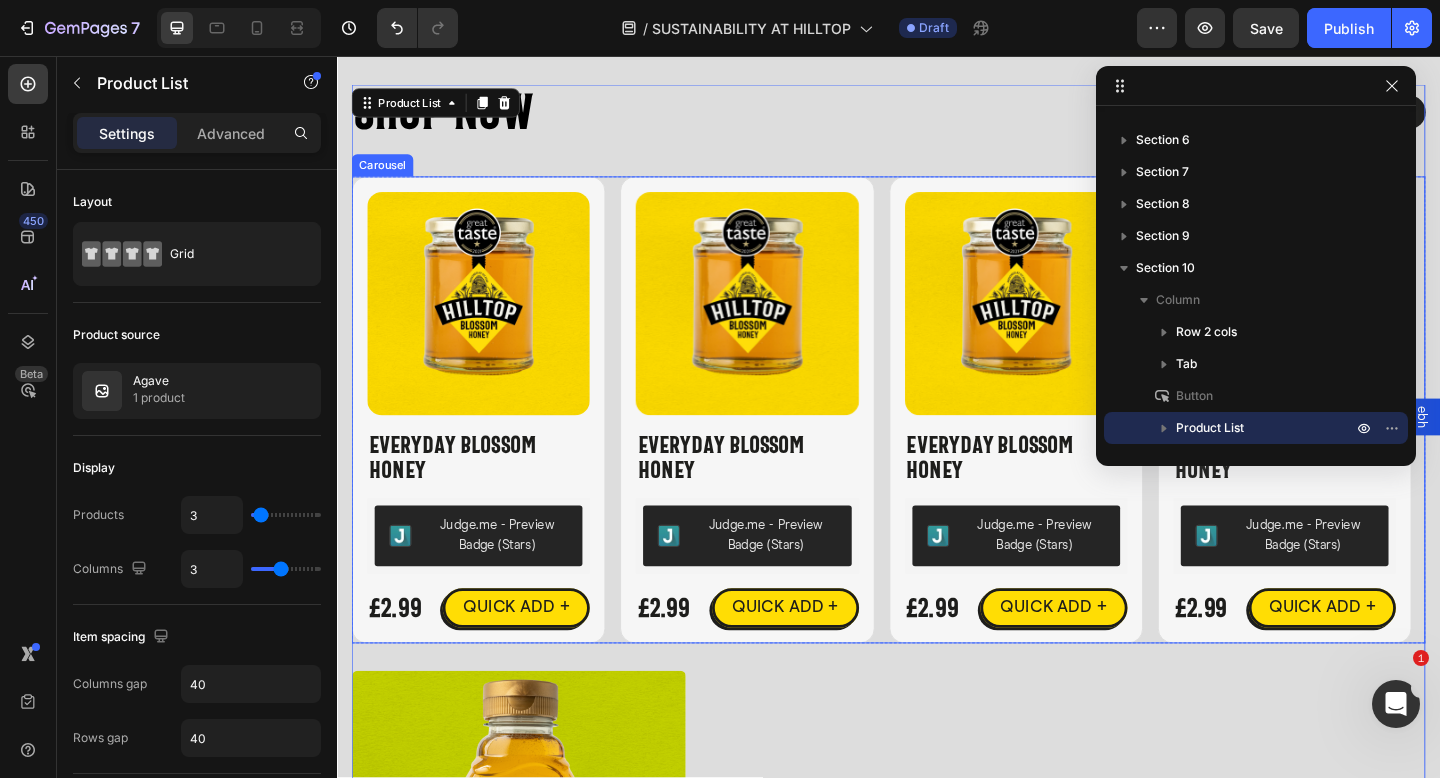 click on "Product Images Everyday Blossom Honey Product Title Judge.me - Preview Badge (Stars) Judge.me £2.99 Product Price Product Price QUICK ADD + Button Row Product Product Images Everyday Blossom Honey Product Title Judge.me - Preview Badge (Stars) Judge.me £2.99 Product Price Product Price QUICK ADD + Button Row Product Product Images Everyday Blossom Honey Product Title Judge.me - Preview Badge (Stars) Judge.me £2.99 Product Price Product Price QUICK ADD + Button Row Product Product Images Everyday Blossom Honey Product Title Judge.me - Preview Badge (Stars) Judge.me £2.99 Product Price Product Price QUICK ADD + Button Row Product Product Images Everyday Blossom Honey Product Title Judge.me - Preview Badge (Stars) Judge.me £2.99 Product Price Product Price QUICK ADD + Button Row Product Product Images Everyday Blossom Honey Product Title Judge.me - Preview Badge (Stars) Judge.me £2.99 Product Price Product Price QUICK ADD + Button Row Product" at bounding box center [937, 441] 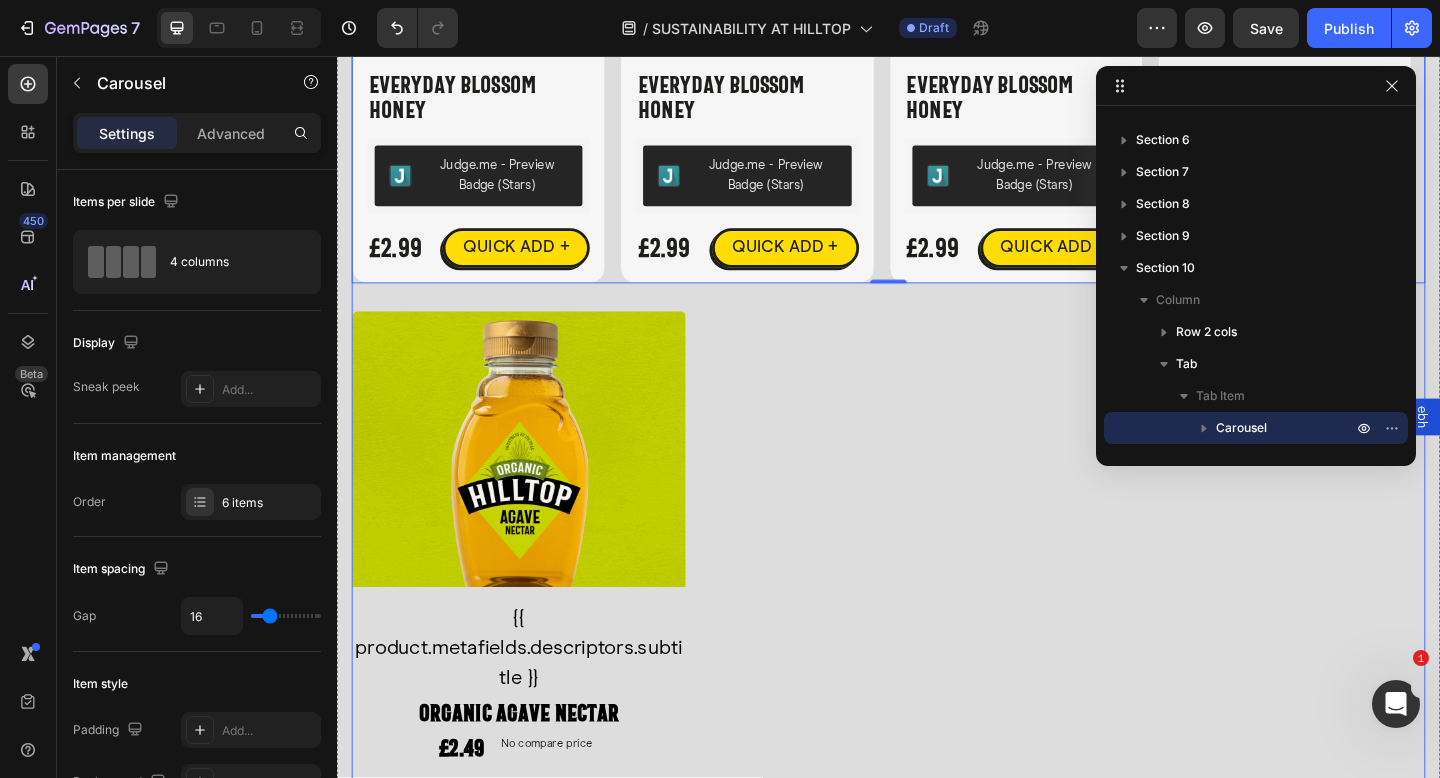 scroll, scrollTop: 4932, scrollLeft: 0, axis: vertical 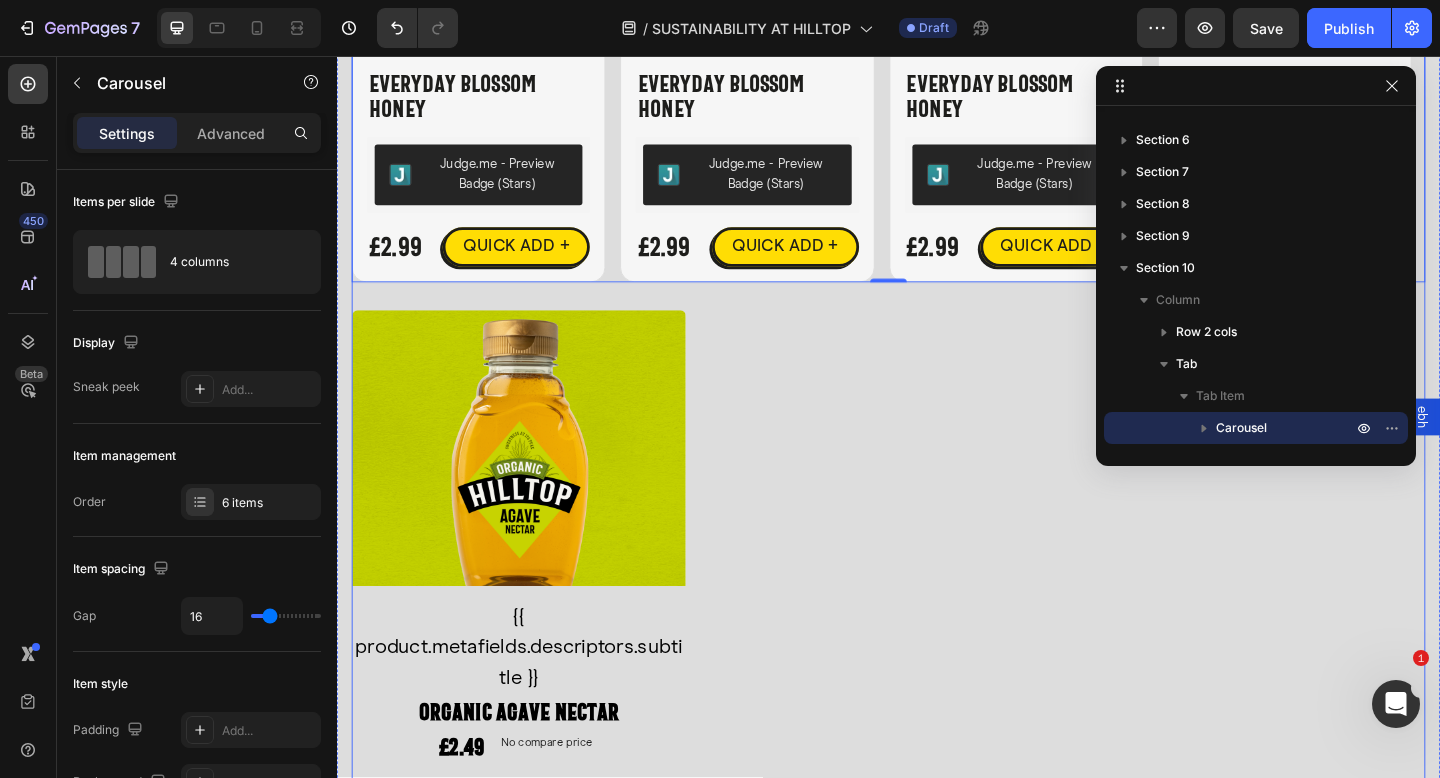 click on "Product Images {{ product.metafields.descriptors.subtitle }} Text Block Organic Agave Nectar Product Title £2.49 Product Price Product Price No compare price Product Price Row {{ product.metafields.roastworks.flavour | join: ', ' }} Text Block QUICK ADD Button MORE INFO Product View More Row
Icon Hilltop Product Vendor Organic Agave Nectar Product Title £2.49 Product Price Product Price No compare price Product Price Row Size: Squeezy - 330g Squeezy - 330g Squeezy - 330g Squeezy - 330g Squeezy - 680g Squeezy - 680g Squeezy - 680g Product Variants & Swatches
1
Product Quantity Add To cart Product Cart Button Row View full details Product View More Row Row Product List" at bounding box center (937, 623) 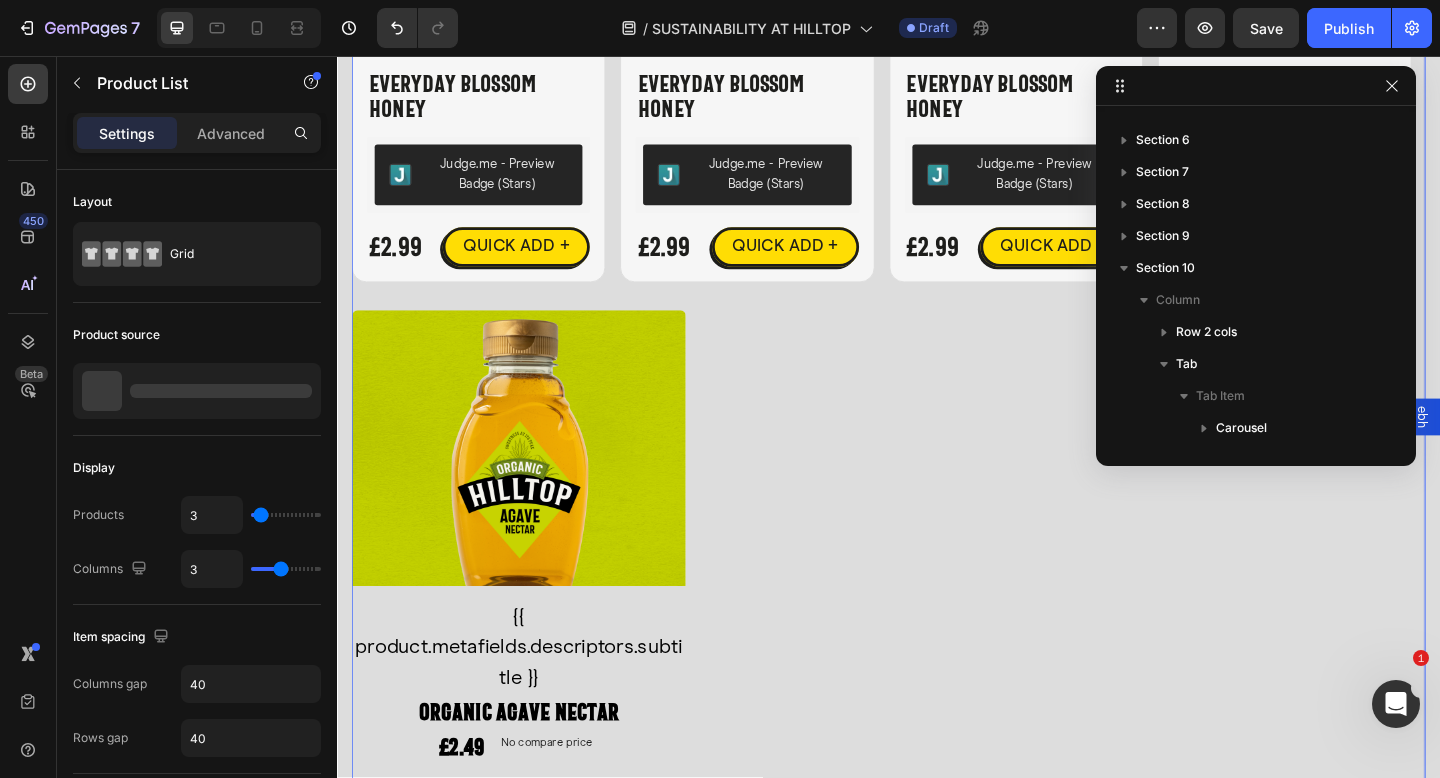 scroll, scrollTop: 374, scrollLeft: 0, axis: vertical 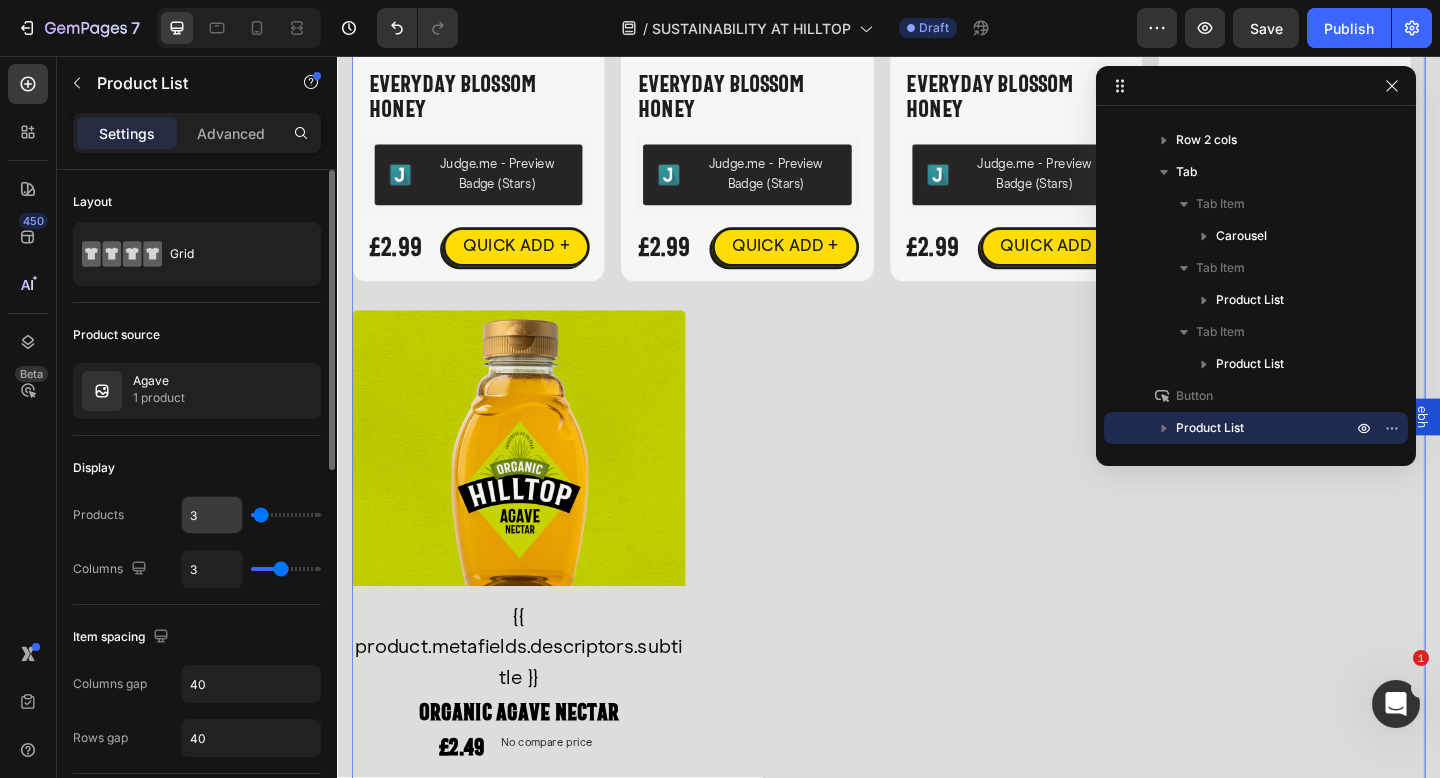 click on "3" at bounding box center [212, 515] 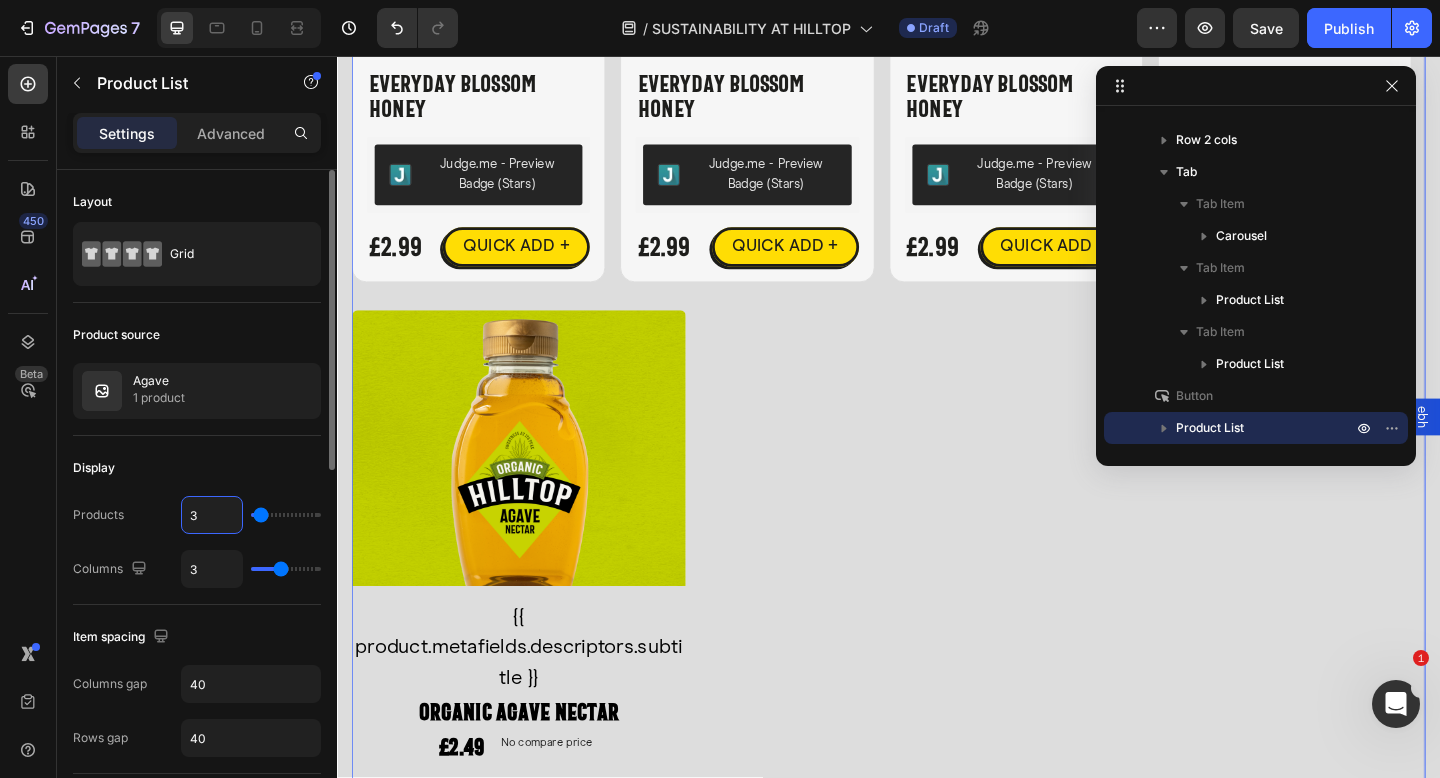 type on "4" 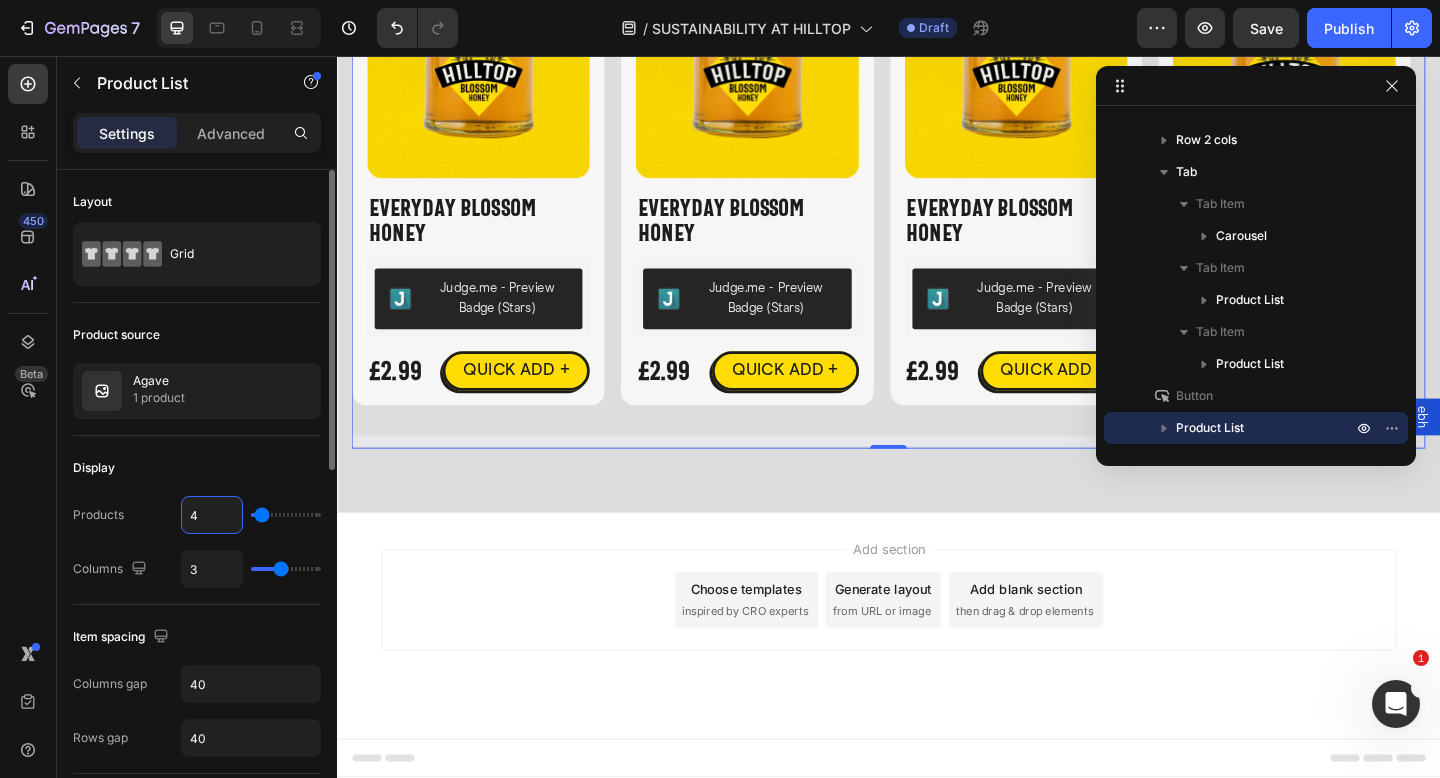 scroll, scrollTop: 4797, scrollLeft: 0, axis: vertical 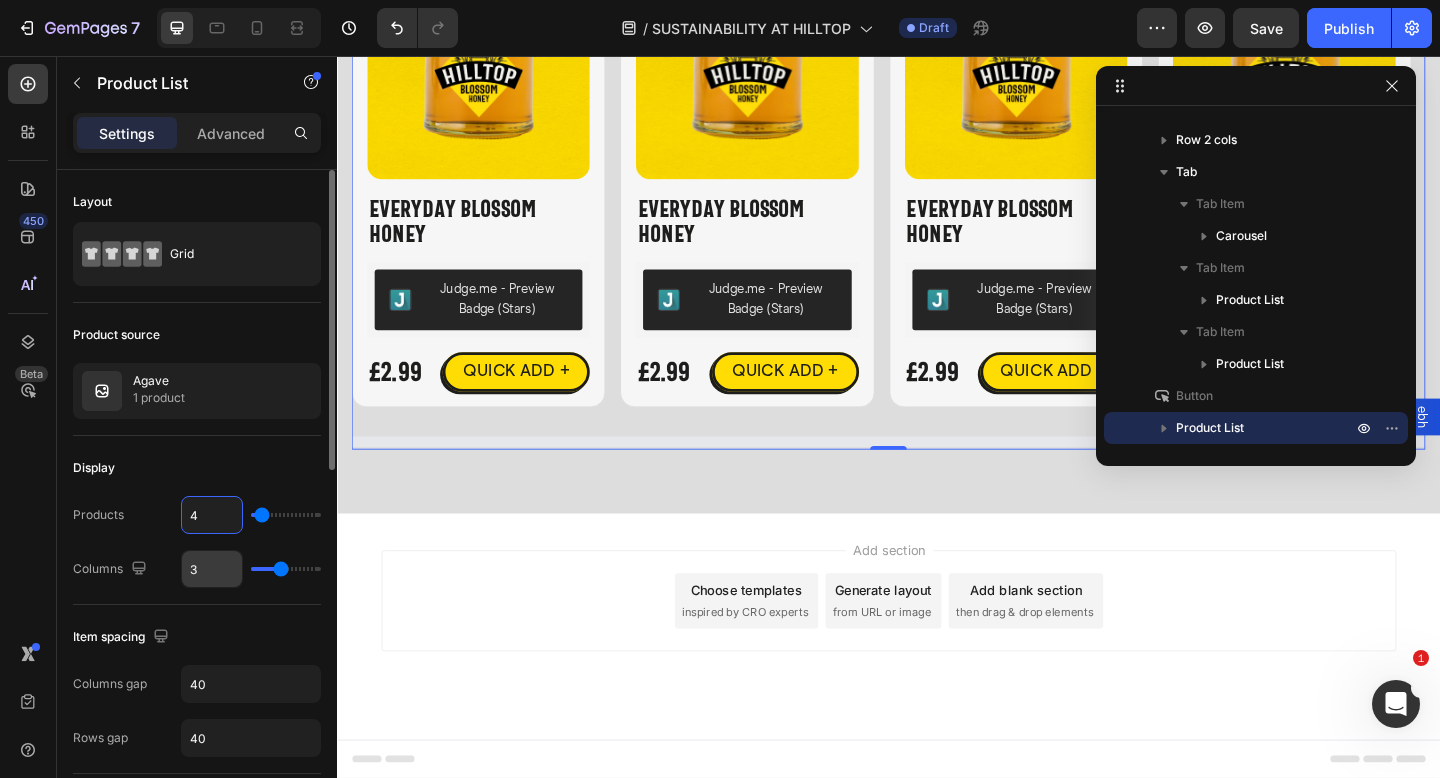 type on "4" 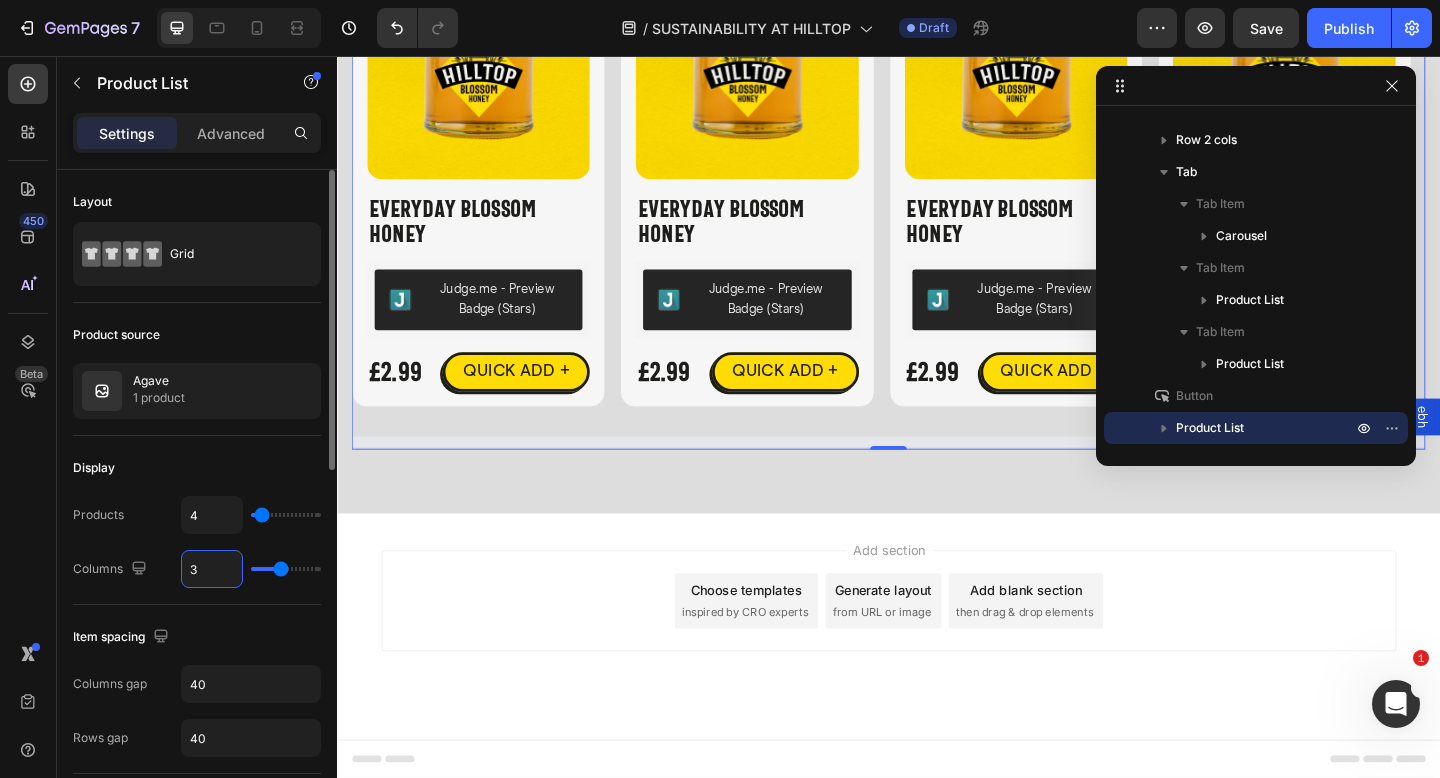 type on "4" 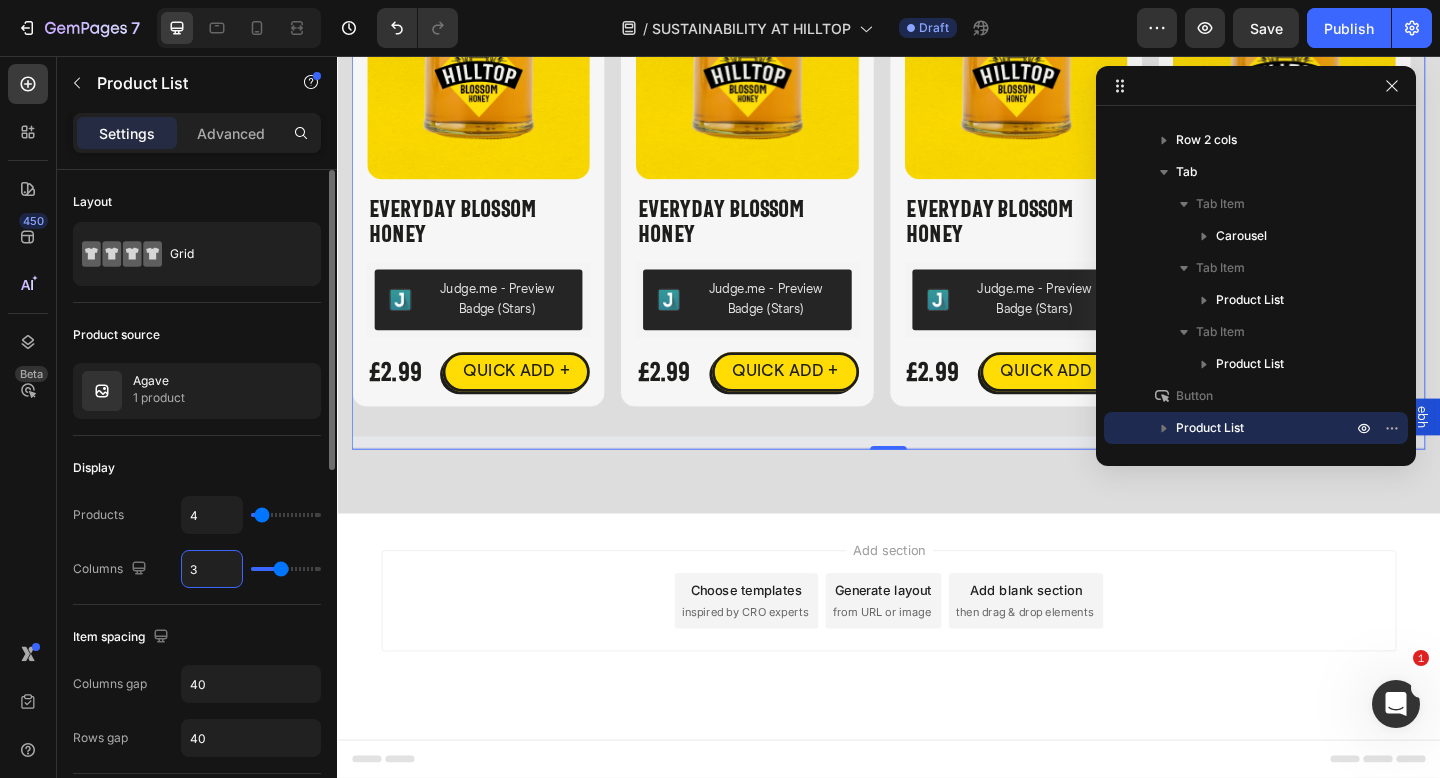type on "4" 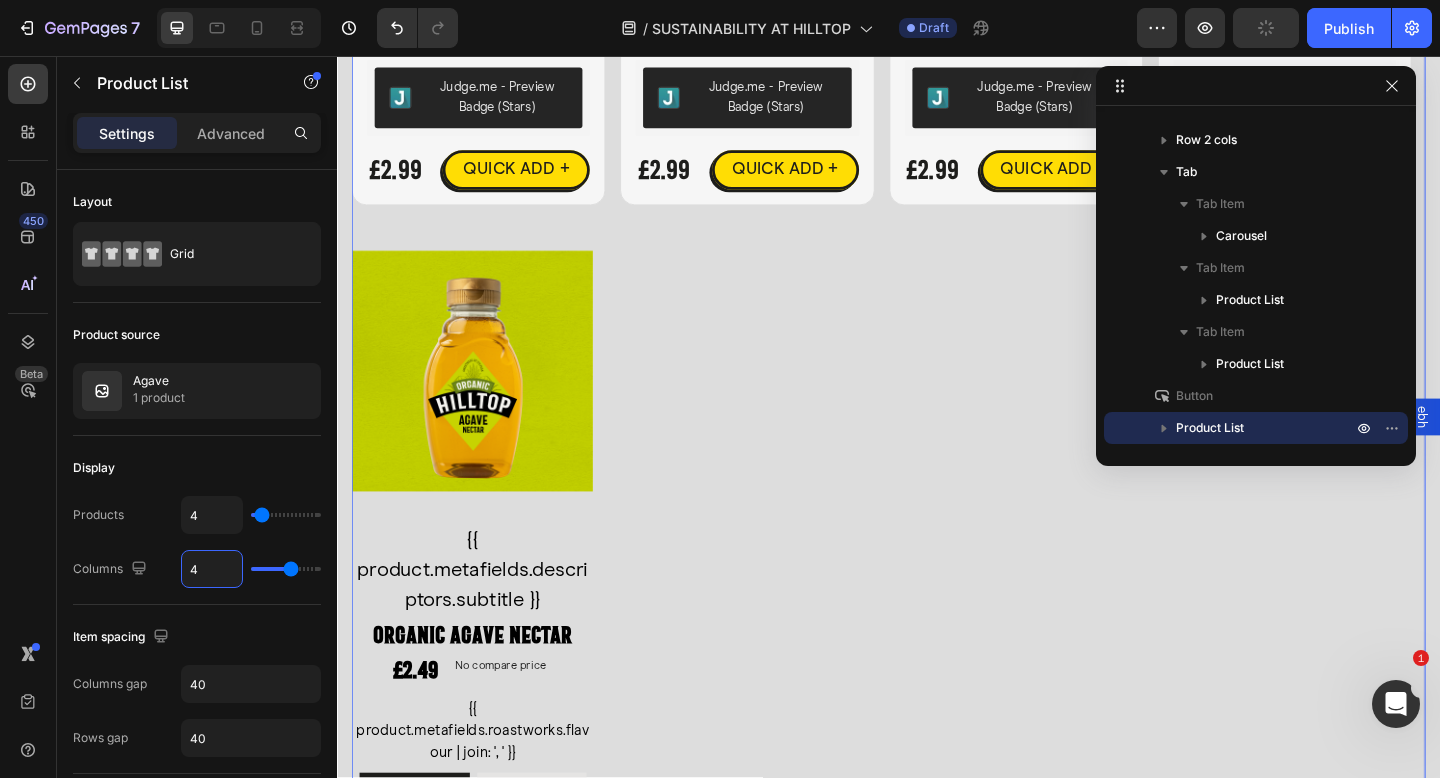 scroll, scrollTop: 5017, scrollLeft: 0, axis: vertical 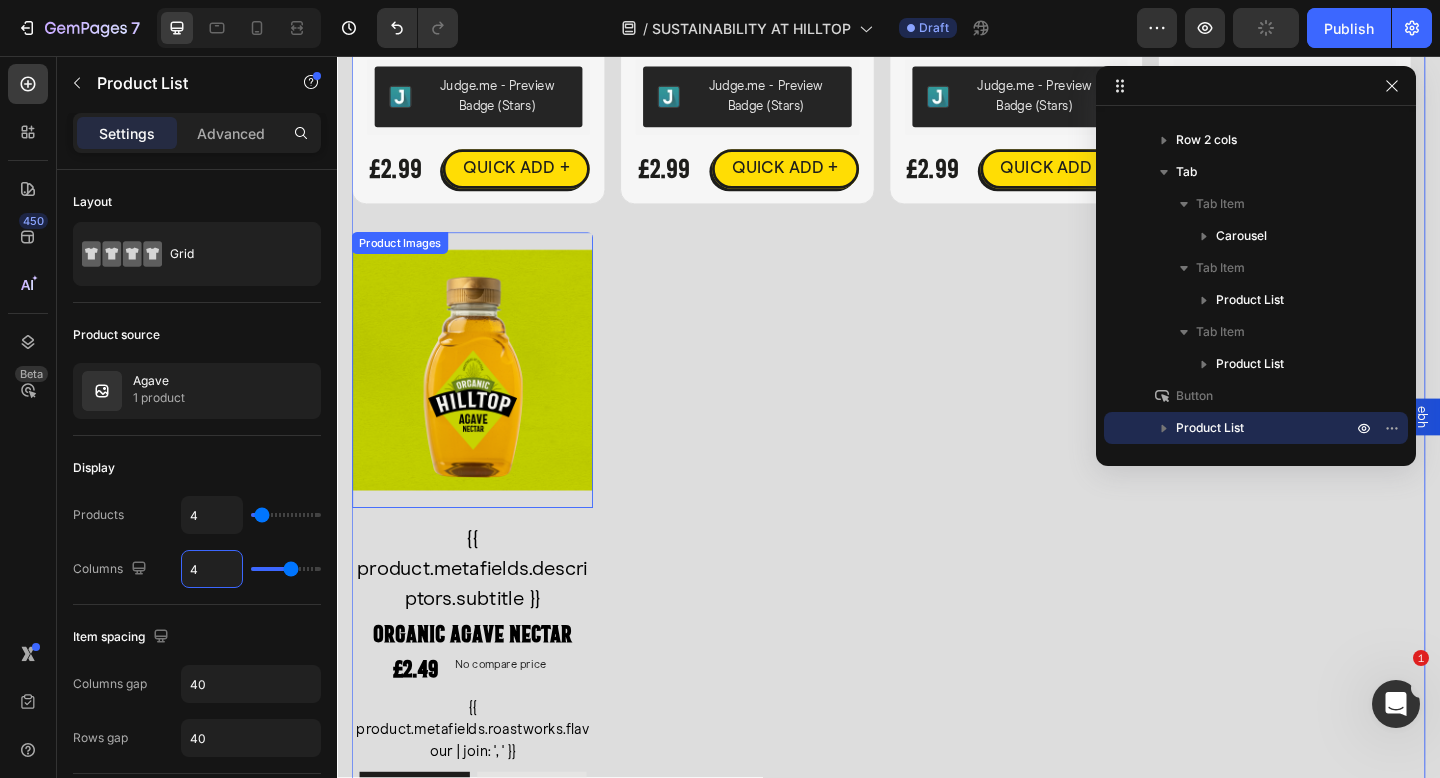 click at bounding box center [484, 398] 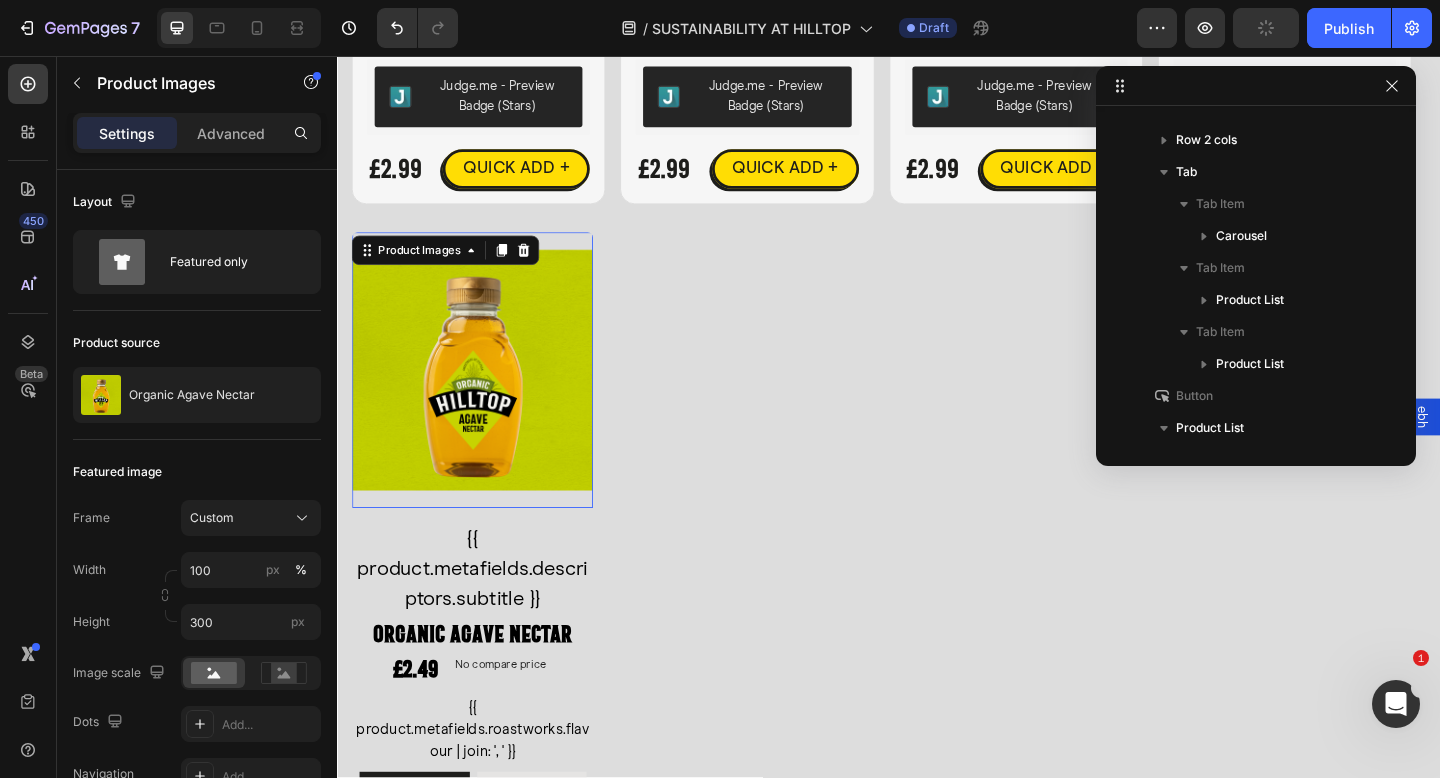 scroll, scrollTop: 634, scrollLeft: 0, axis: vertical 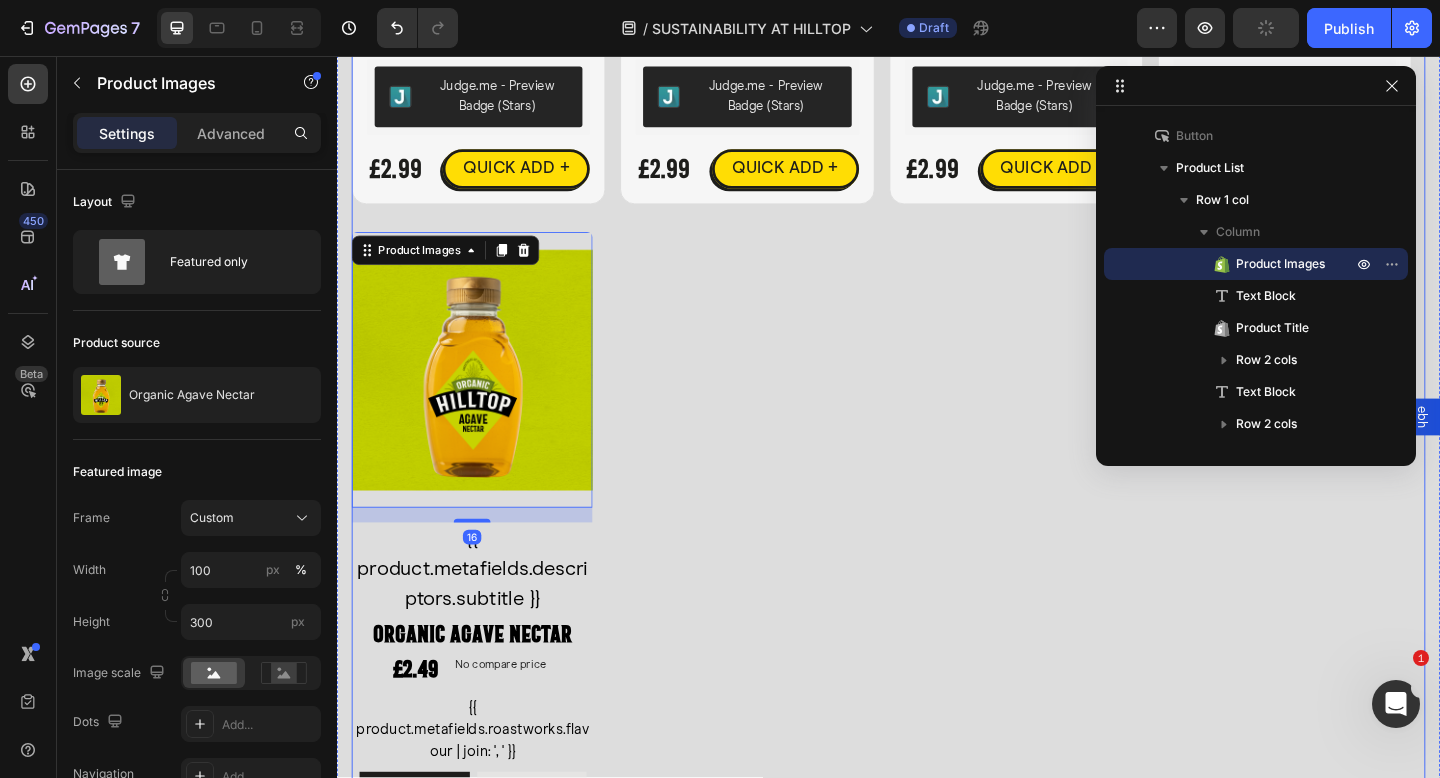 click on "Product Images   16 {{ product.metafields.descriptors.subtitle }} Text Block Organic Agave Nectar Product Title £2.49 Product Price Product Price No compare price Product Price Row {{ product.metafields.roastworks.flavour | join: ', ' }} Text Block QUICK ADD Button MORE INFO Product View More Row
Icon Hilltop Product Vendor Organic Agave Nectar Product Title £2.49 Product Price Product Price No compare price Product Price Row Size: Squeezy - 330g Squeezy - 330g Squeezy - 330g Squeezy - 330g Squeezy - 680g Squeezy - 680g Squeezy - 680g Product Variants & Swatches
1
Product Quantity Add To cart Product Cart Button Row View full details Product View More Row Row Product List" at bounding box center (937, 562) 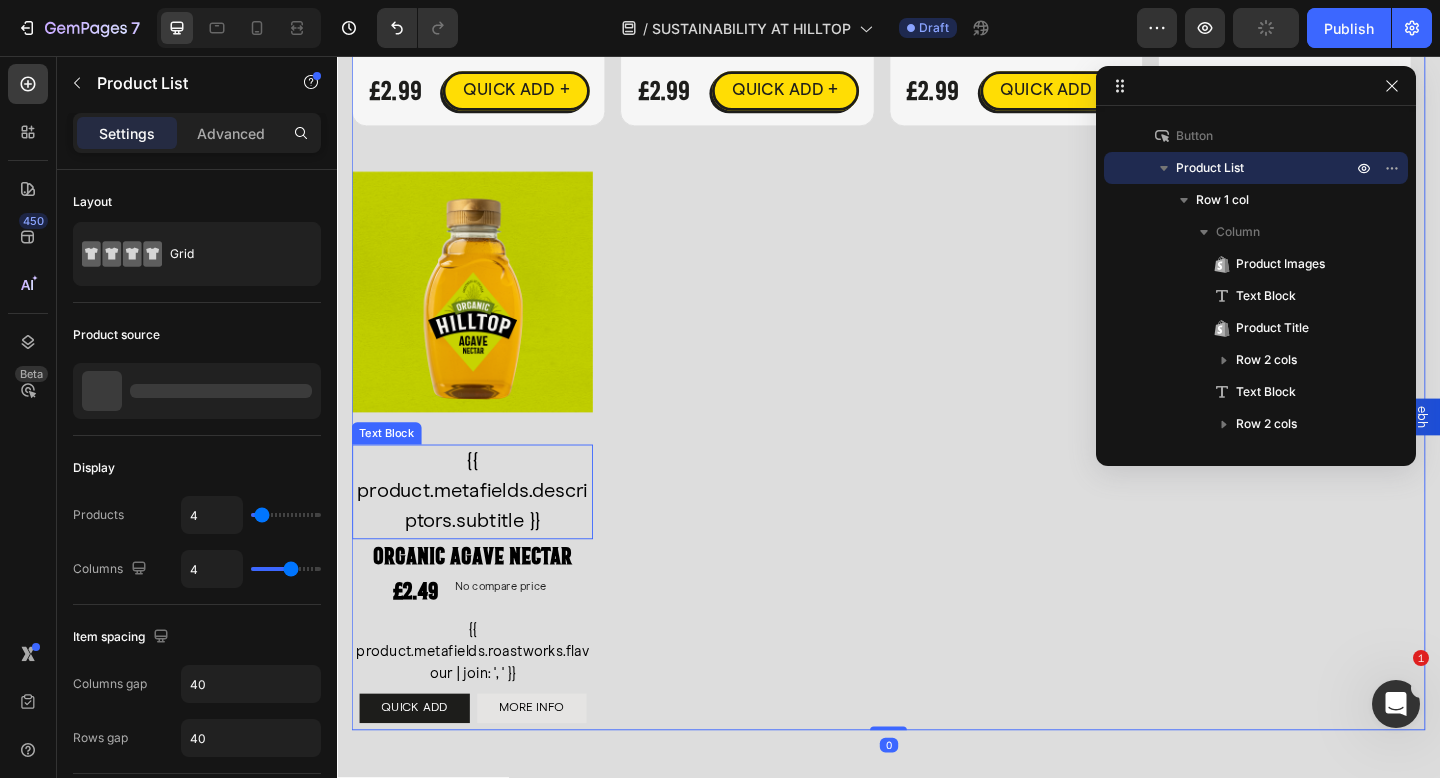 scroll, scrollTop: 5214, scrollLeft: 0, axis: vertical 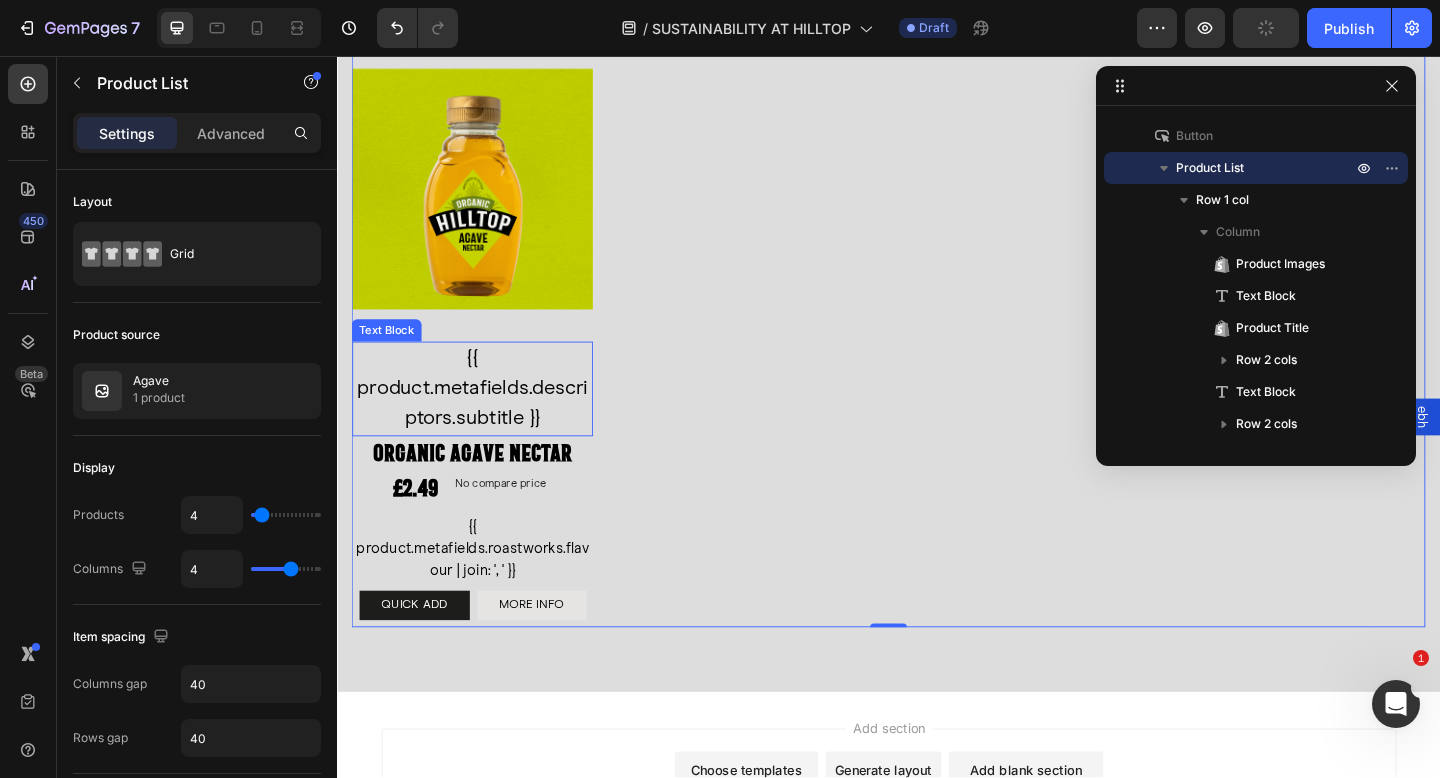 click on "{{ product.metafields.descriptors.subtitle }}" at bounding box center [484, 418] 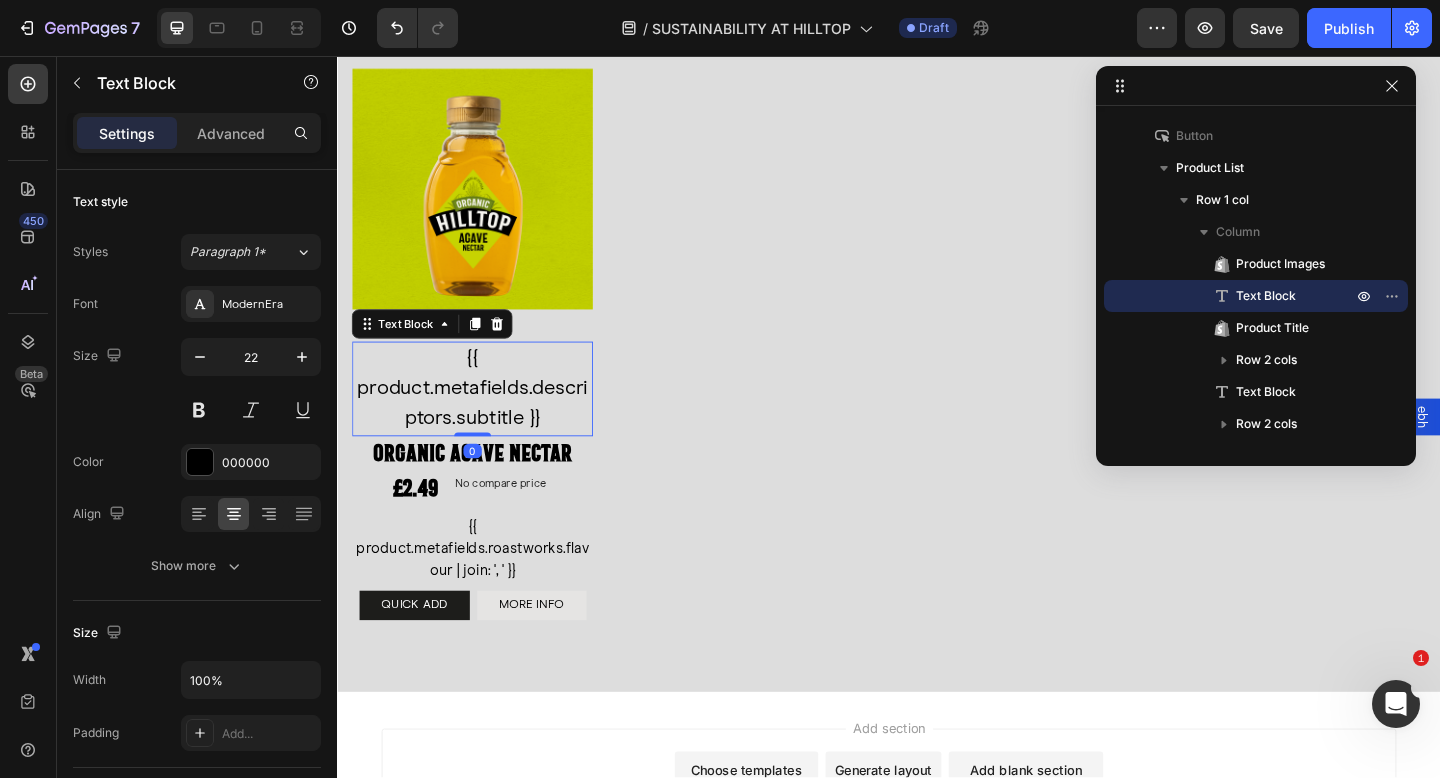 click on "Text Block" at bounding box center (440, 348) 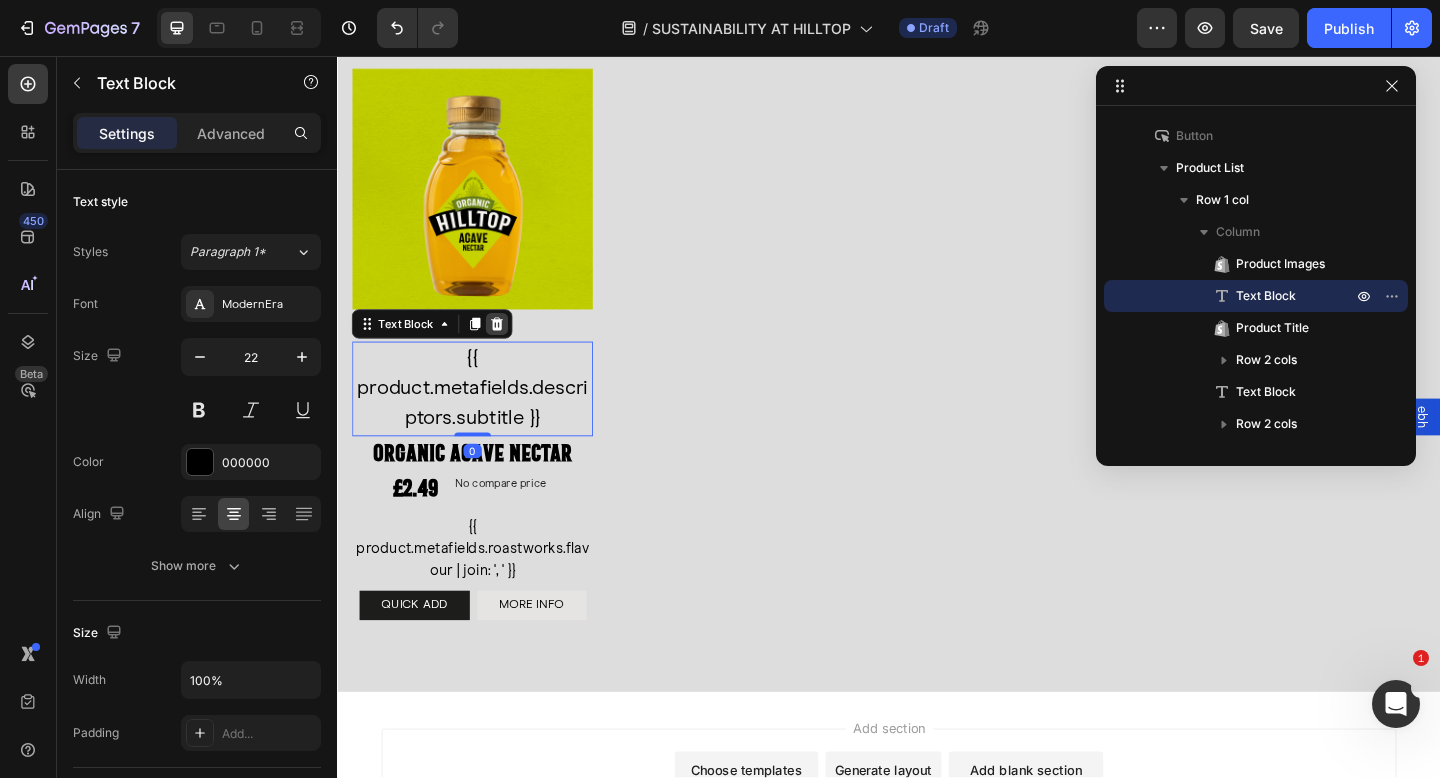 click 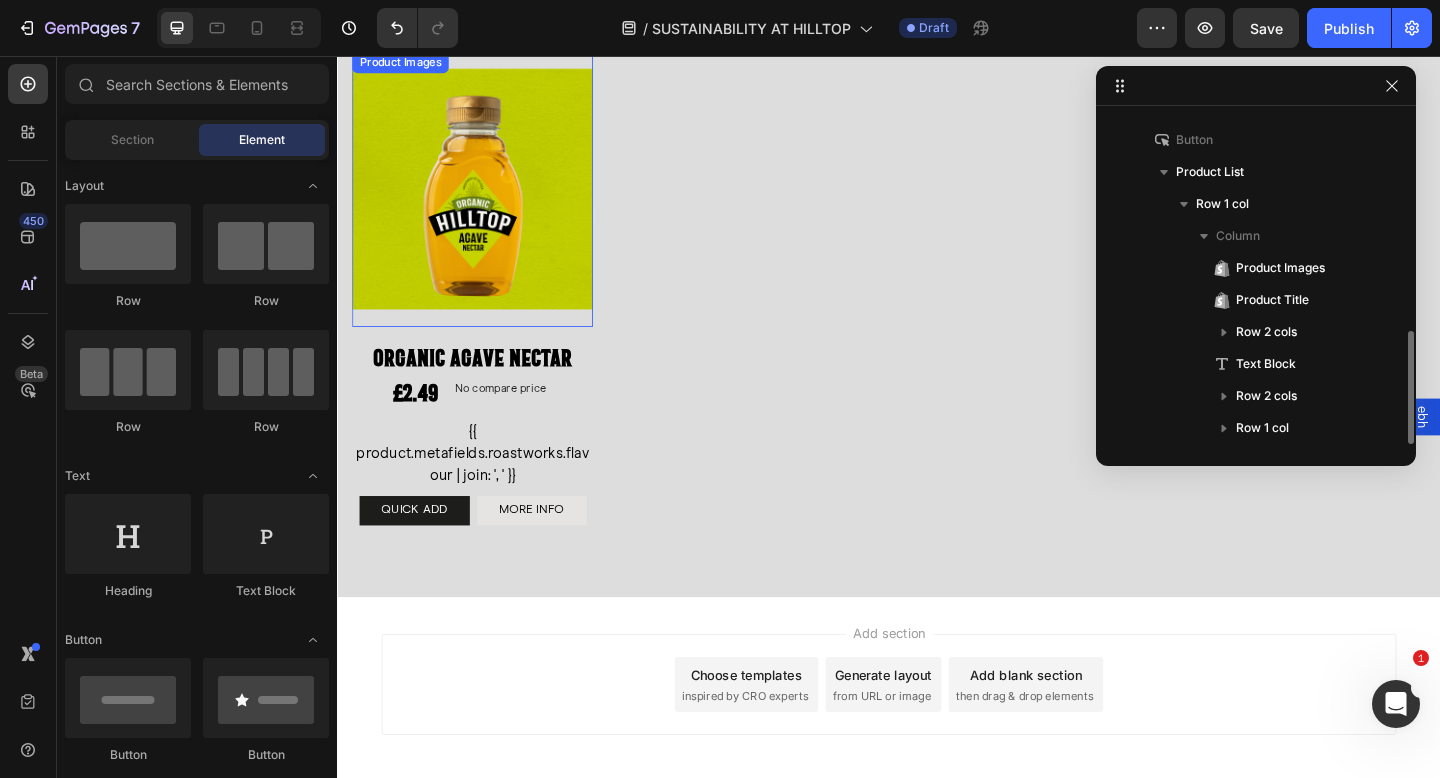 scroll, scrollTop: 630, scrollLeft: 0, axis: vertical 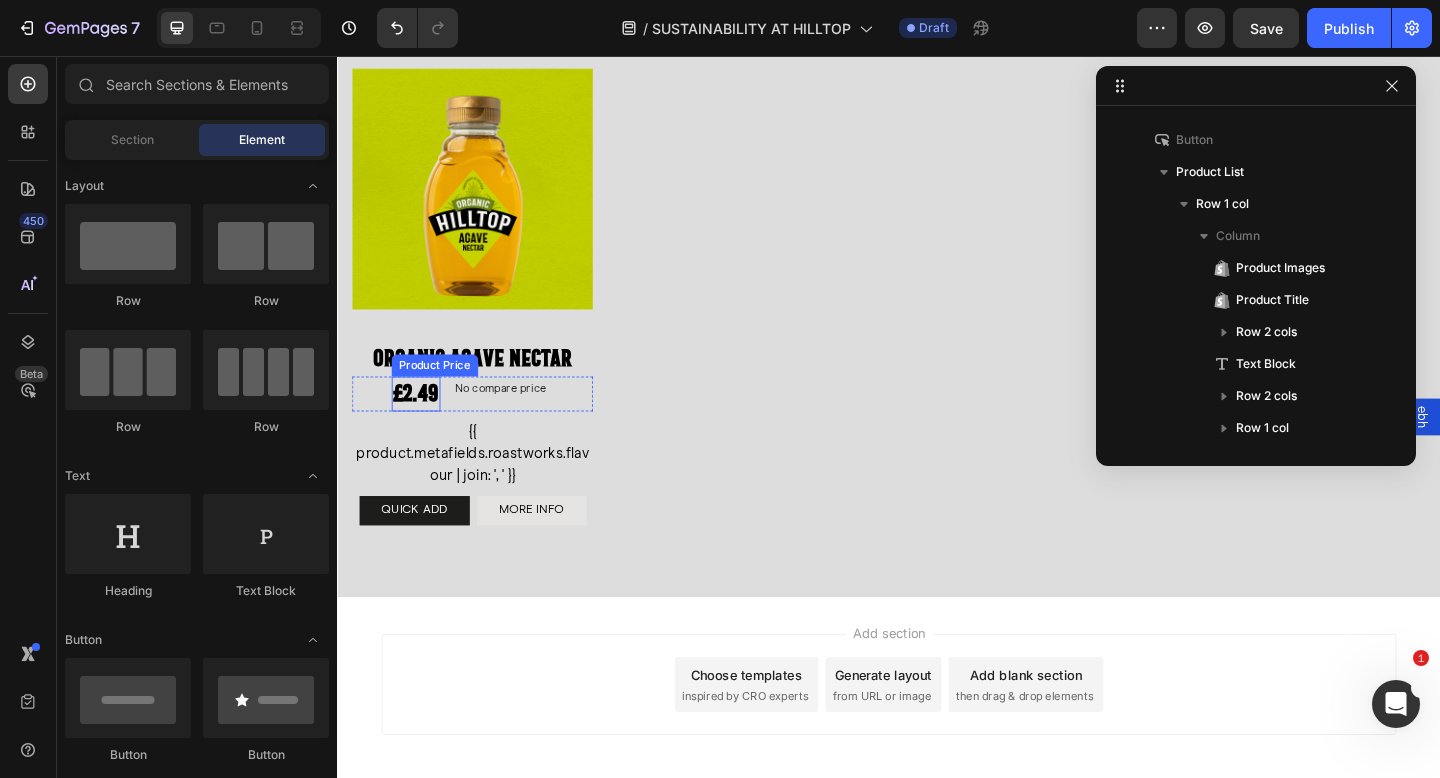 click on "£2.49" at bounding box center (422, 424) 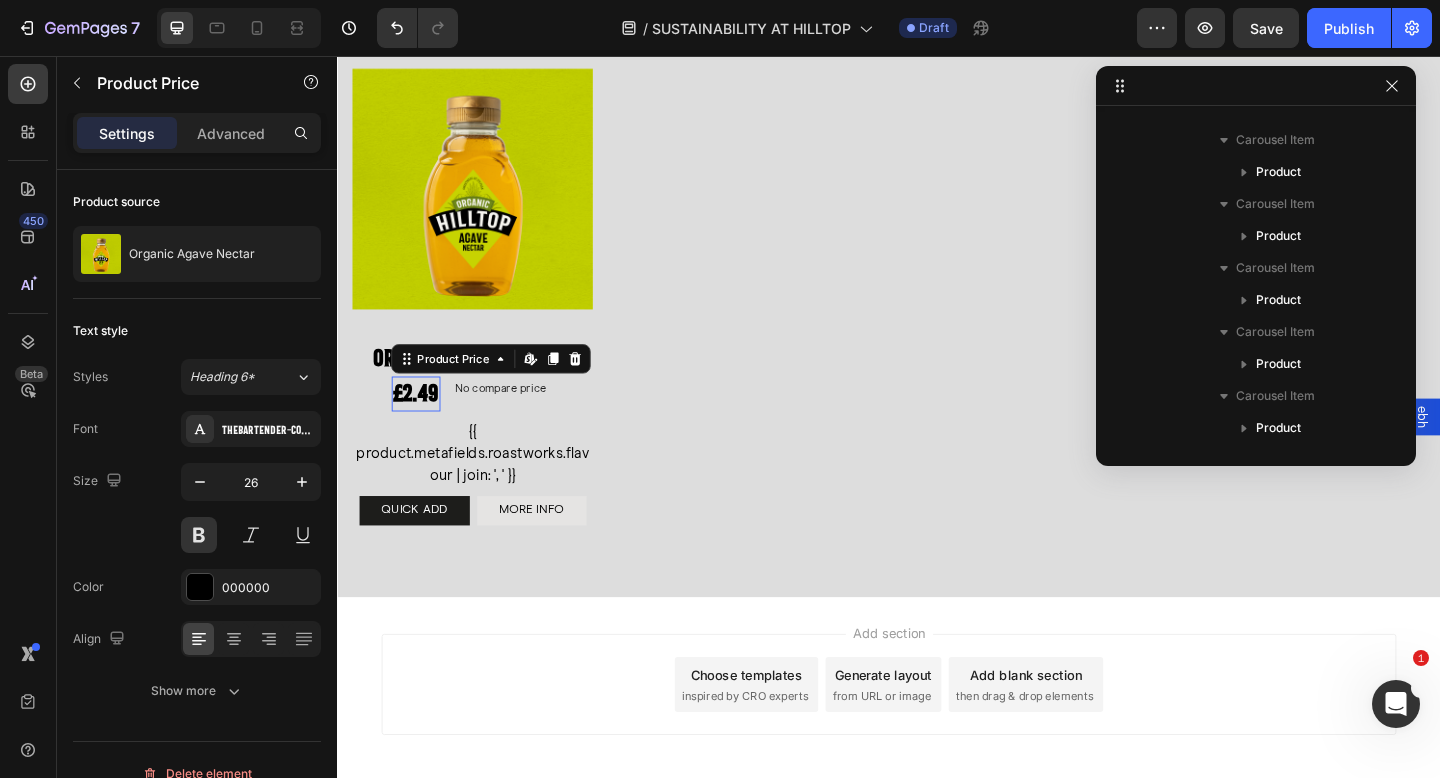 scroll, scrollTop: 1338, scrollLeft: 0, axis: vertical 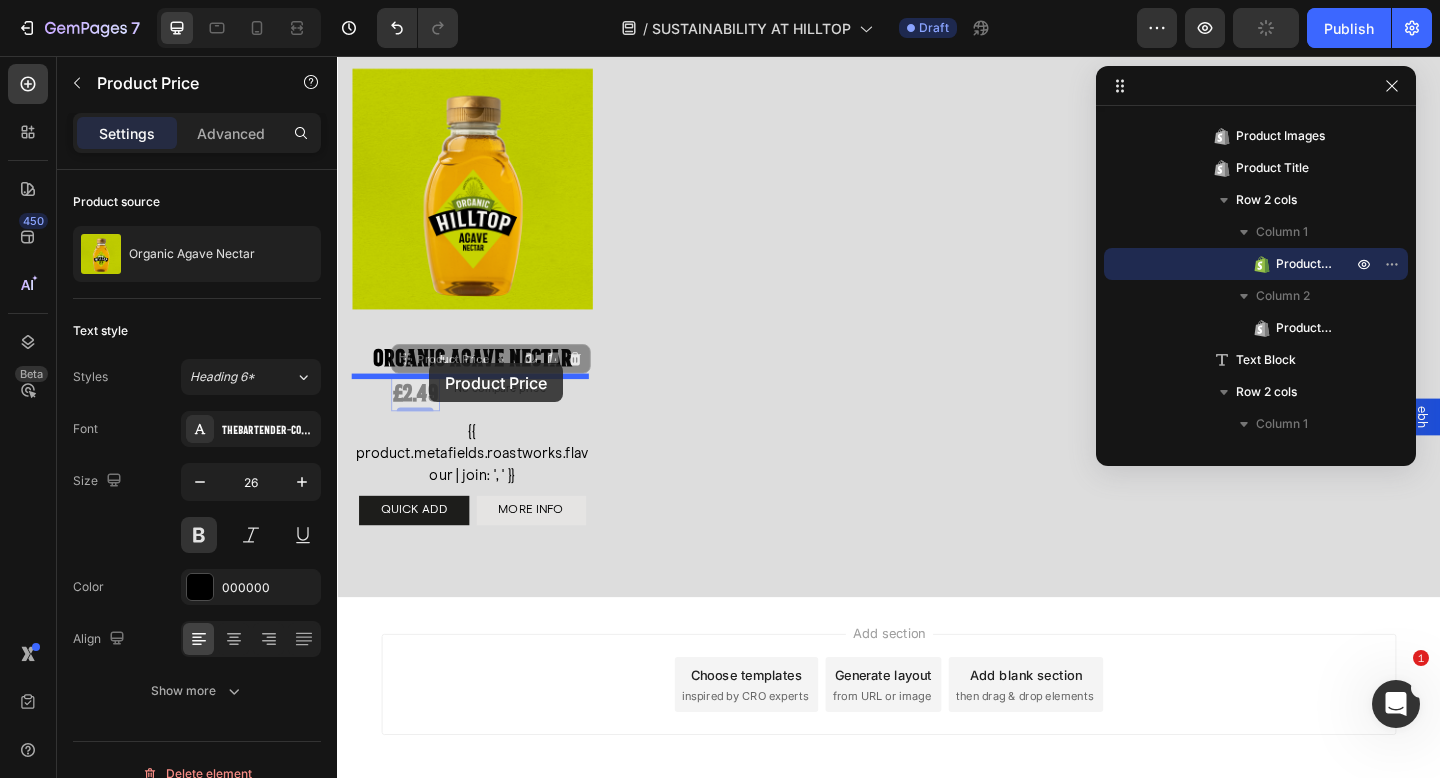 drag, startPoint x: 414, startPoint y: 390, endPoint x: 437, endPoint y: 390, distance: 23 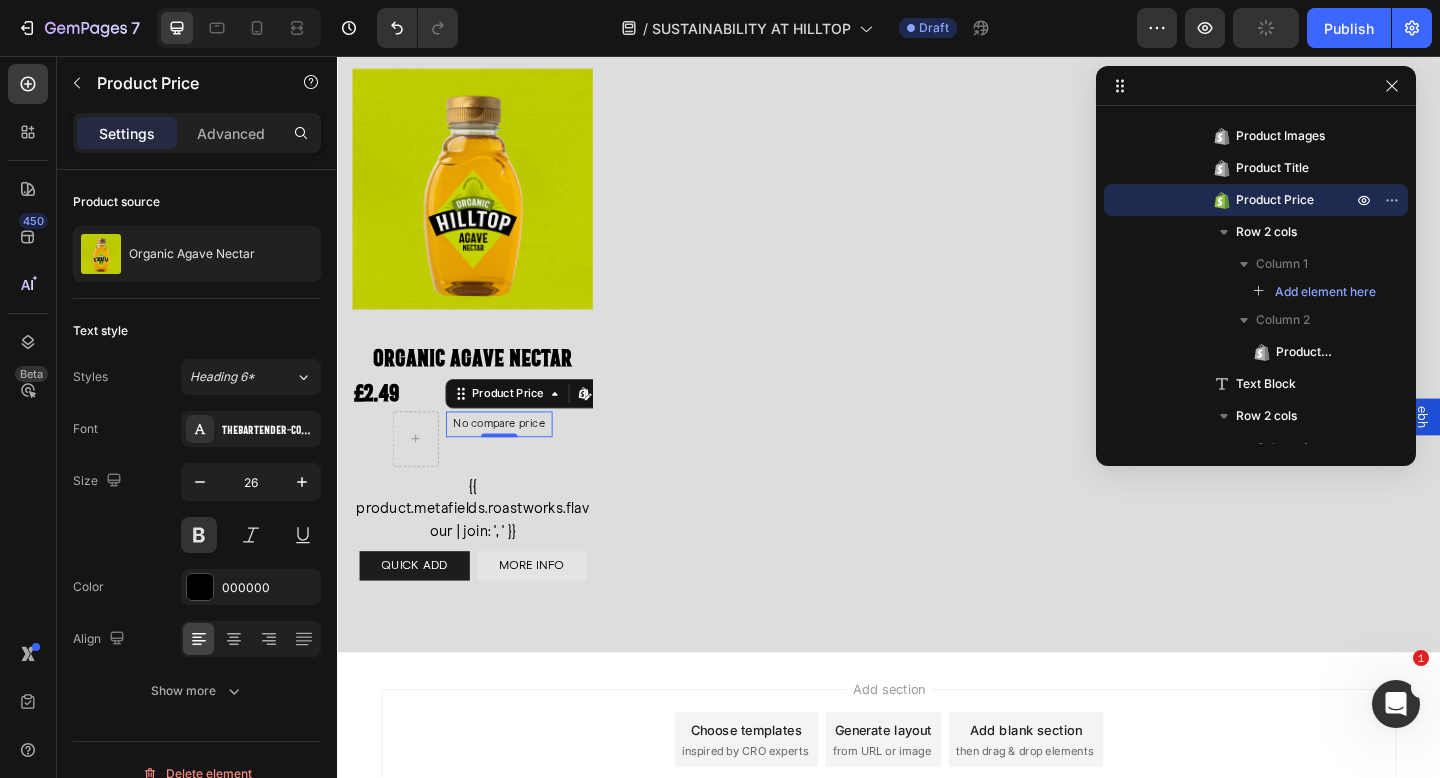 click on "No compare price" at bounding box center (513, 457) 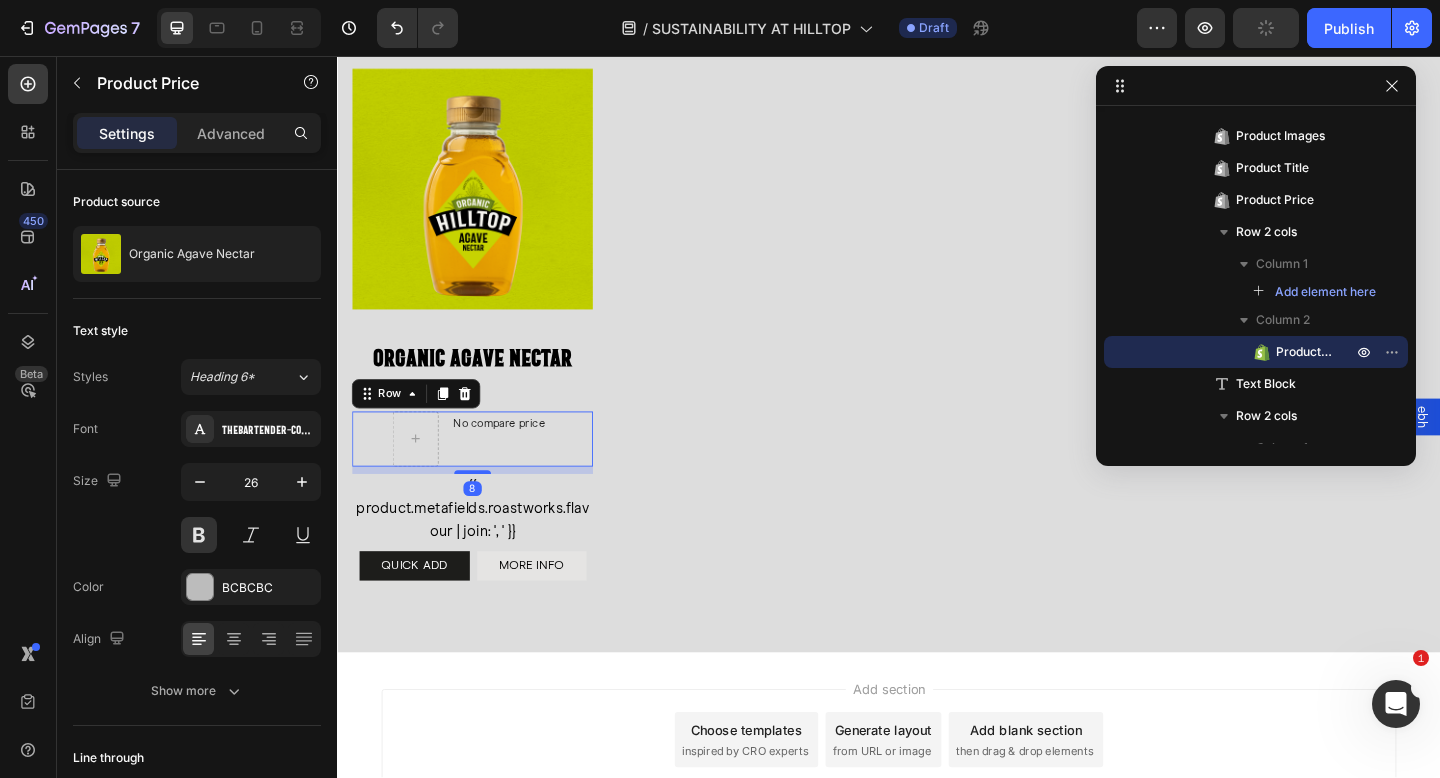 click on "No compare price Product Price" at bounding box center (513, 473) 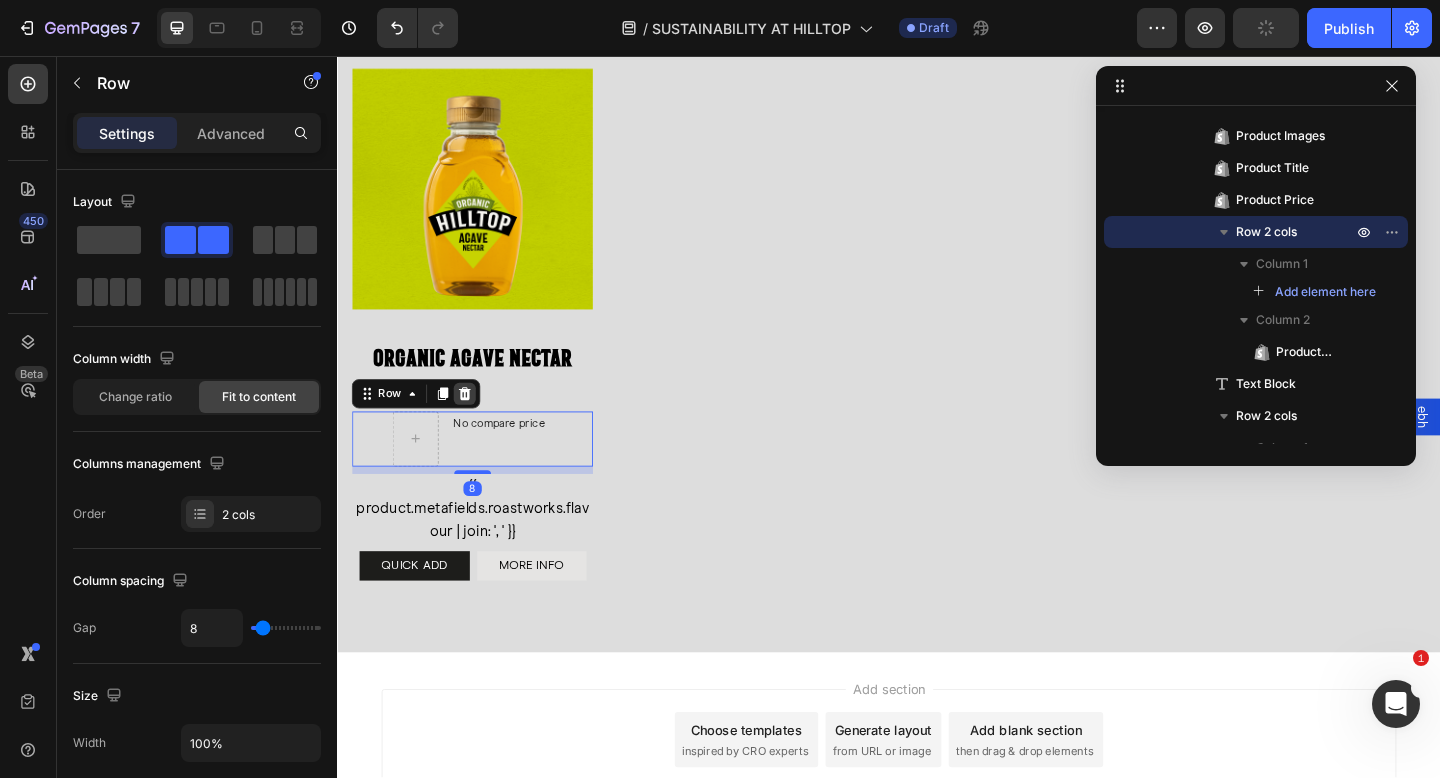 click 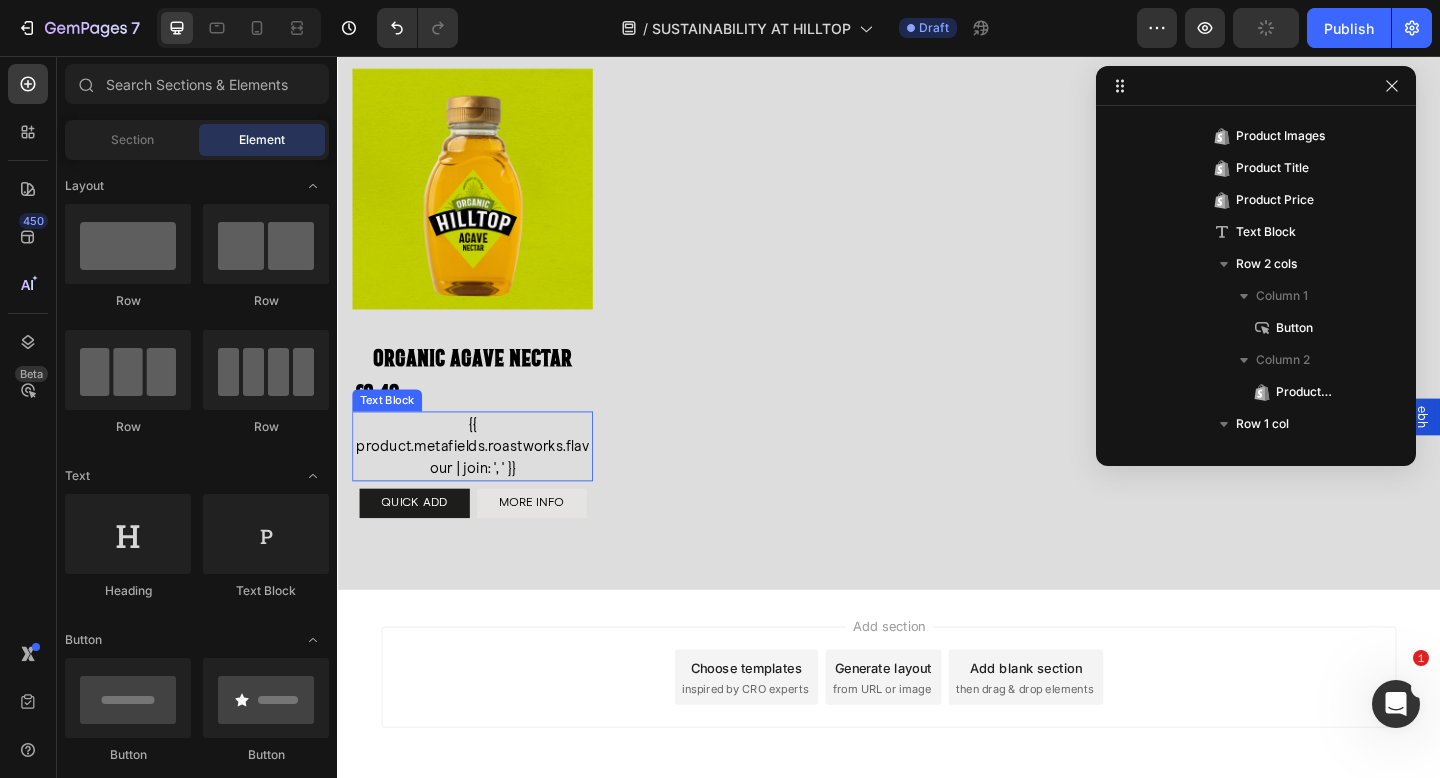 click on "{{ product.metafields.roastworks.flavour | join: ', ' }}" at bounding box center (484, 481) 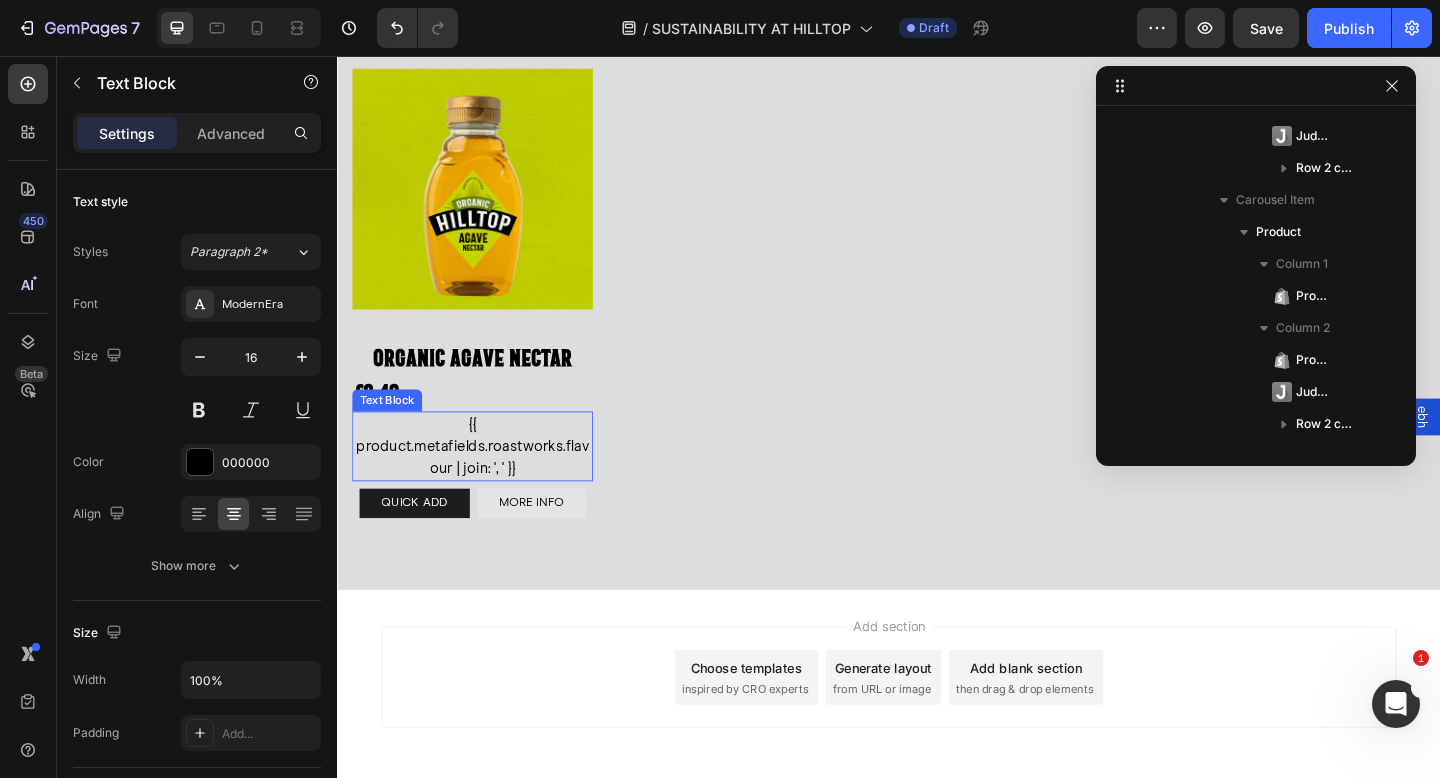 scroll, scrollTop: 2842, scrollLeft: 0, axis: vertical 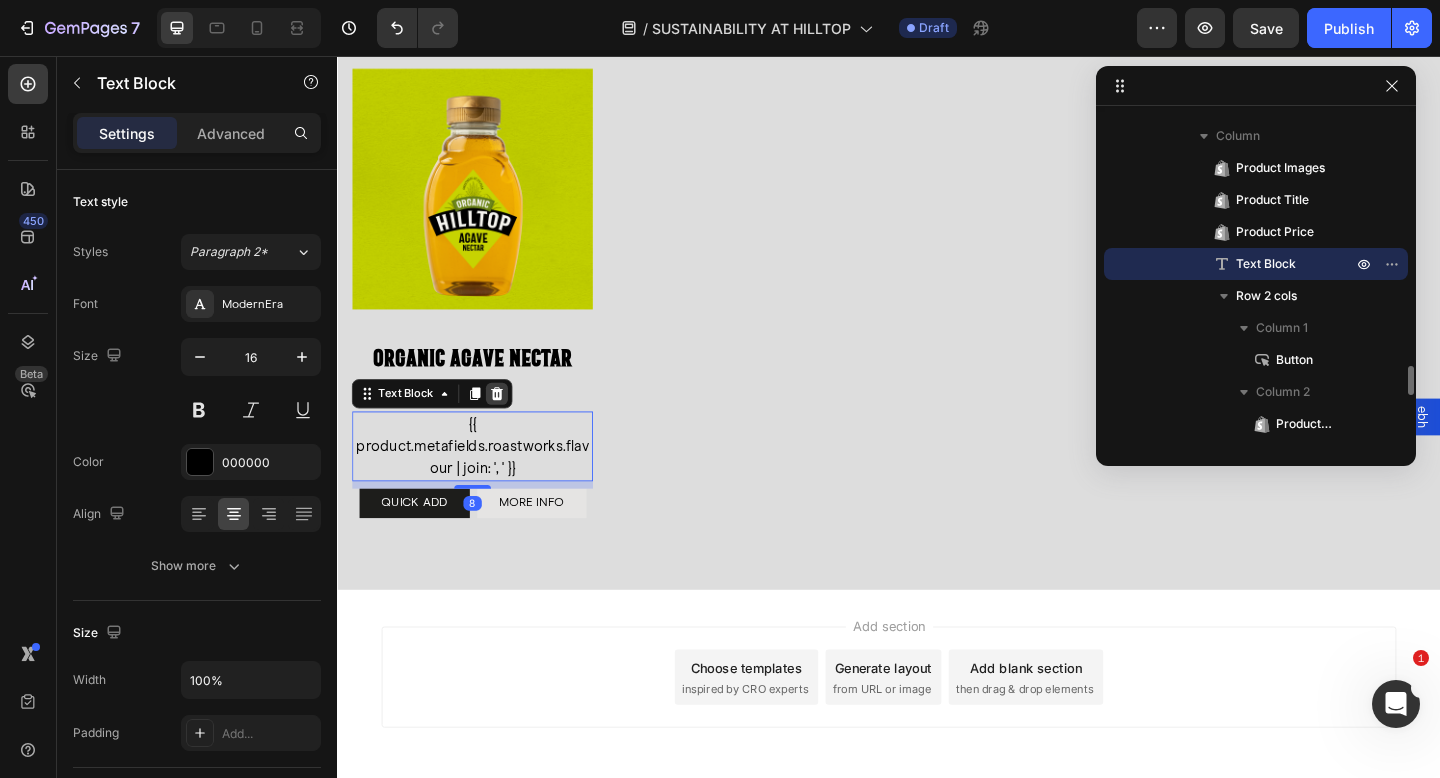 click 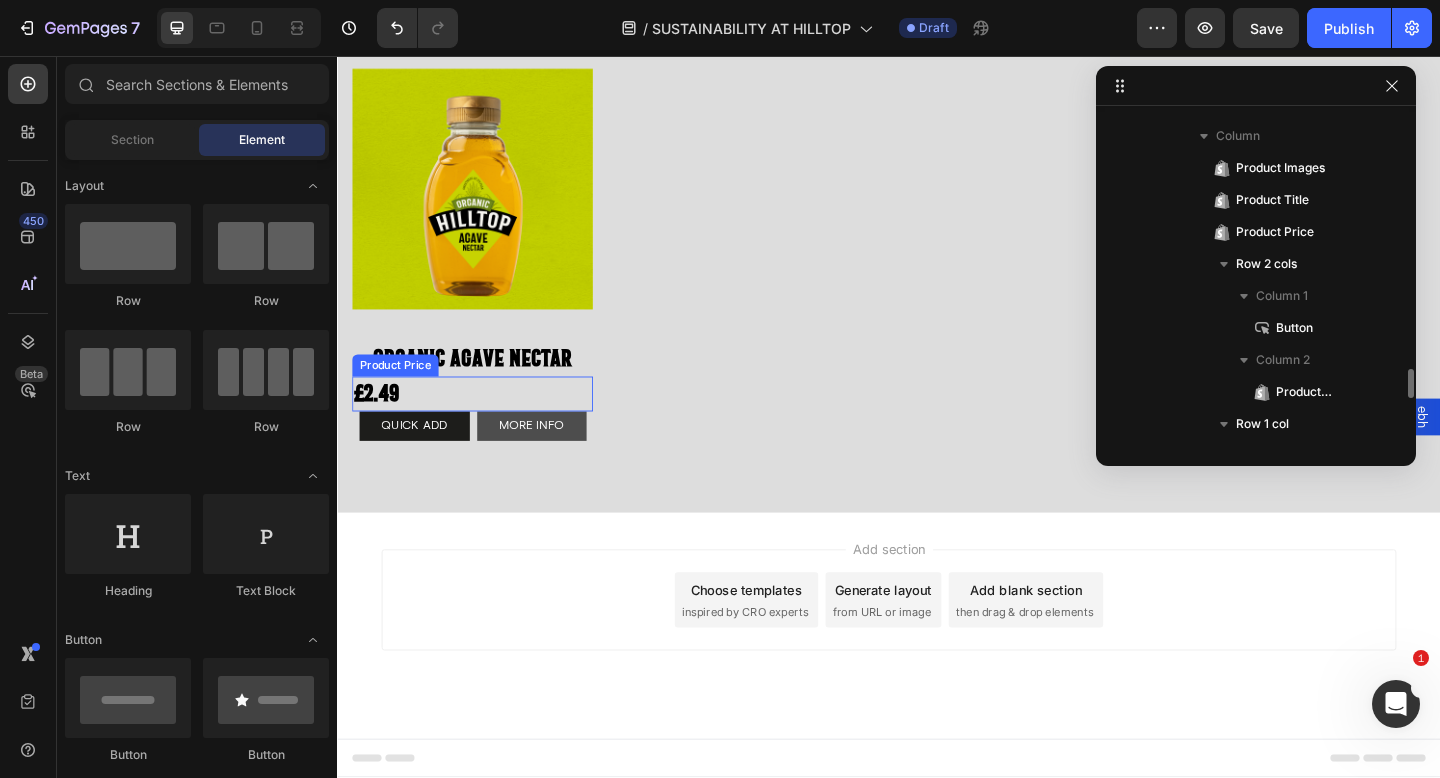 scroll, scrollTop: 5214, scrollLeft: 0, axis: vertical 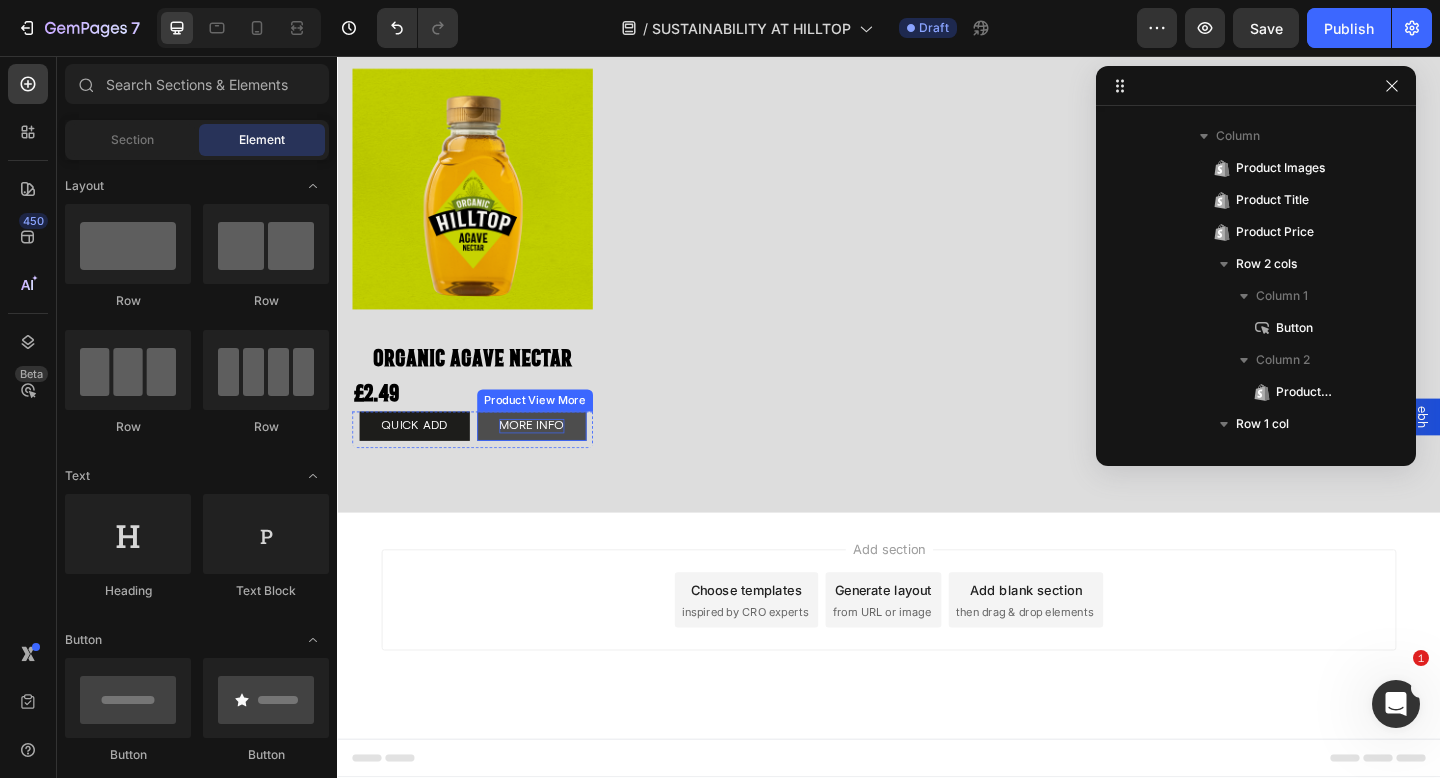 click on "MORE INFO" at bounding box center [548, 459] 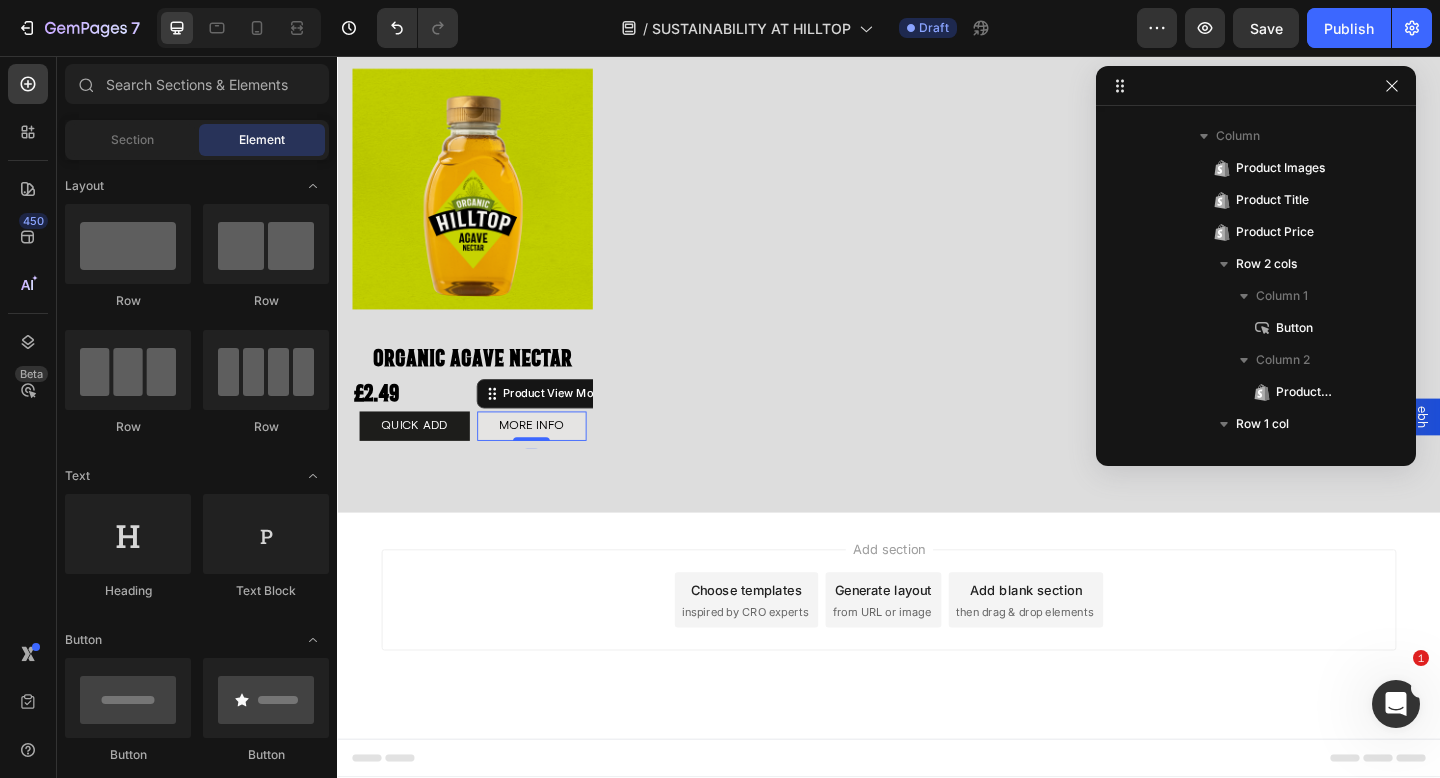 scroll, scrollTop: 3962, scrollLeft: 0, axis: vertical 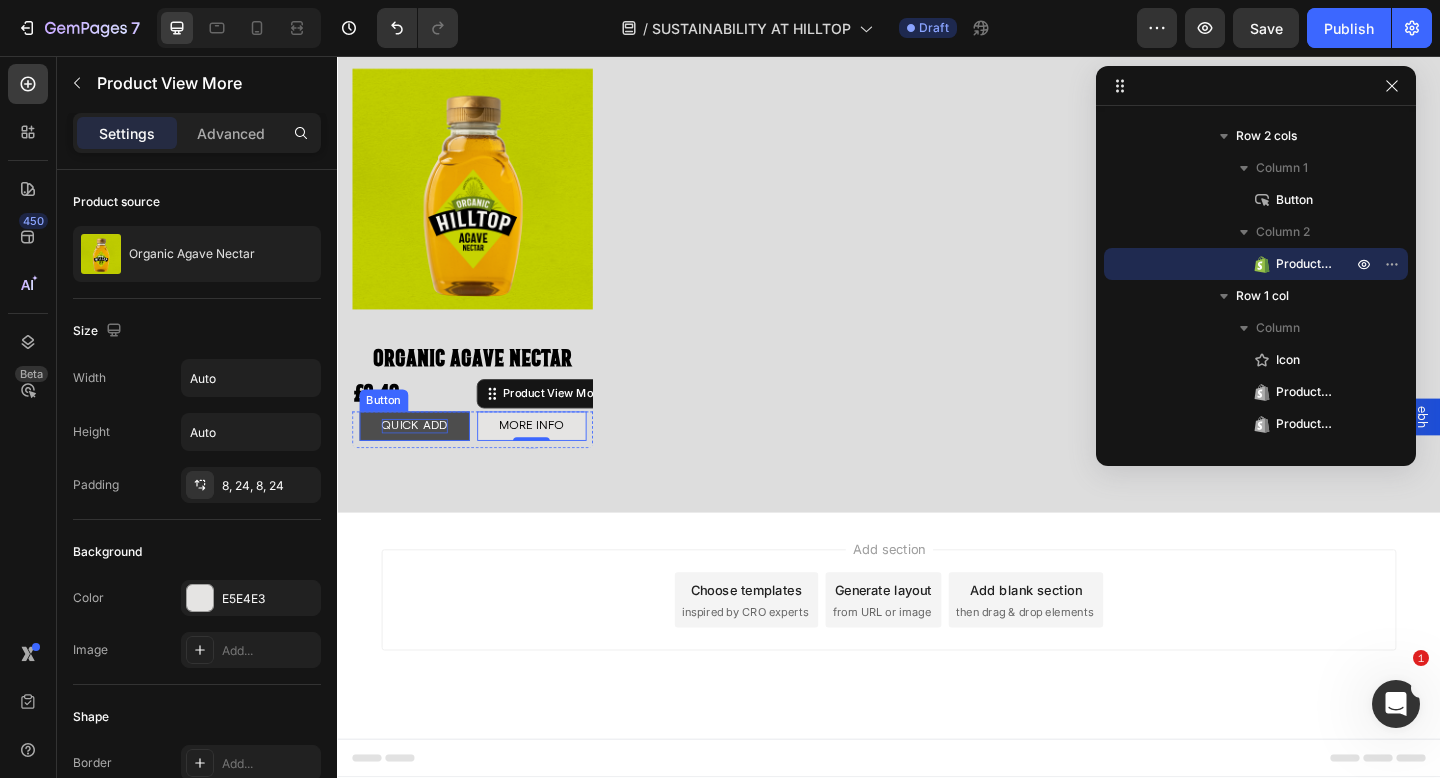 click on "QUICK ADD" at bounding box center [421, 459] 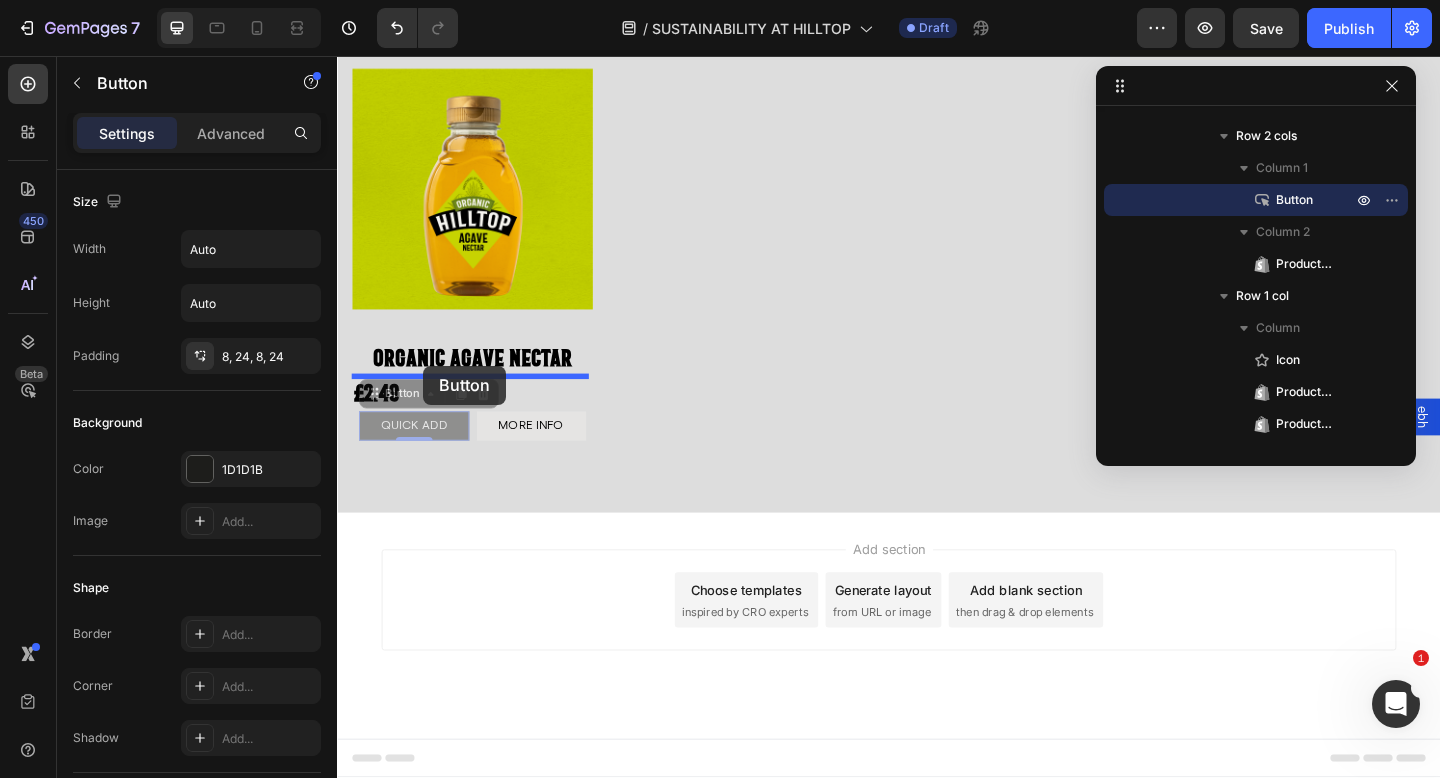drag, startPoint x: 377, startPoint y: 422, endPoint x: 431, endPoint y: 393, distance: 61.294373 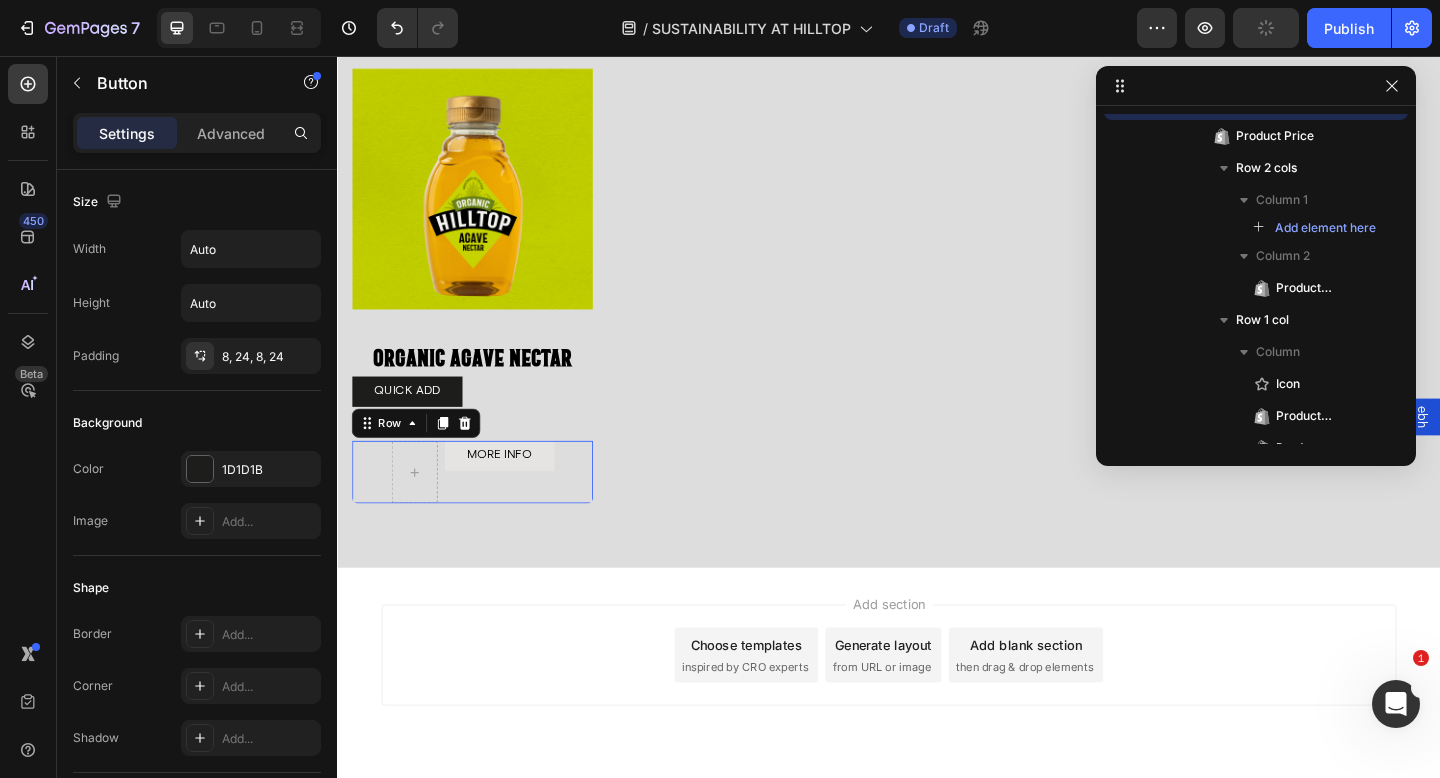 click on "MORE INFO Product View More" at bounding box center (513, 509) 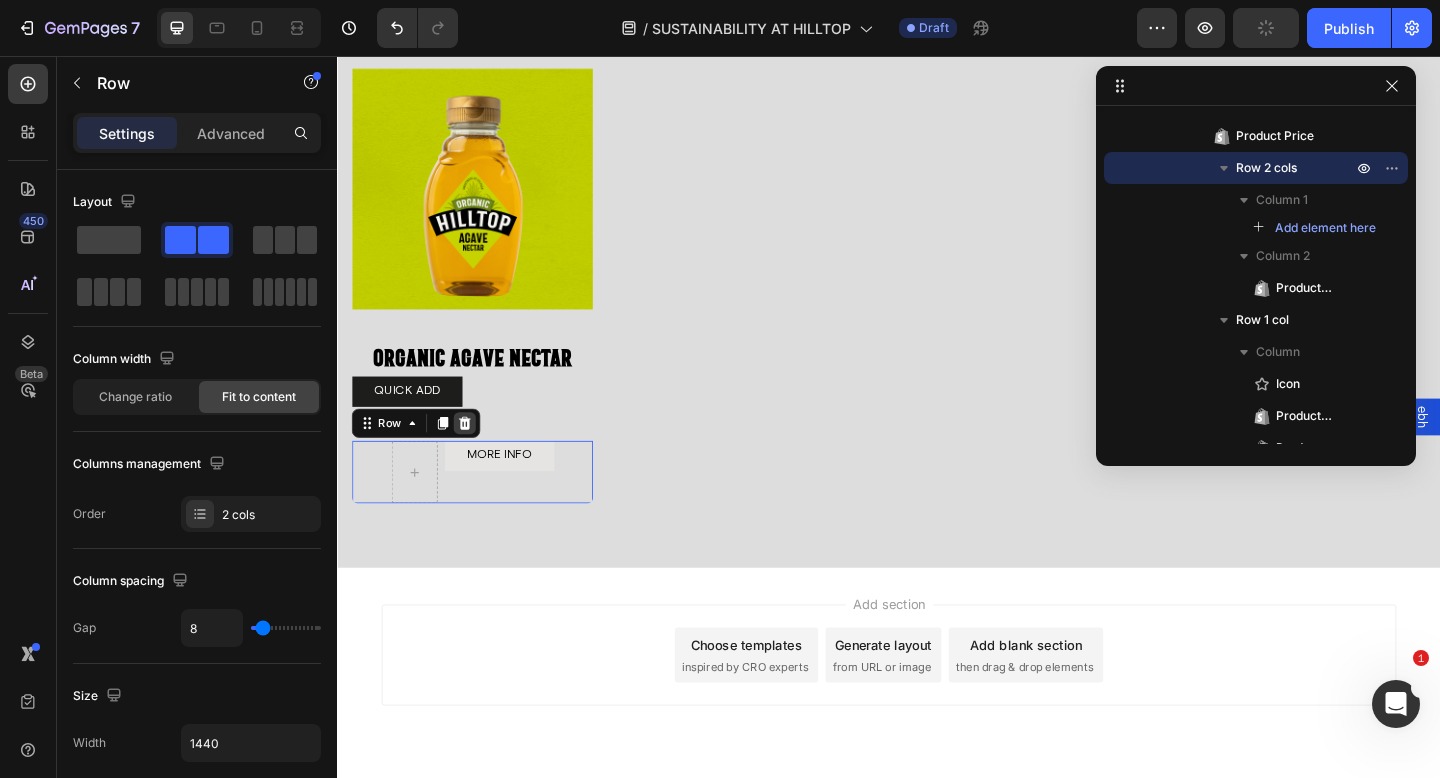 click 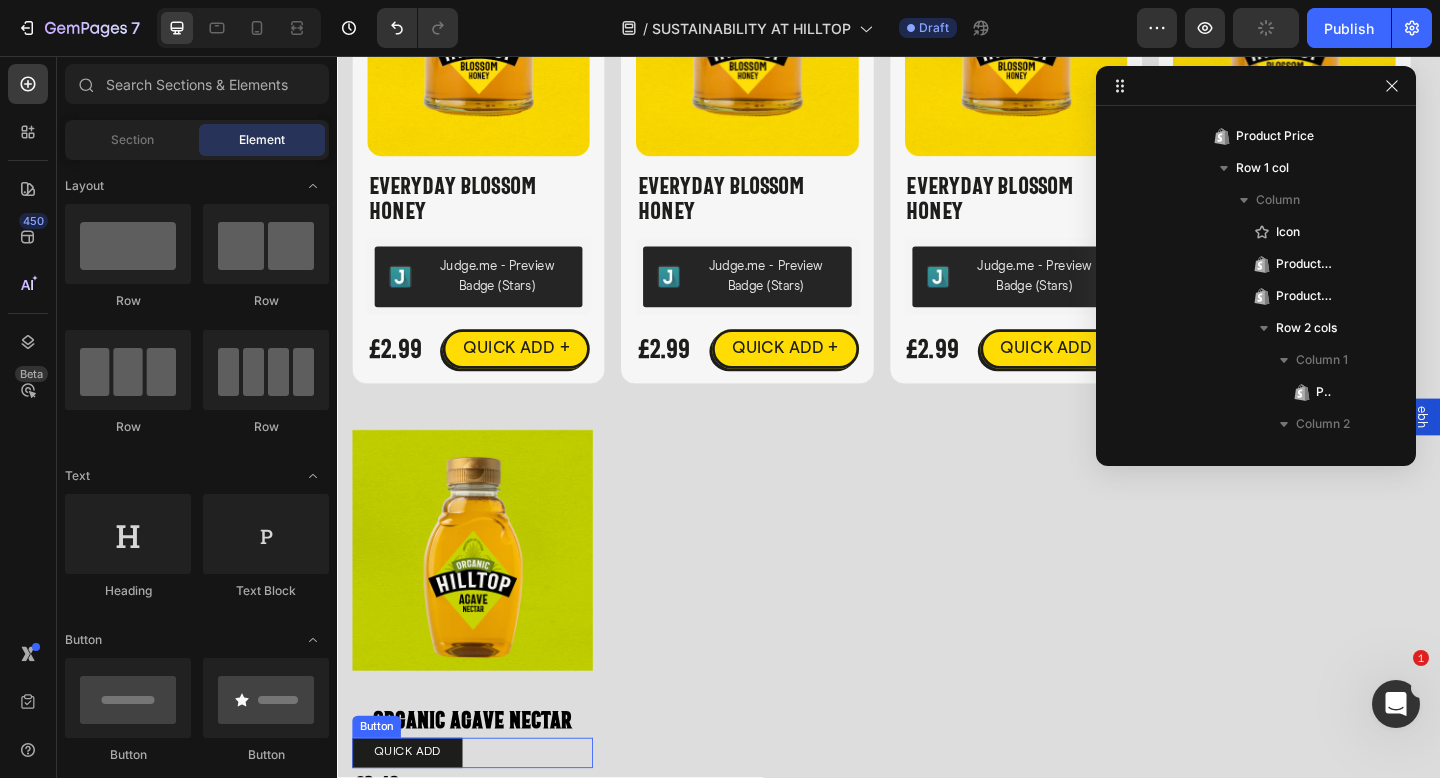 scroll, scrollTop: 4818, scrollLeft: 0, axis: vertical 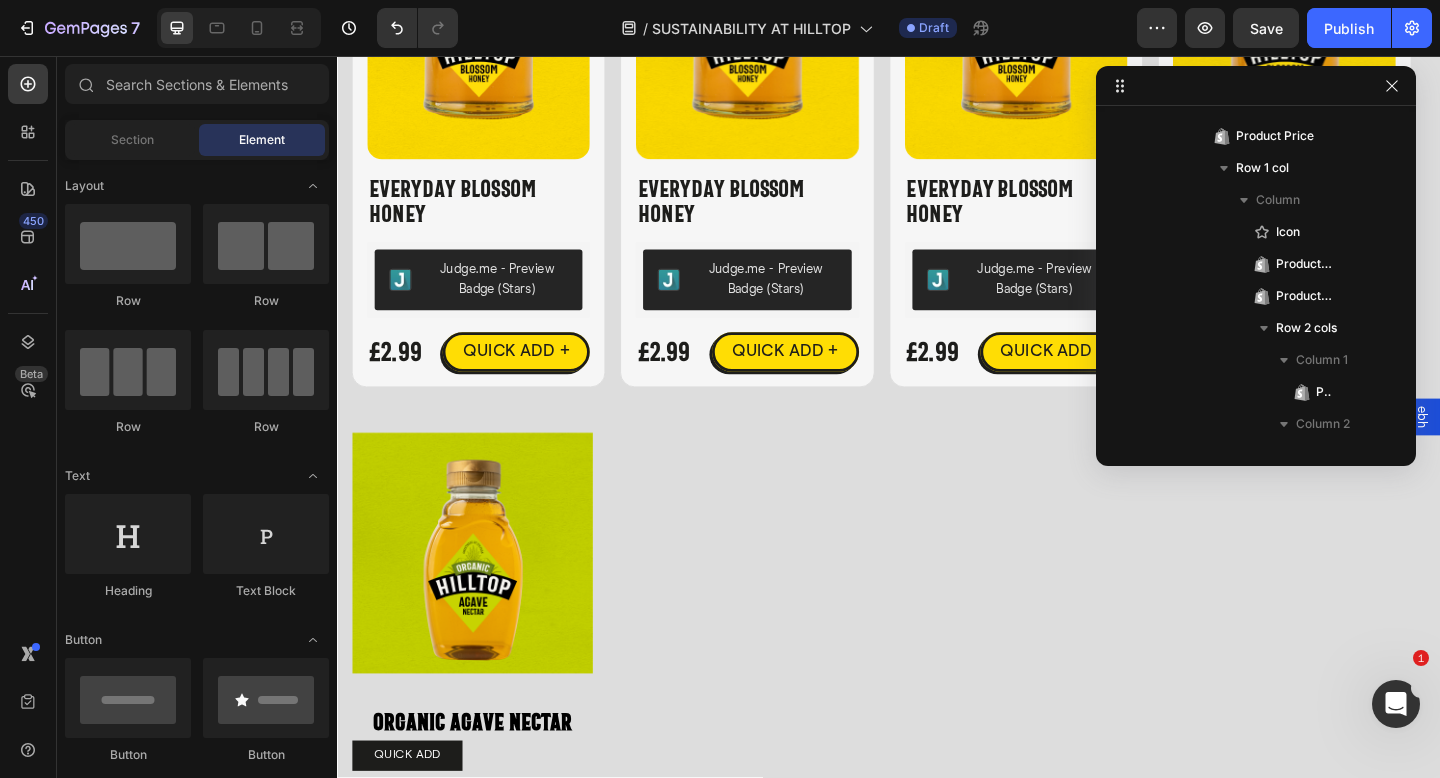 click on "Save" at bounding box center [1266, 28] 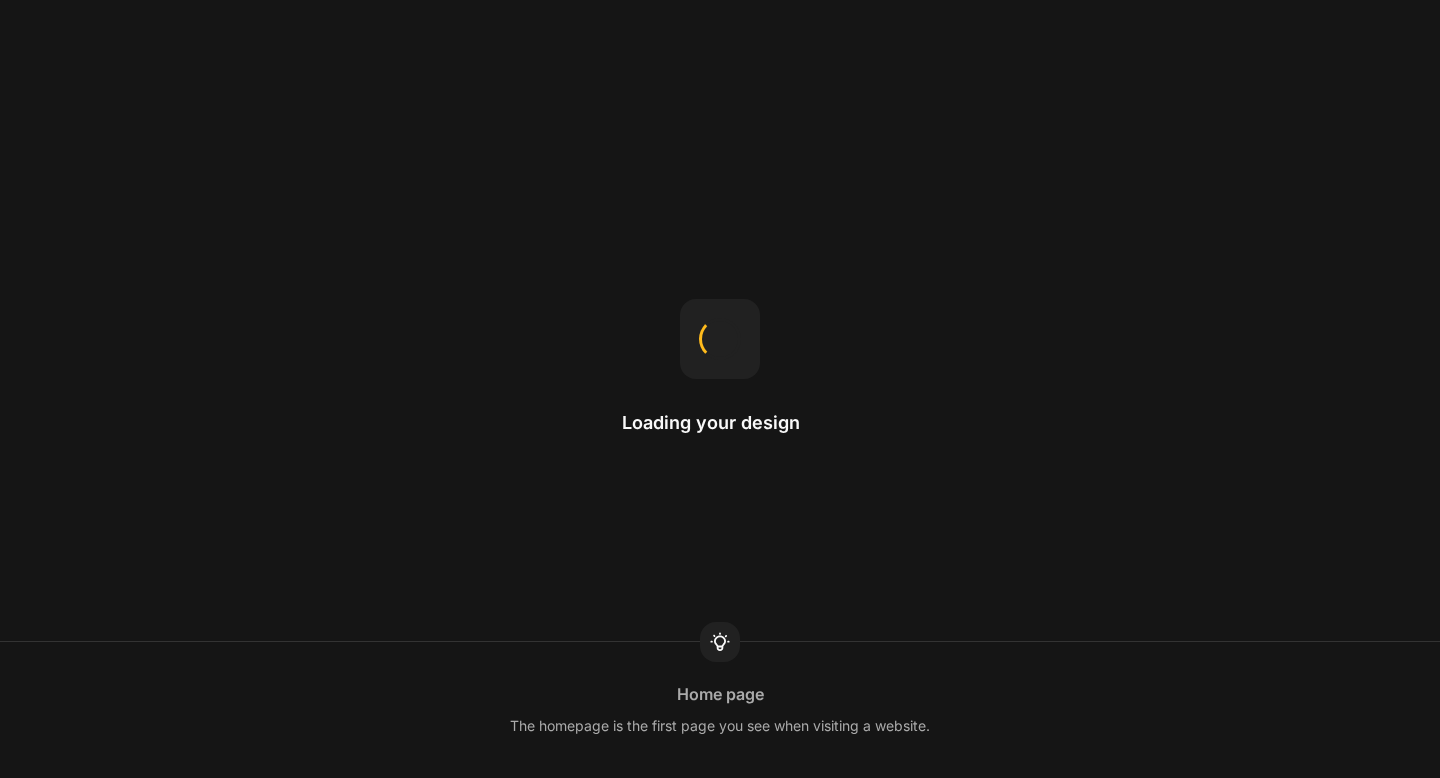 scroll, scrollTop: 0, scrollLeft: 0, axis: both 